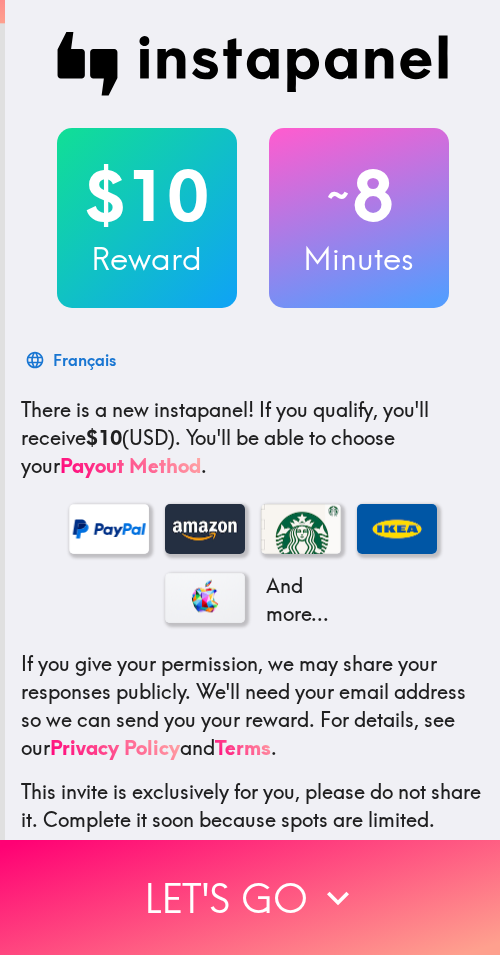 scroll, scrollTop: 0, scrollLeft: 0, axis: both 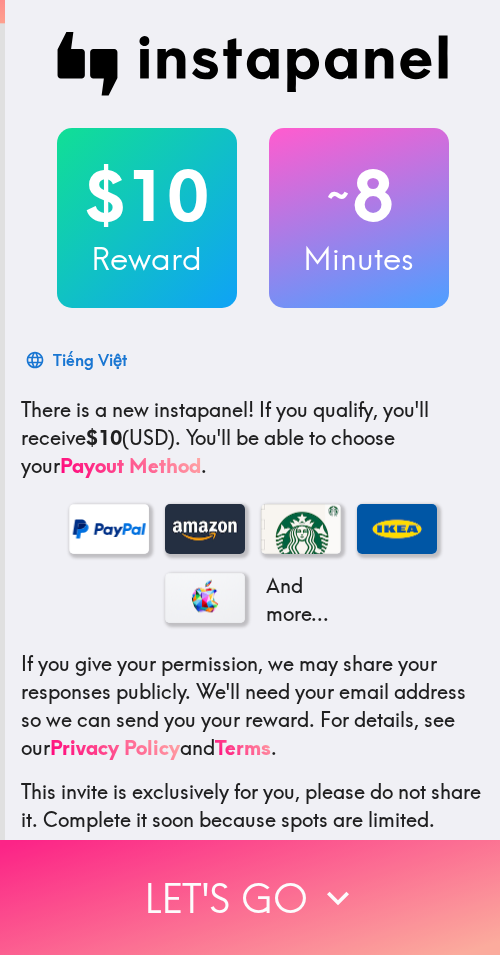drag, startPoint x: 214, startPoint y: 870, endPoint x: 344, endPoint y: 892, distance: 131.8484 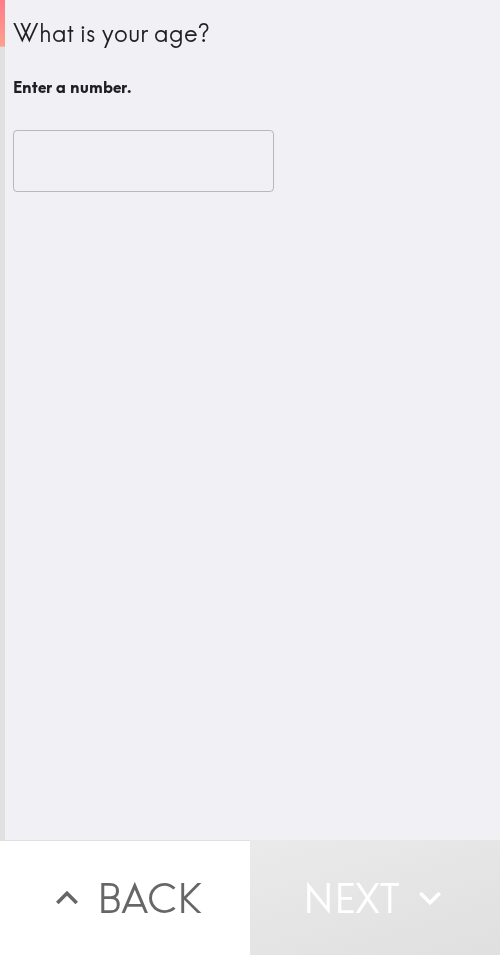 click at bounding box center [143, 161] 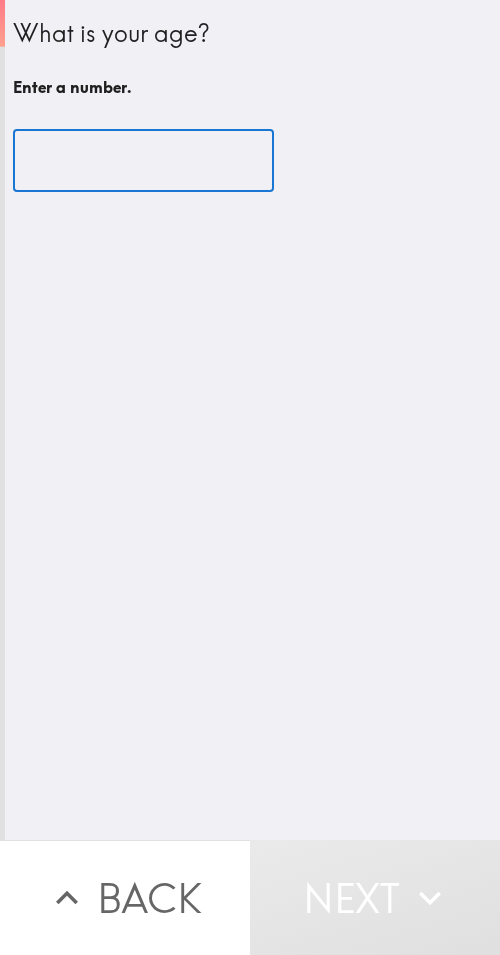 paste on "41" 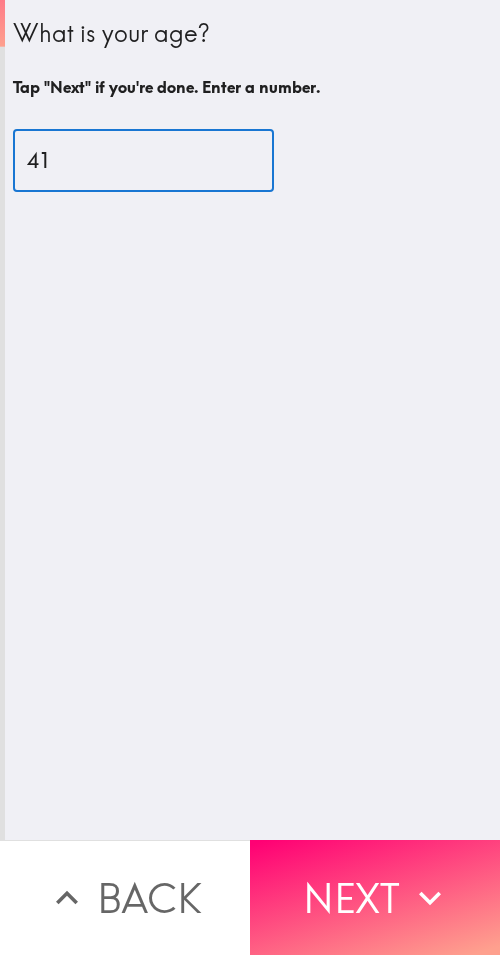 type on "41" 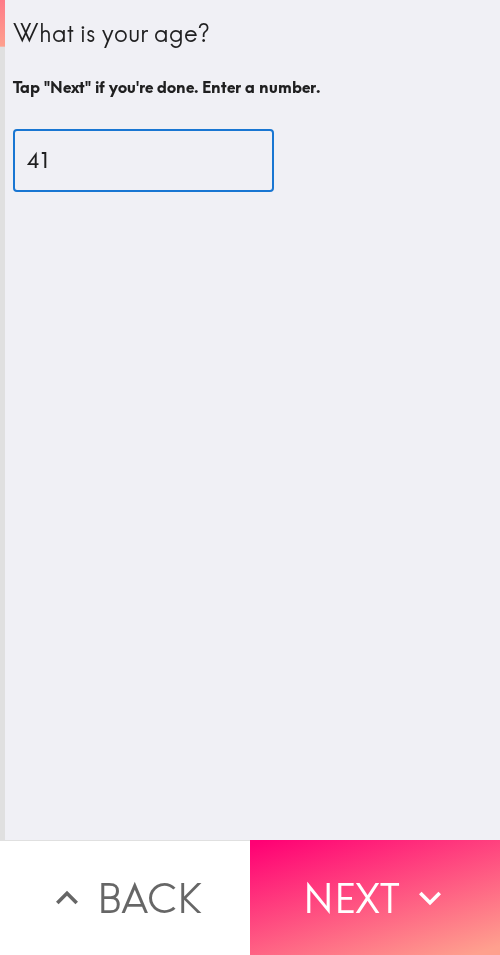 drag, startPoint x: 357, startPoint y: 858, endPoint x: 497, endPoint y: 901, distance: 146.45477 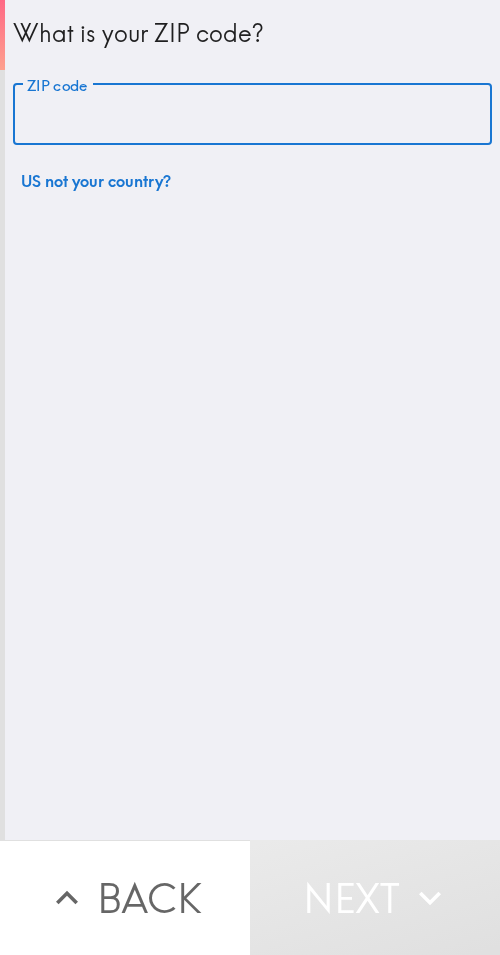 click on "ZIP code" at bounding box center (252, 115) 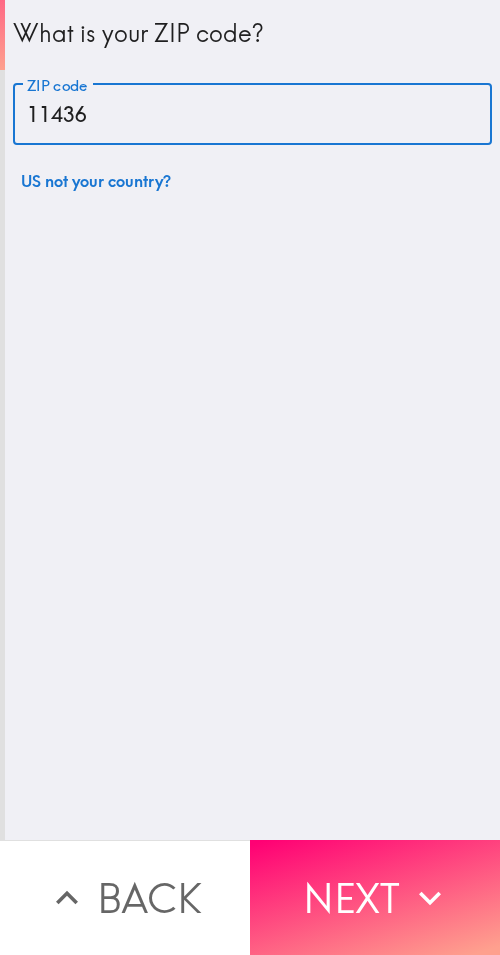 type on "11436" 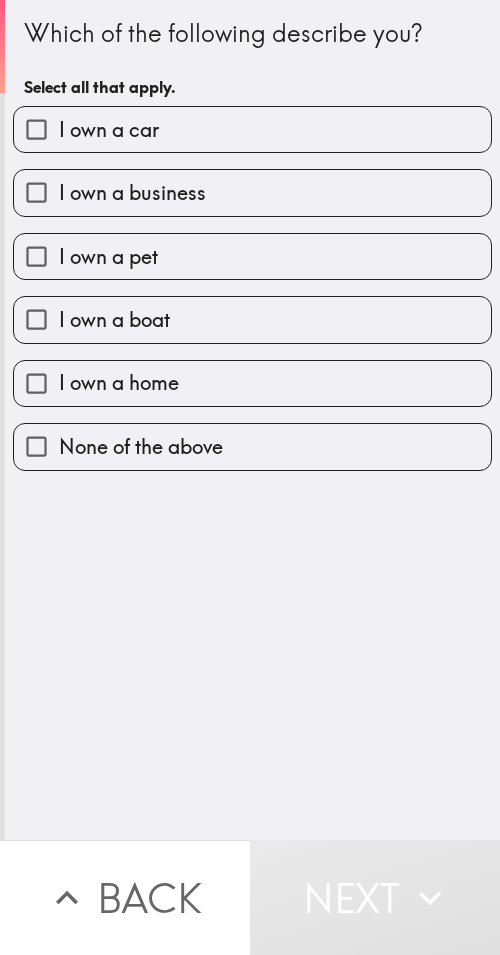 drag, startPoint x: 188, startPoint y: 197, endPoint x: 294, endPoint y: 201, distance: 106.07545 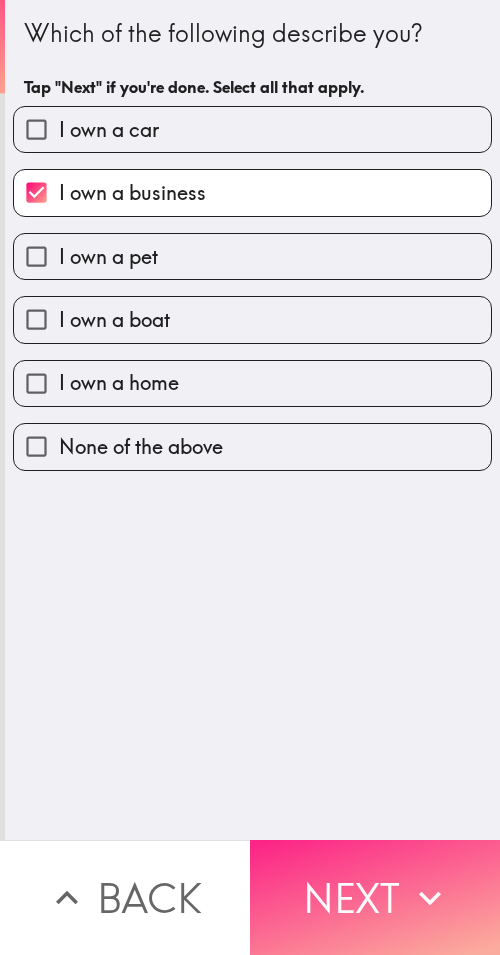 click on "Next" at bounding box center [375, 897] 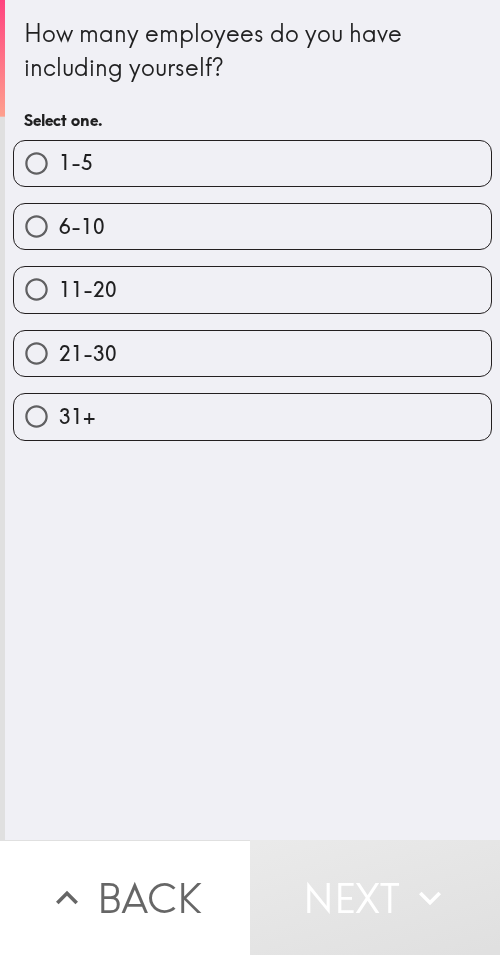 click on "21-30" at bounding box center (252, 353) 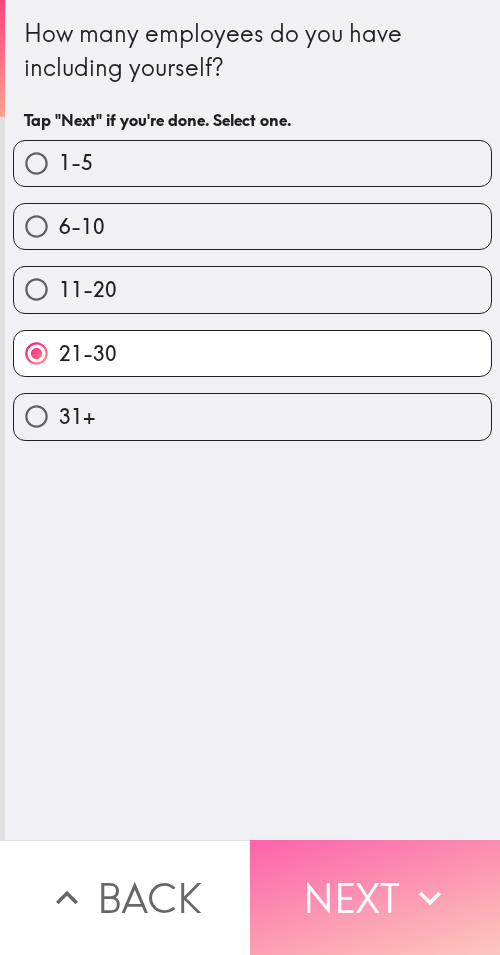 click on "Next" at bounding box center (375, 897) 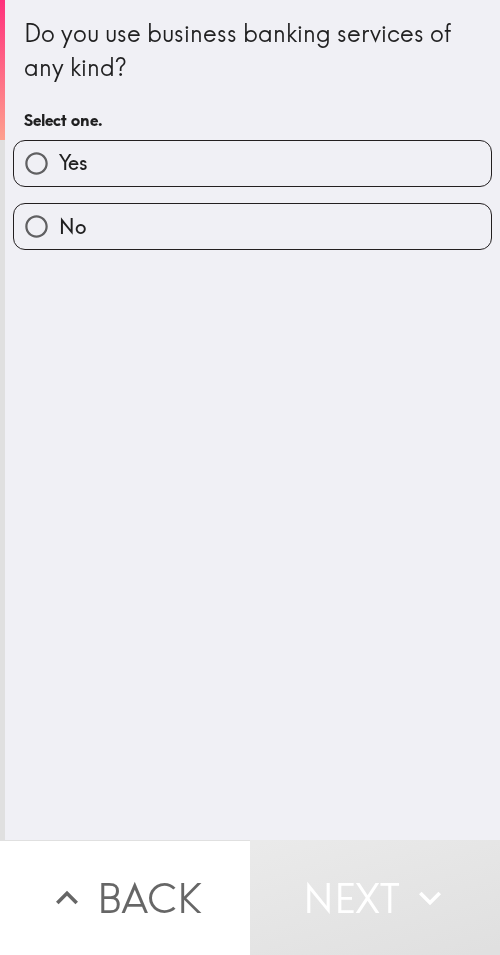click on "Do you use business banking services of any kind? Select one. Yes No" at bounding box center (252, 420) 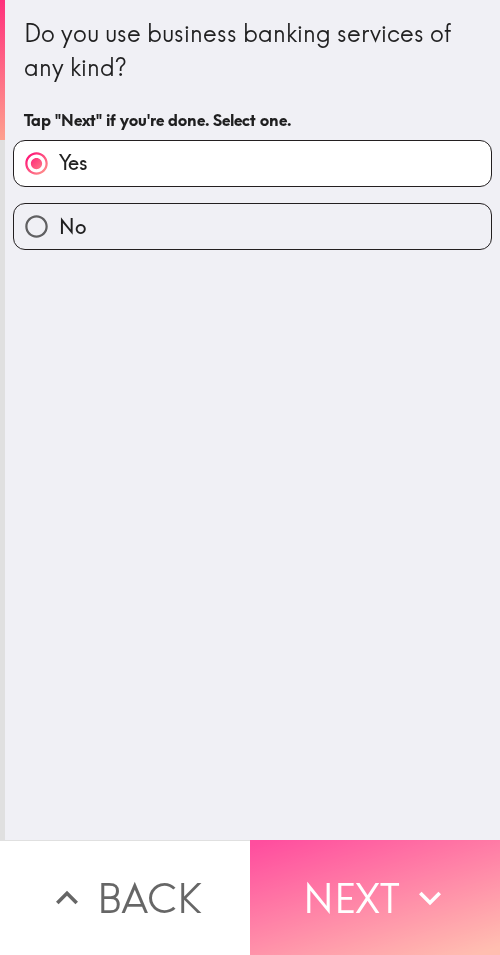 drag, startPoint x: 391, startPoint y: 864, endPoint x: 476, endPoint y: 878, distance: 86.145226 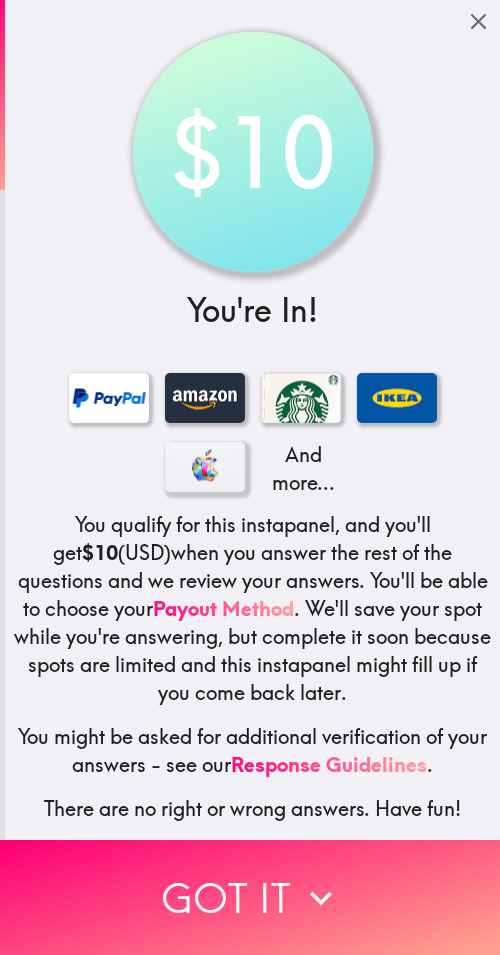 scroll, scrollTop: 14, scrollLeft: 0, axis: vertical 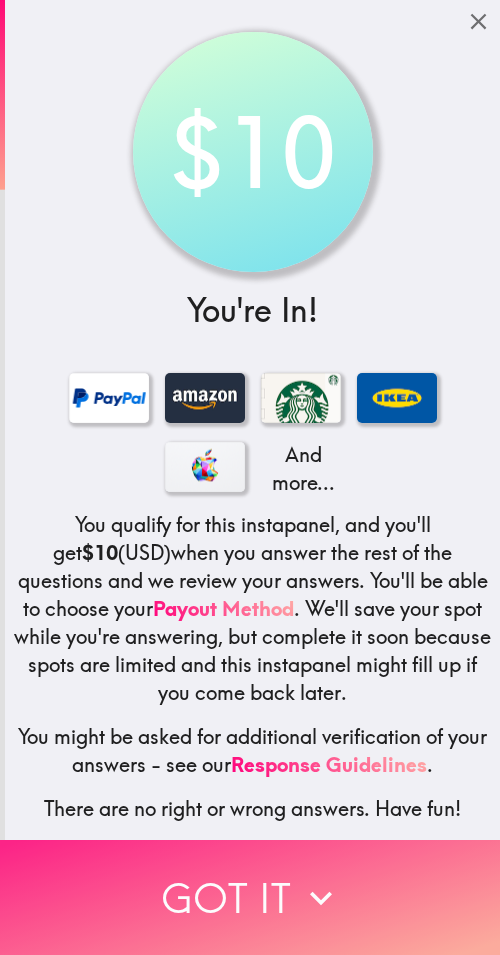 click on "Got it" at bounding box center (250, 897) 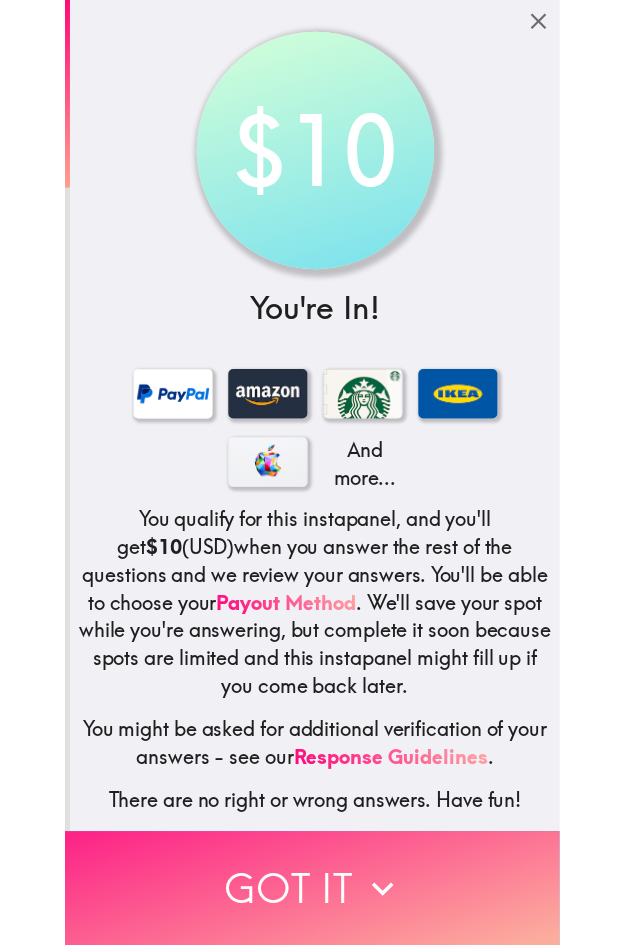 scroll, scrollTop: 0, scrollLeft: 0, axis: both 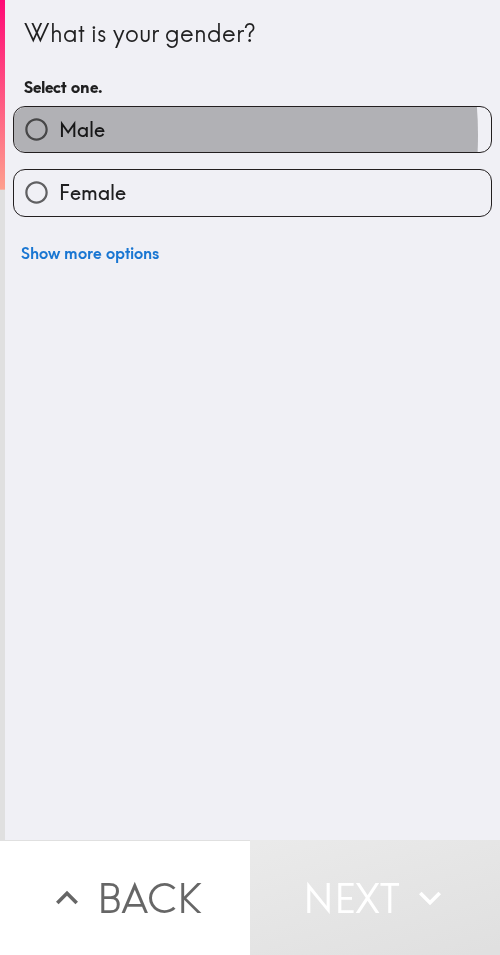 drag, startPoint x: 104, startPoint y: 135, endPoint x: 495, endPoint y: 144, distance: 391.10358 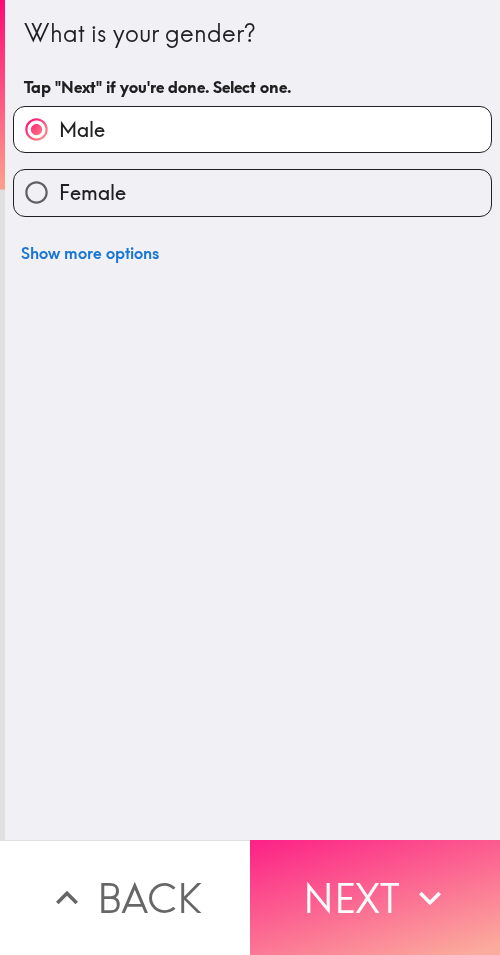 drag, startPoint x: 388, startPoint y: 871, endPoint x: 430, endPoint y: 873, distance: 42.047592 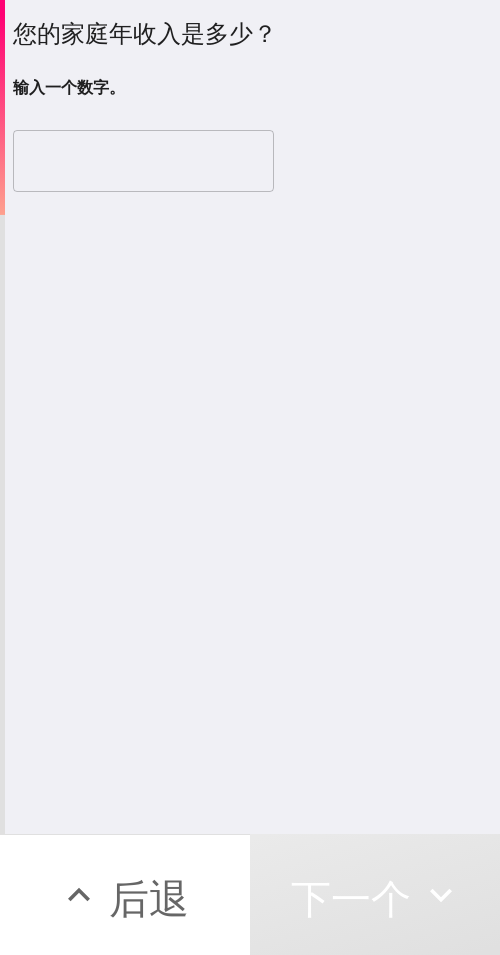 click at bounding box center [143, 161] 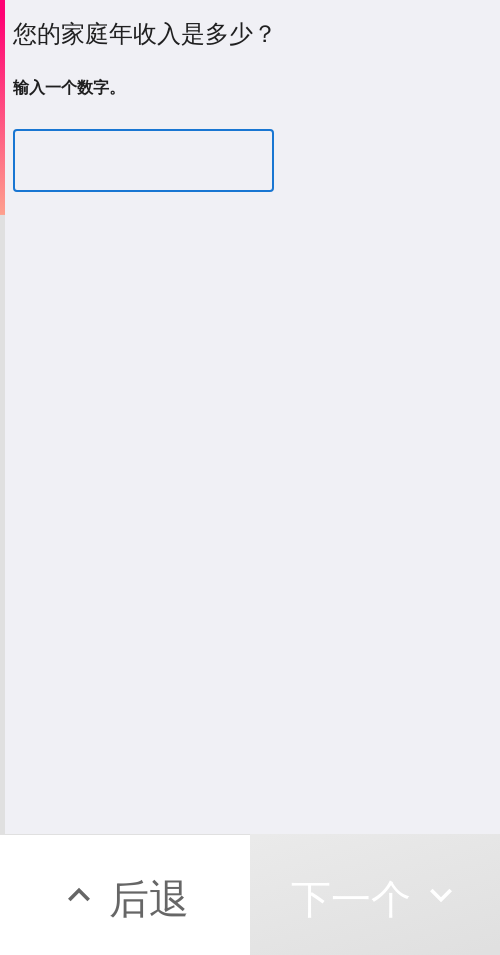 paste on "250000" 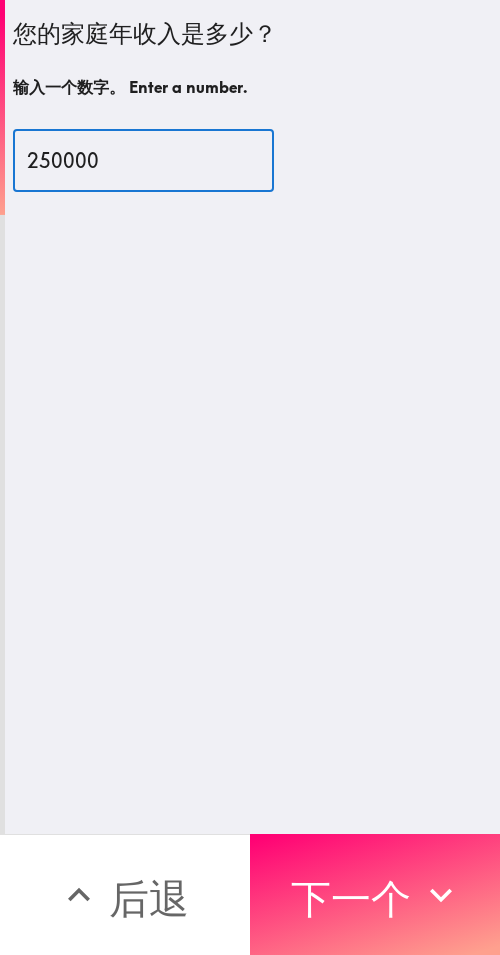 type on "250000" 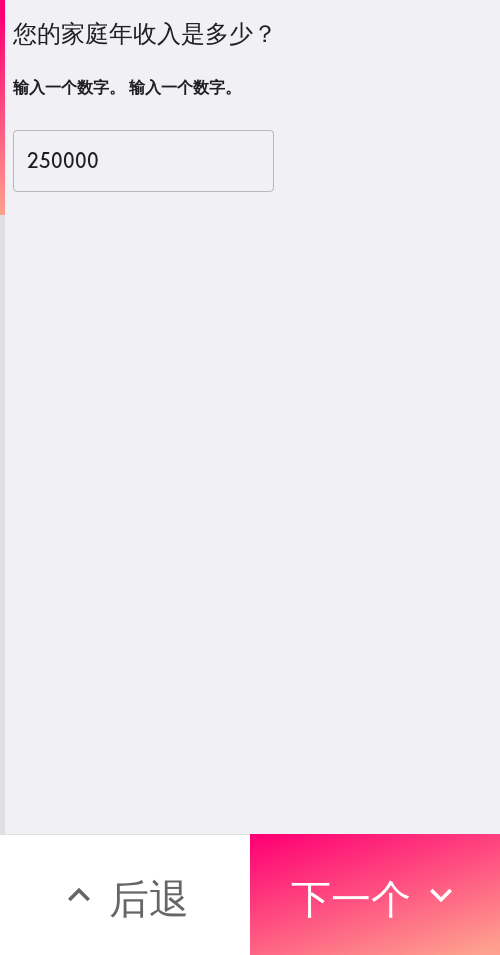 drag, startPoint x: 358, startPoint y: 852, endPoint x: 498, endPoint y: 858, distance: 140.12851 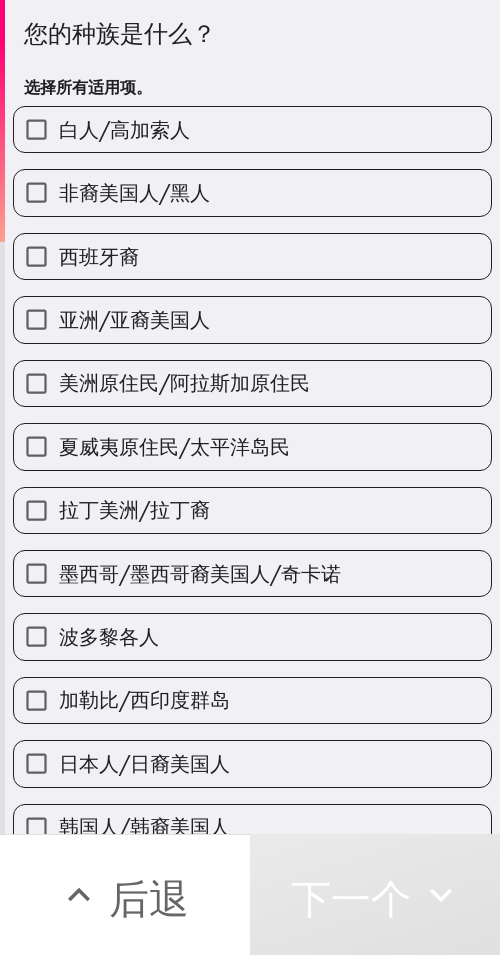 drag, startPoint x: 111, startPoint y: 115, endPoint x: 294, endPoint y: 129, distance: 183.53474 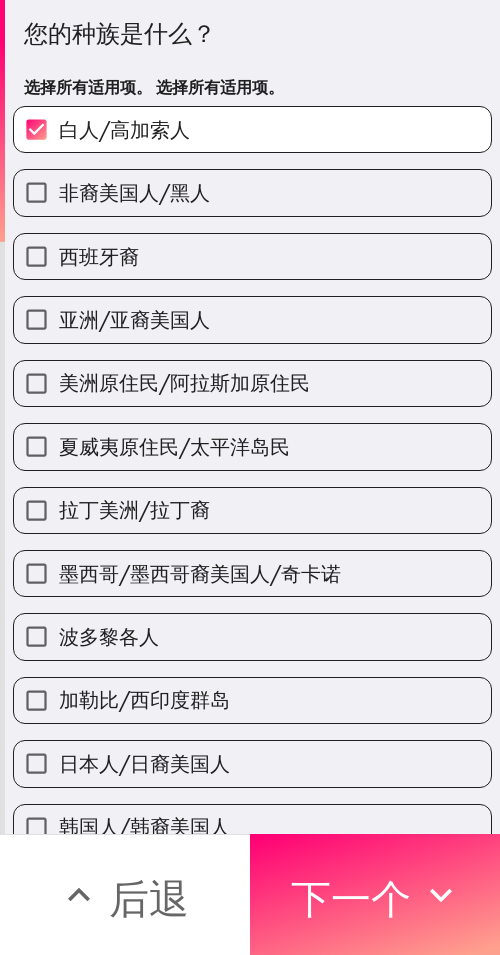 drag, startPoint x: 333, startPoint y: 881, endPoint x: 499, endPoint y: 894, distance: 166.50826 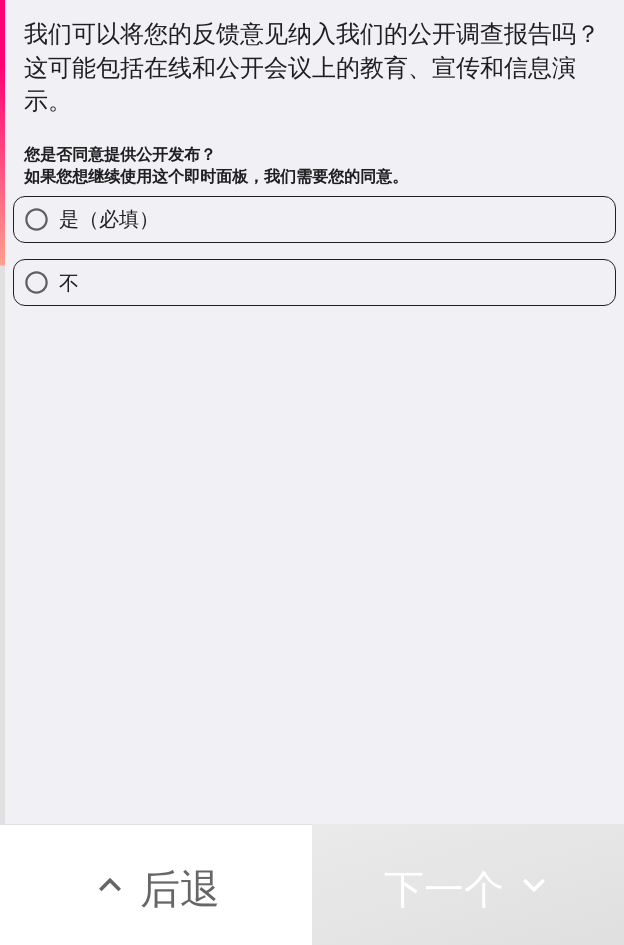 click on "是（必填）" at bounding box center (314, 219) 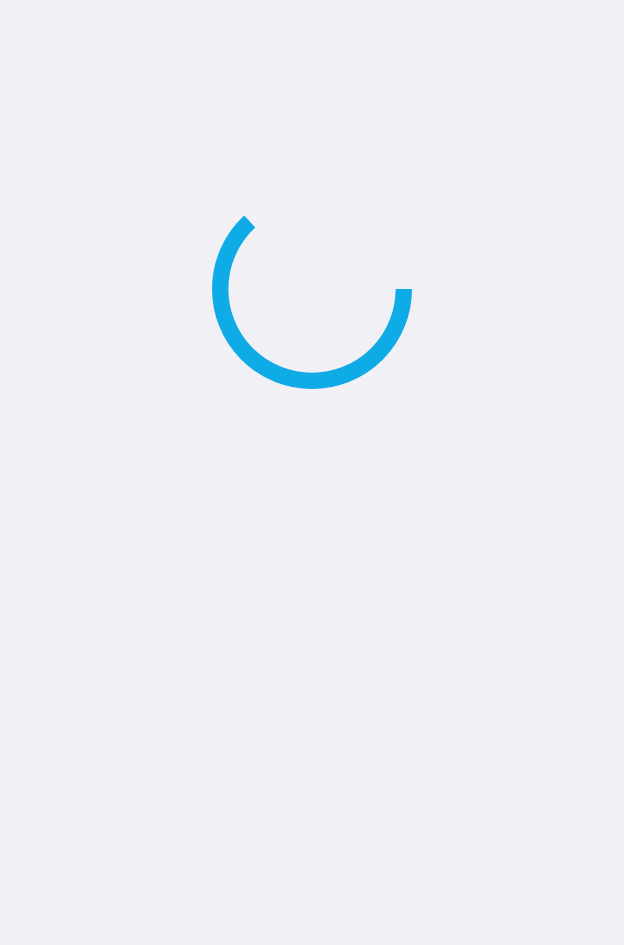 scroll, scrollTop: 0, scrollLeft: 0, axis: both 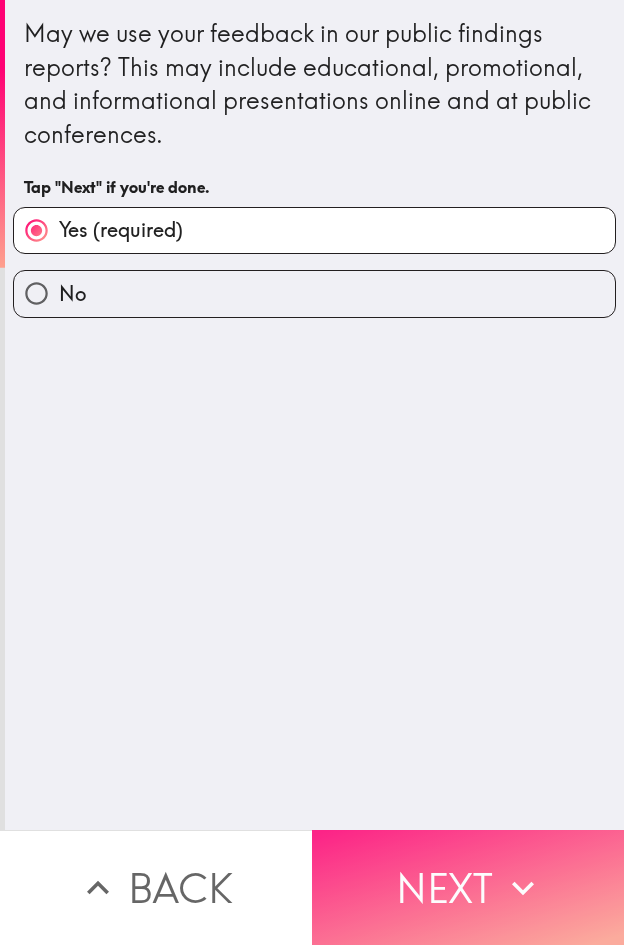 click on "Next" at bounding box center (468, 887) 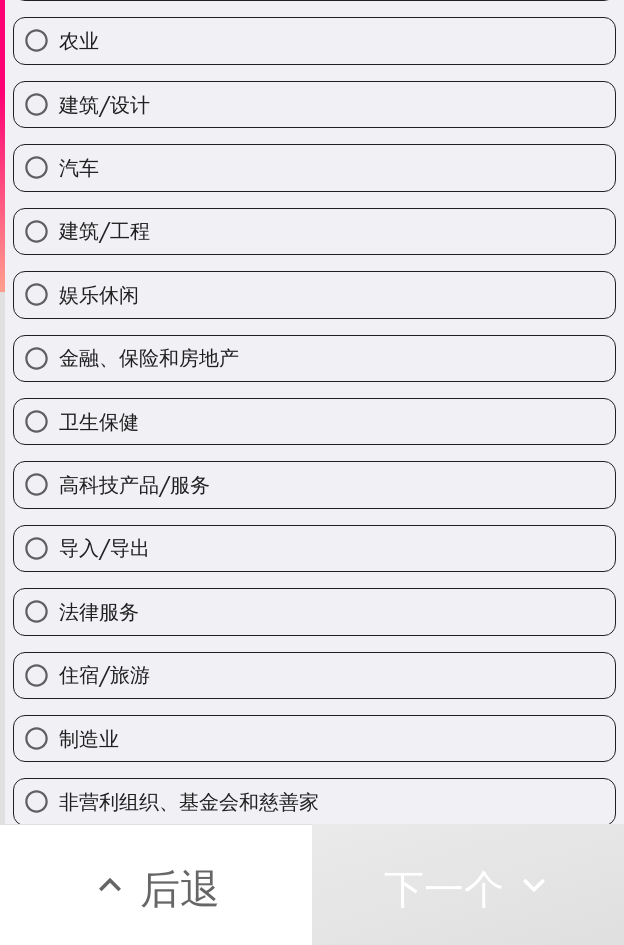 scroll, scrollTop: 0, scrollLeft: 0, axis: both 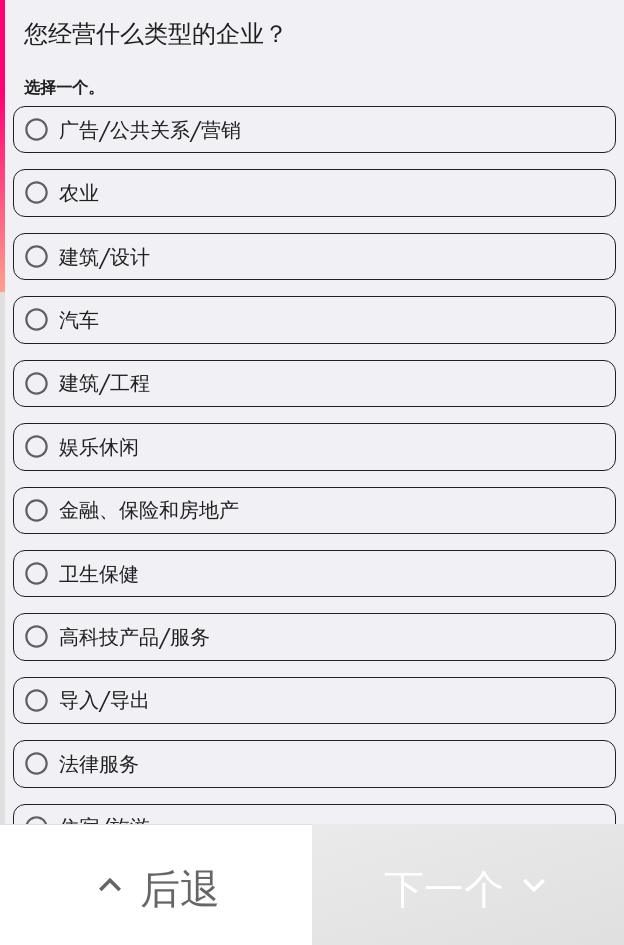 click on "娱乐休闲" at bounding box center (314, 446) 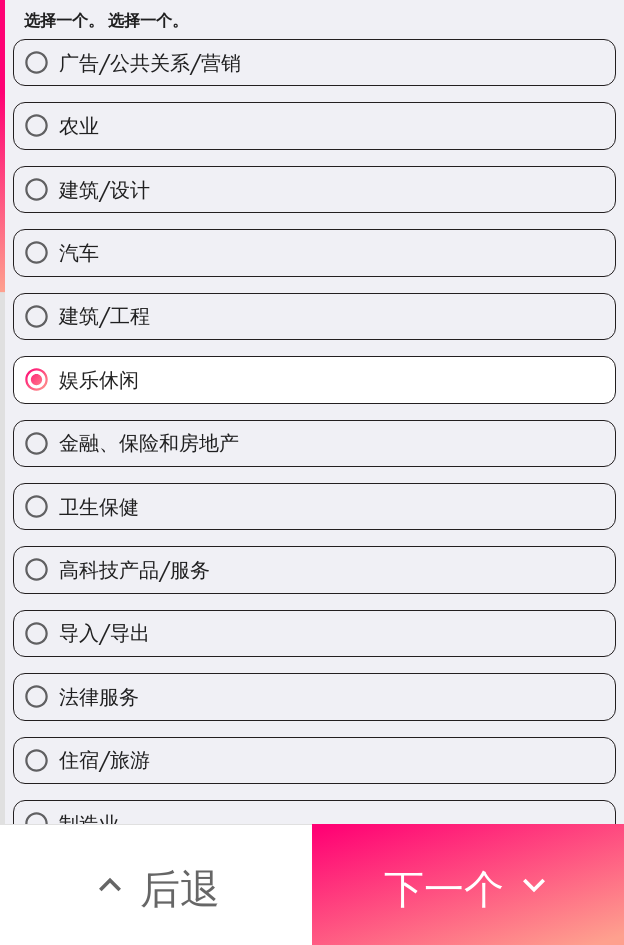scroll, scrollTop: 400, scrollLeft: 0, axis: vertical 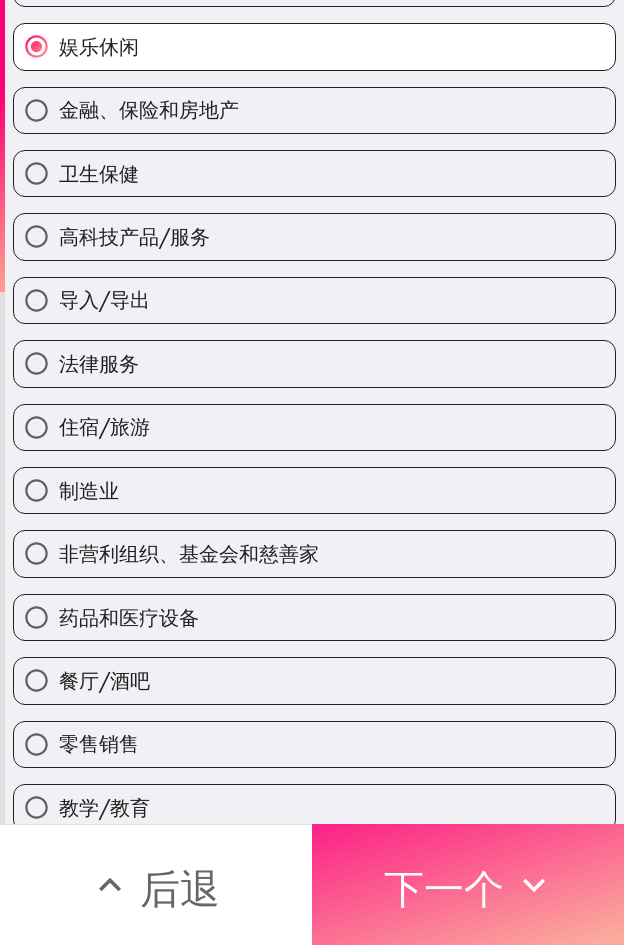 click 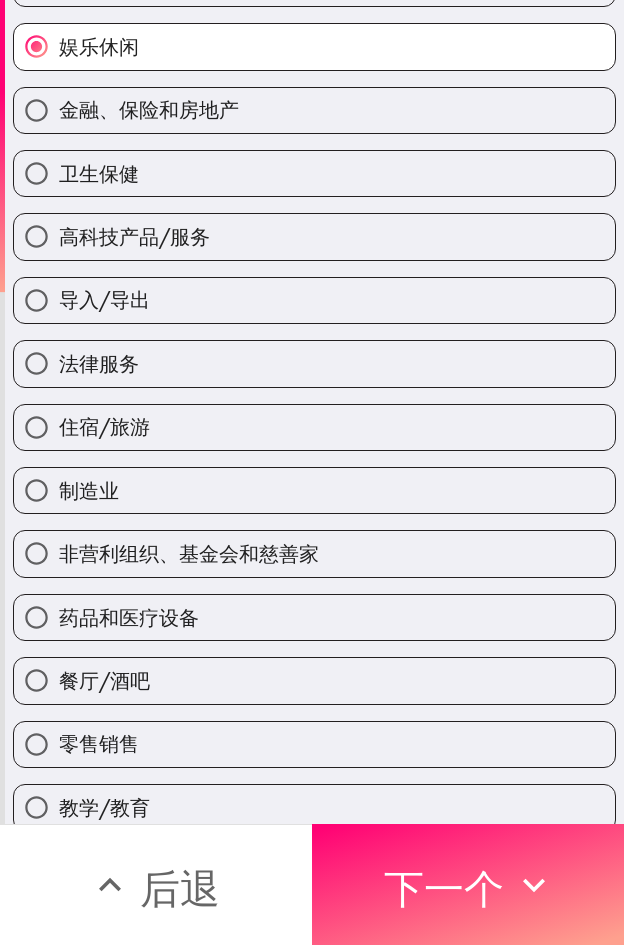 scroll, scrollTop: 145, scrollLeft: 0, axis: vertical 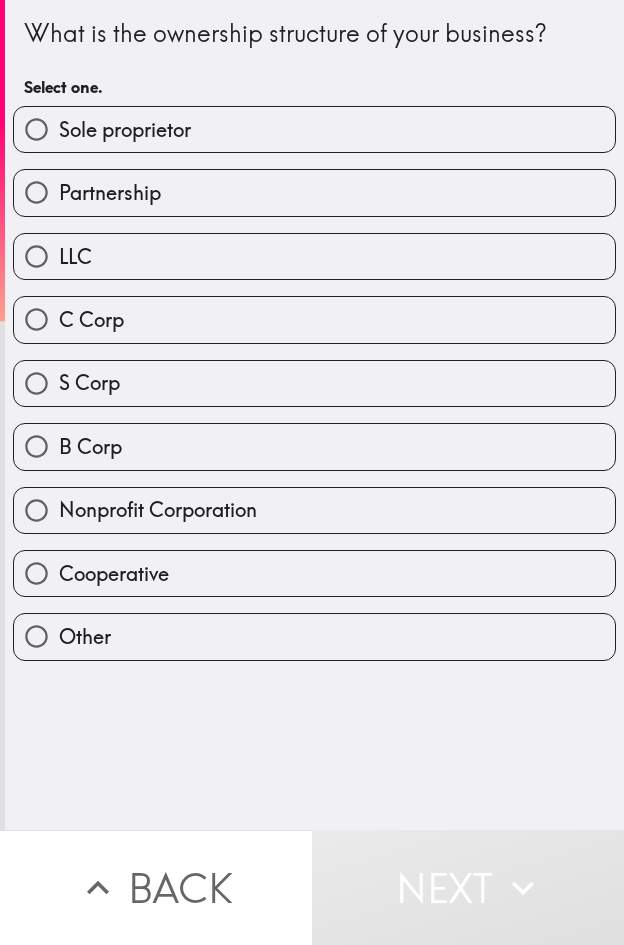 click on "Select one." at bounding box center [314, 87] 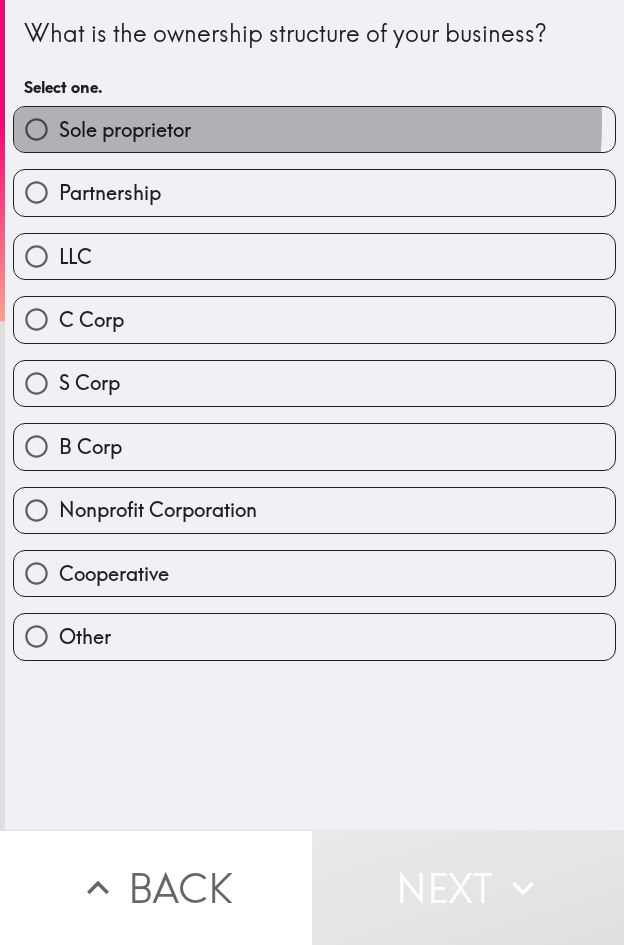 click on "Sole proprietor" at bounding box center (125, 130) 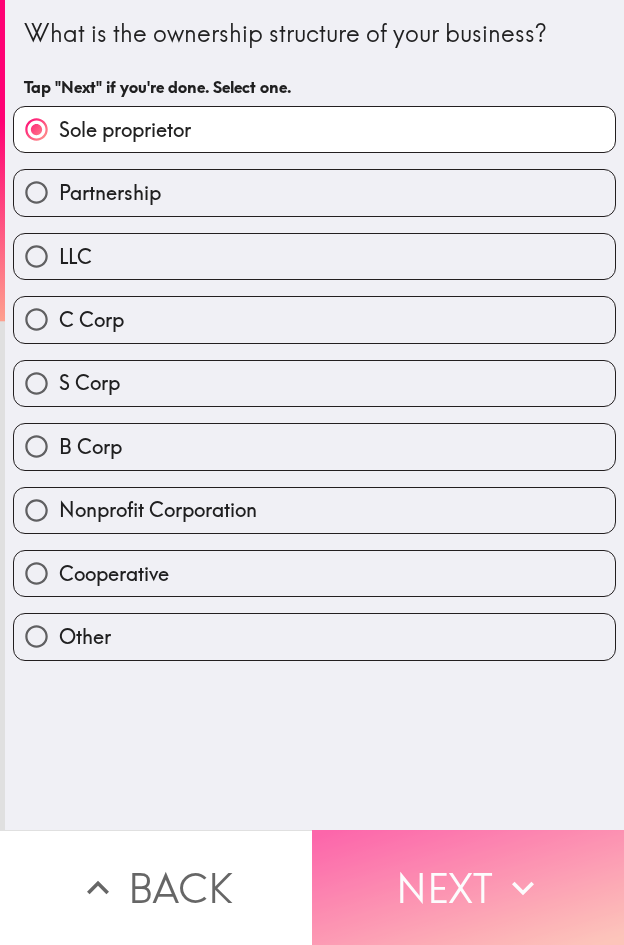 drag, startPoint x: 438, startPoint y: 858, endPoint x: 570, endPoint y: 856, distance: 132.01515 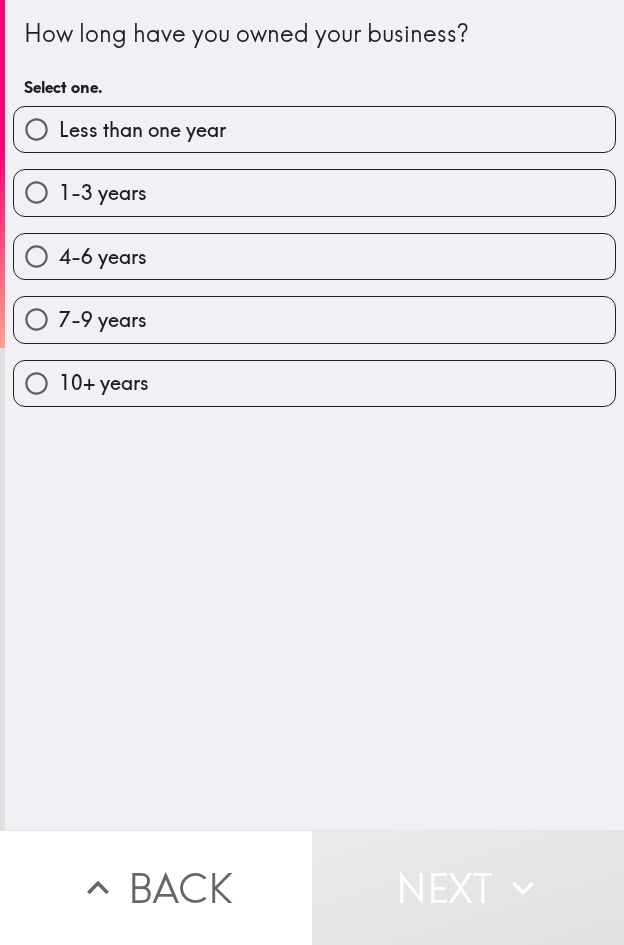 drag, startPoint x: 236, startPoint y: 258, endPoint x: 427, endPoint y: 277, distance: 191.9427 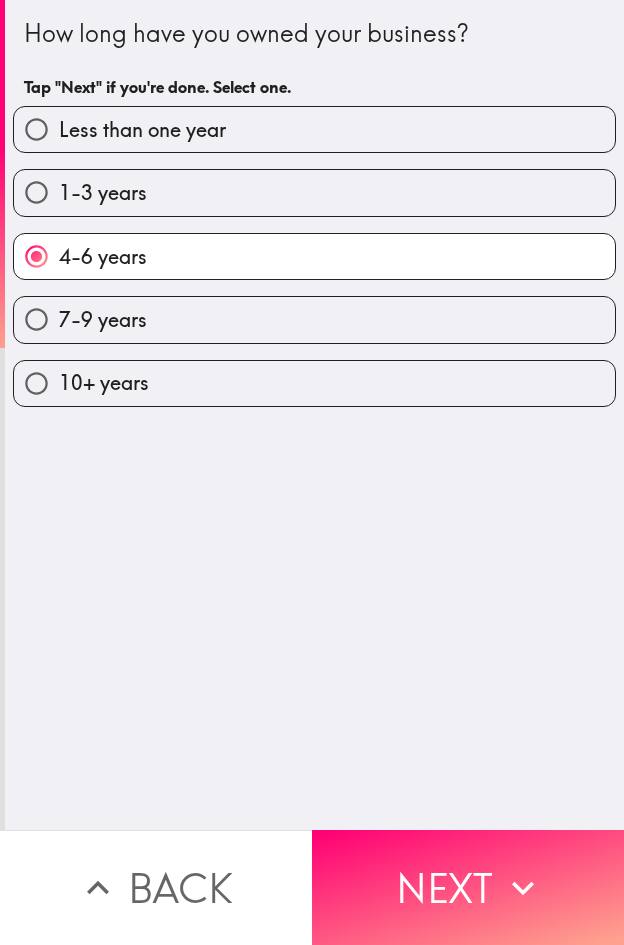 click on "7-9 years" at bounding box center [314, 319] 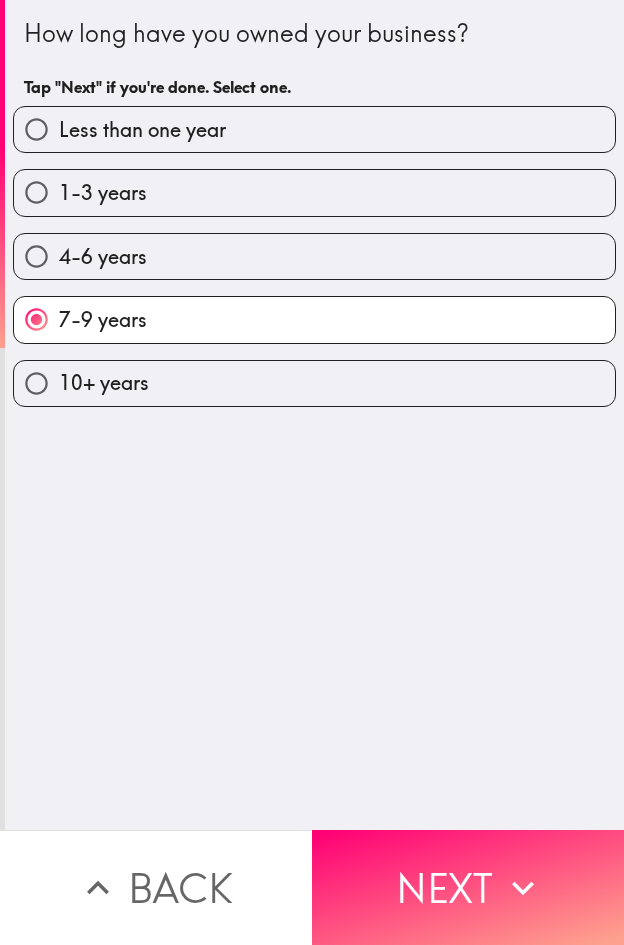 drag, startPoint x: 462, startPoint y: 863, endPoint x: 620, endPoint y: 871, distance: 158.20241 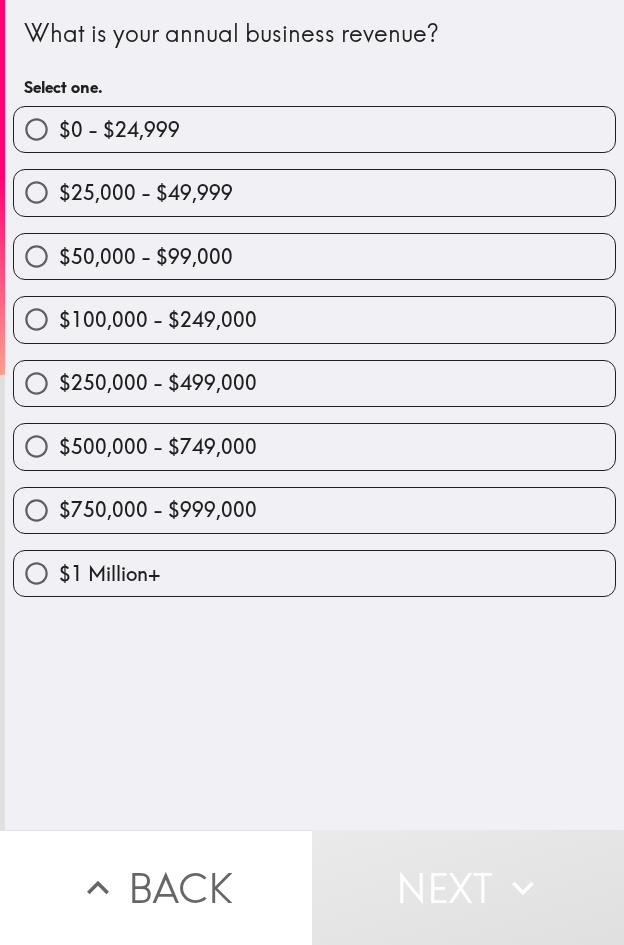 drag, startPoint x: 352, startPoint y: 571, endPoint x: 619, endPoint y: 600, distance: 268.57028 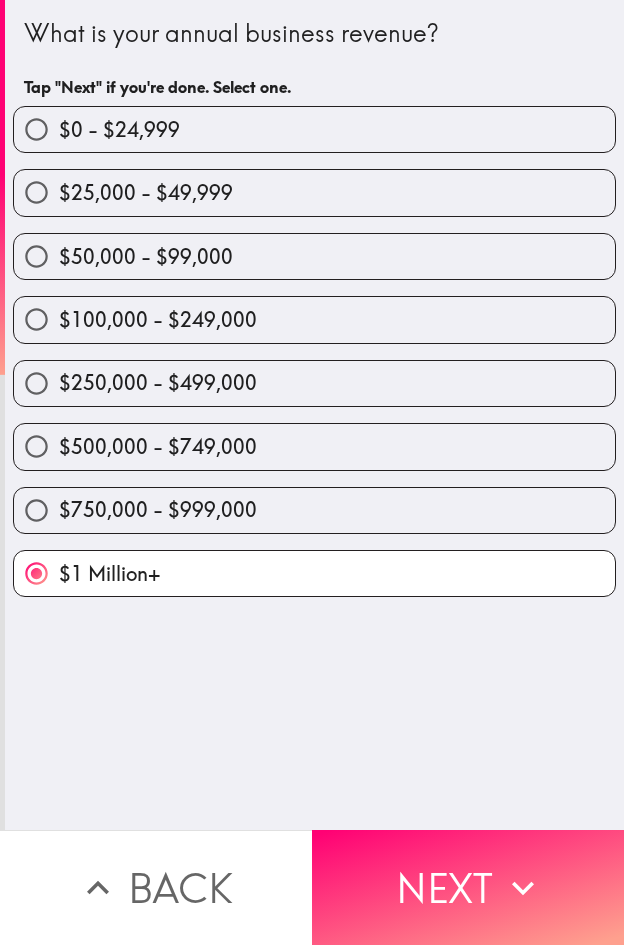 drag, startPoint x: 575, startPoint y: 902, endPoint x: 623, endPoint y: 910, distance: 48.6621 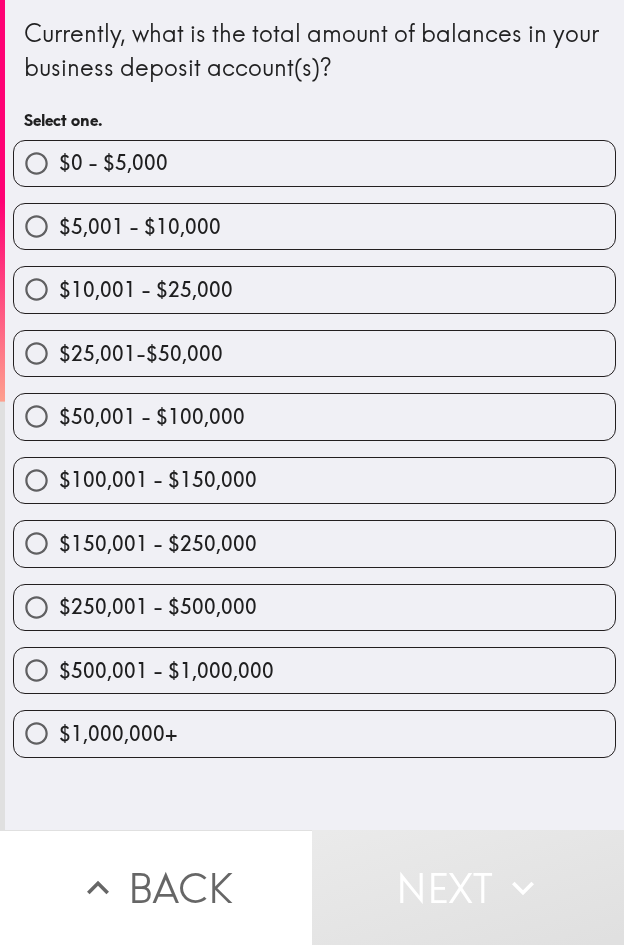drag, startPoint x: 294, startPoint y: 543, endPoint x: 339, endPoint y: 554, distance: 46.32494 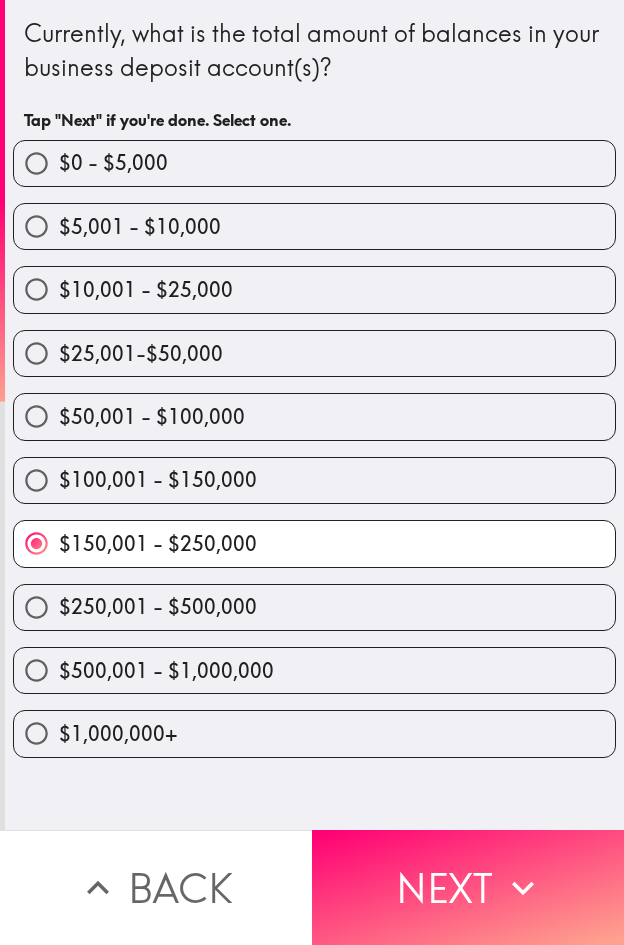 click on "Next" at bounding box center (468, 887) 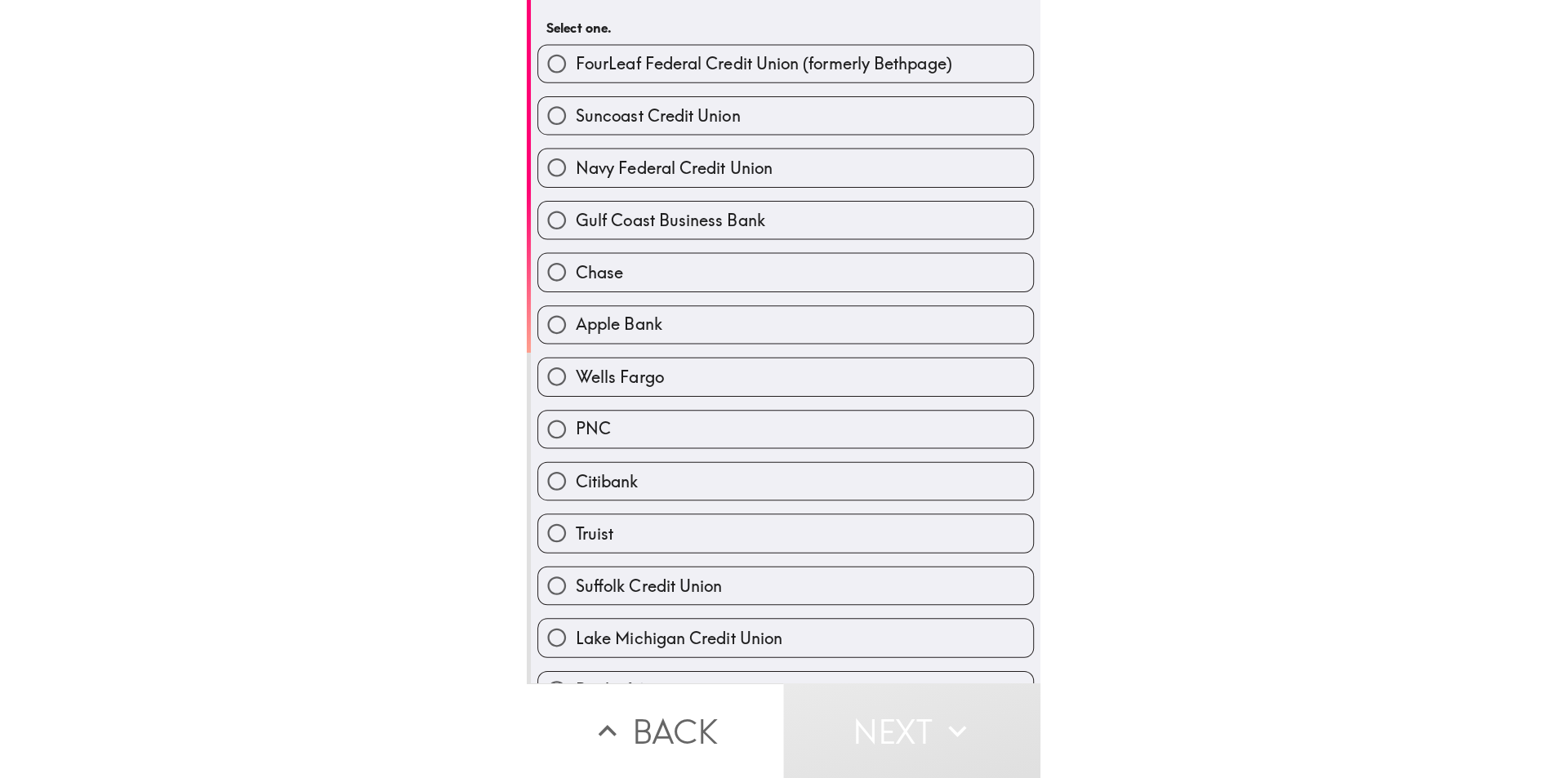scroll, scrollTop: 0, scrollLeft: 0, axis: both 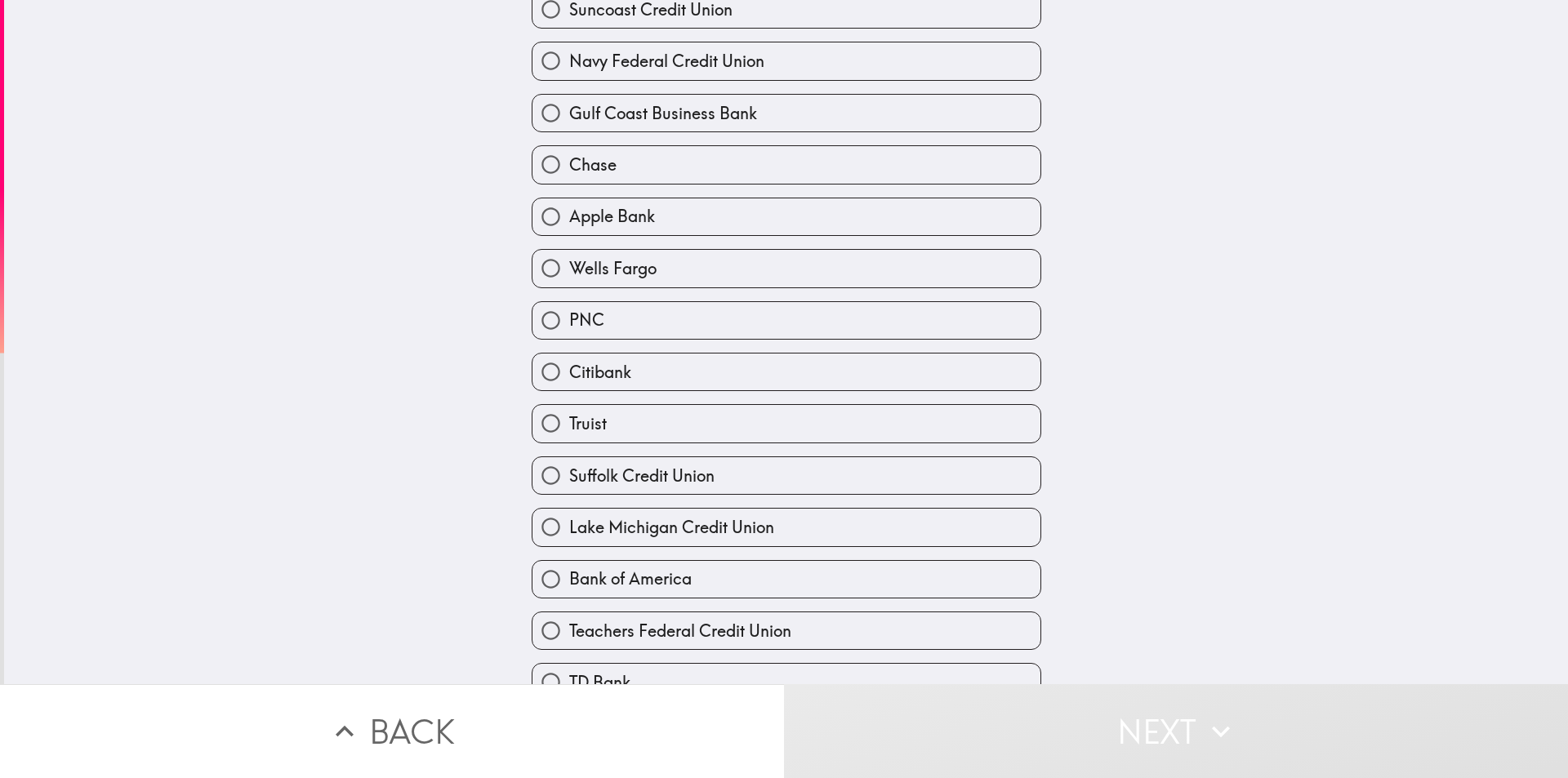 type 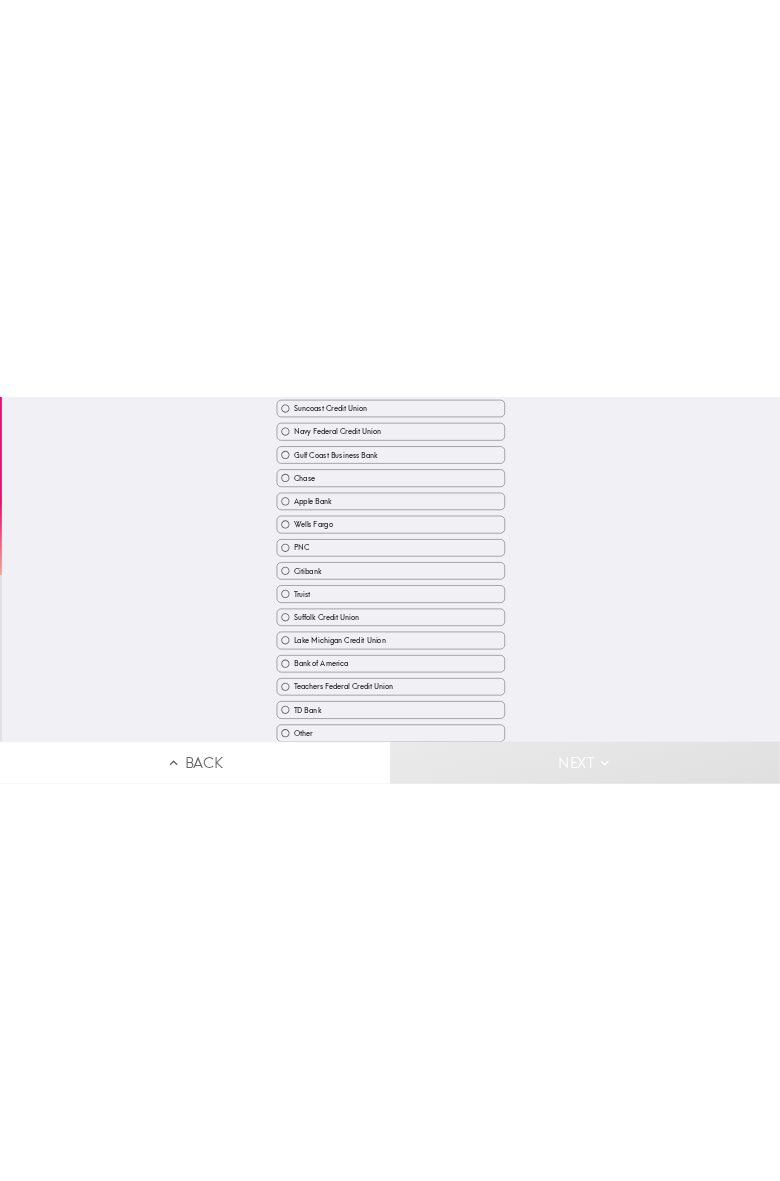 scroll, scrollTop: 88, scrollLeft: 0, axis: vertical 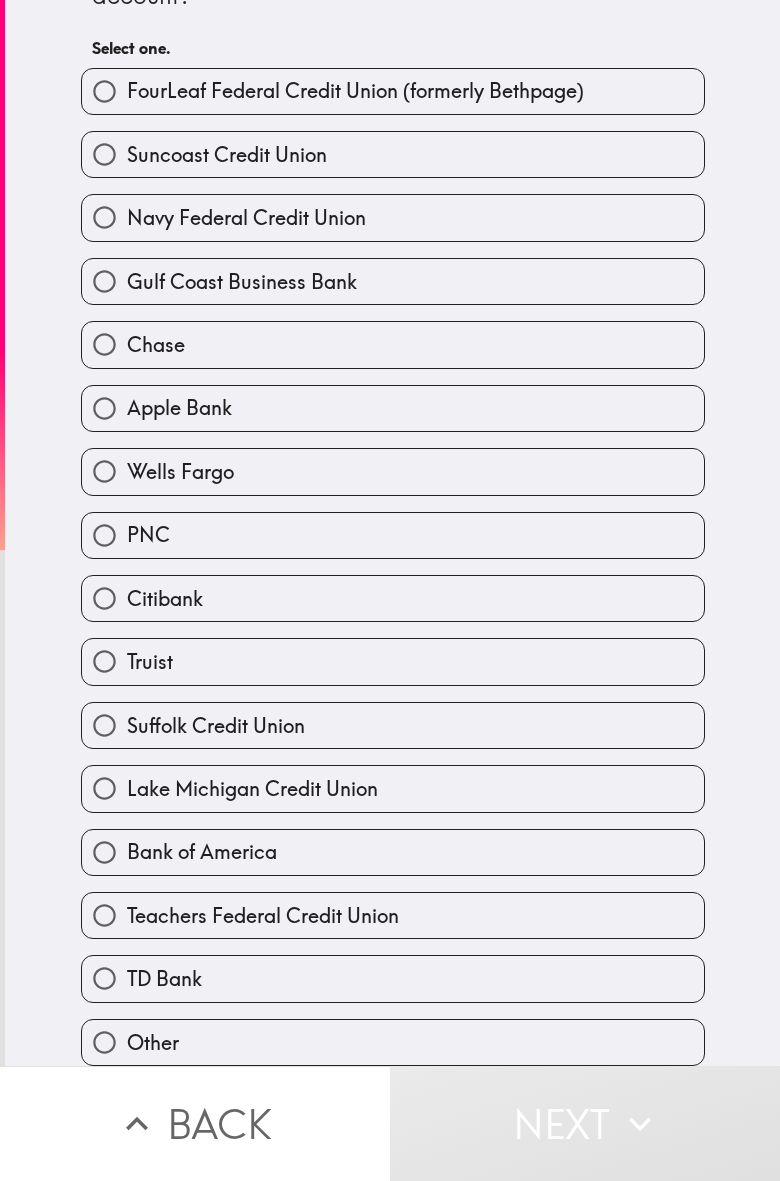click on "Chase" at bounding box center (393, 344) 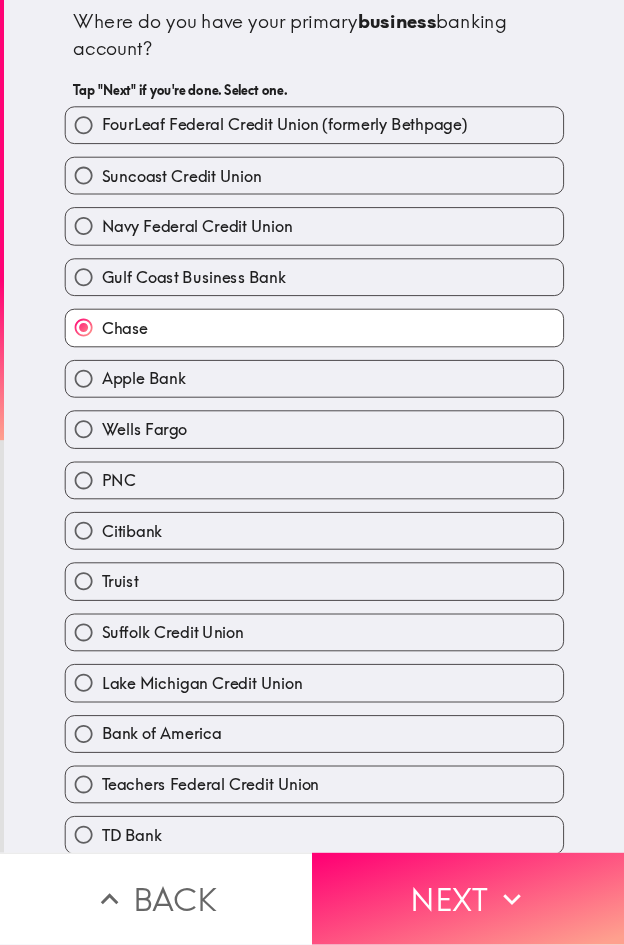 scroll, scrollTop: 0, scrollLeft: 0, axis: both 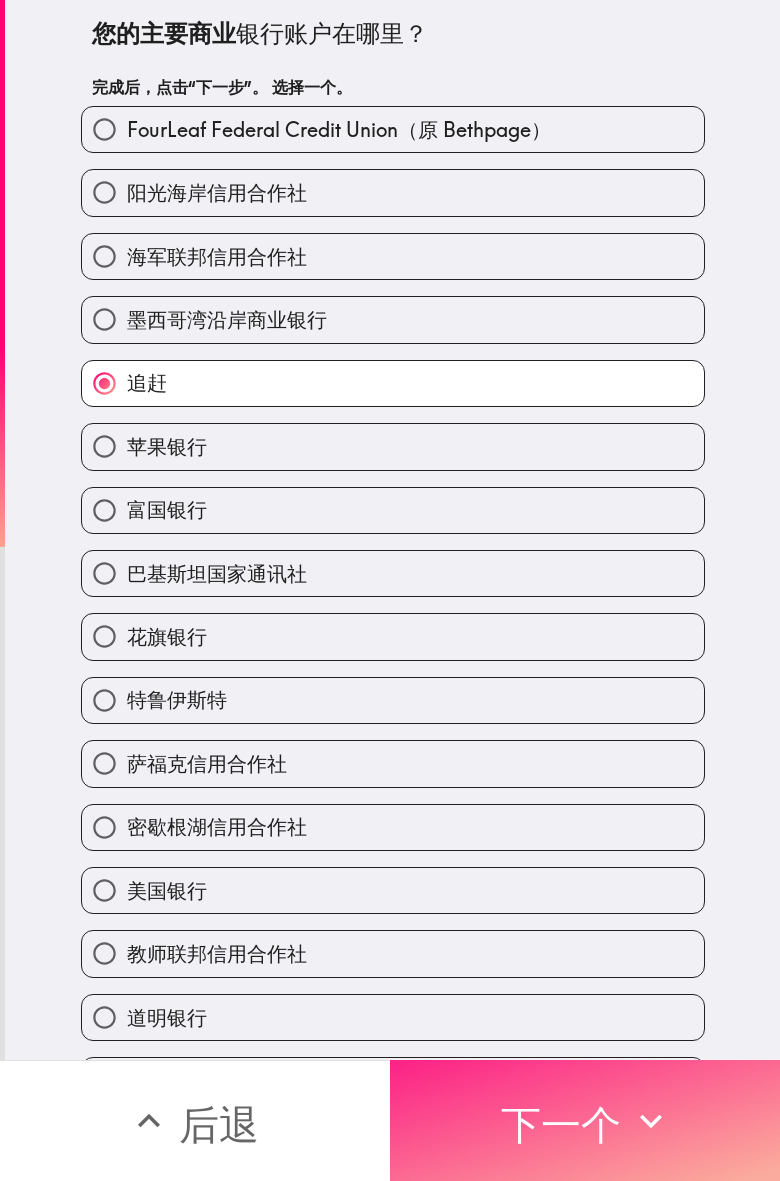 drag, startPoint x: 585, startPoint y: 1103, endPoint x: 607, endPoint y: 1105, distance: 22.090721 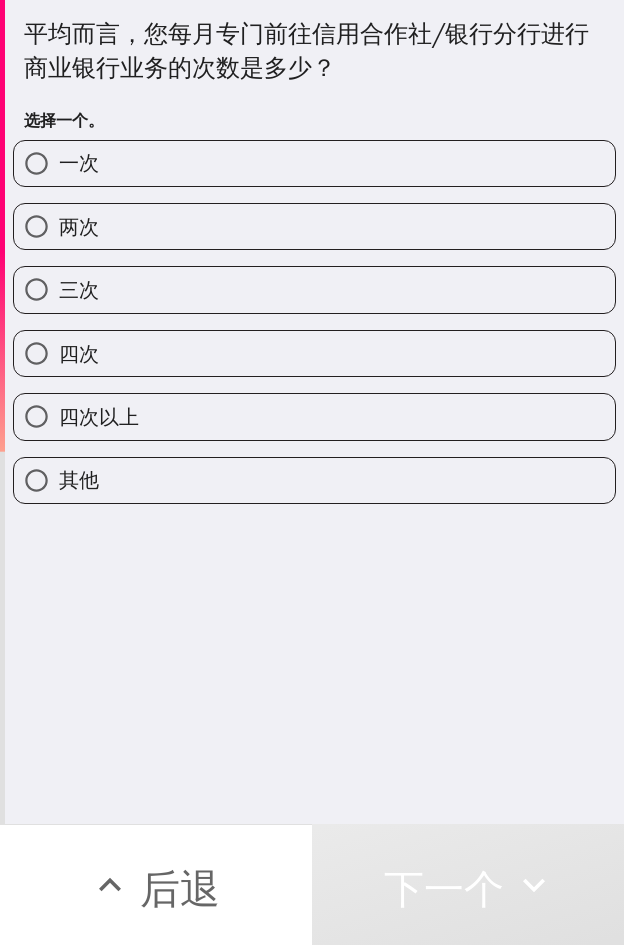 drag, startPoint x: 300, startPoint y: 300, endPoint x: 484, endPoint y: 324, distance: 185.55861 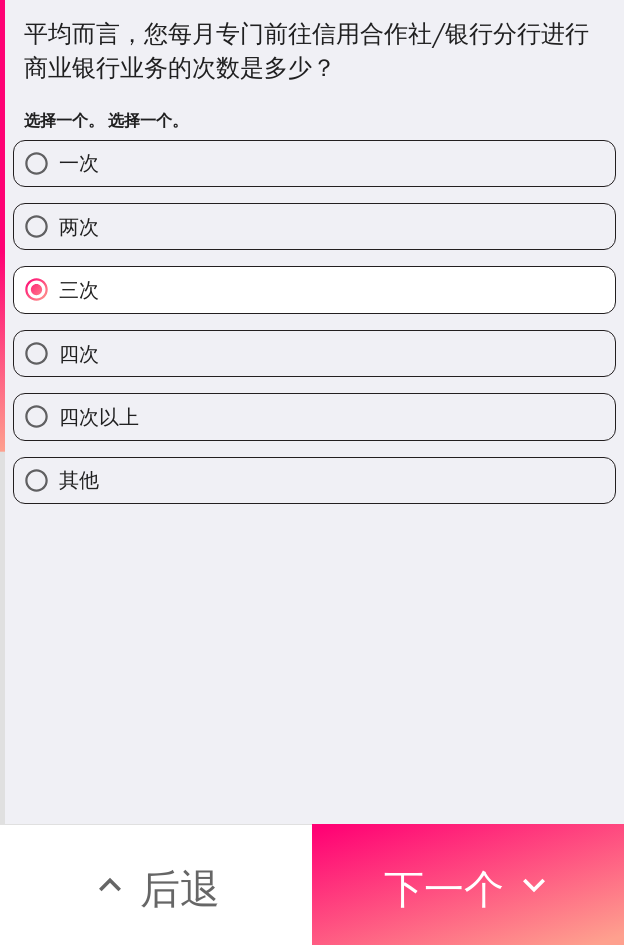 drag, startPoint x: 443, startPoint y: 863, endPoint x: 621, endPoint y: 875, distance: 178.40404 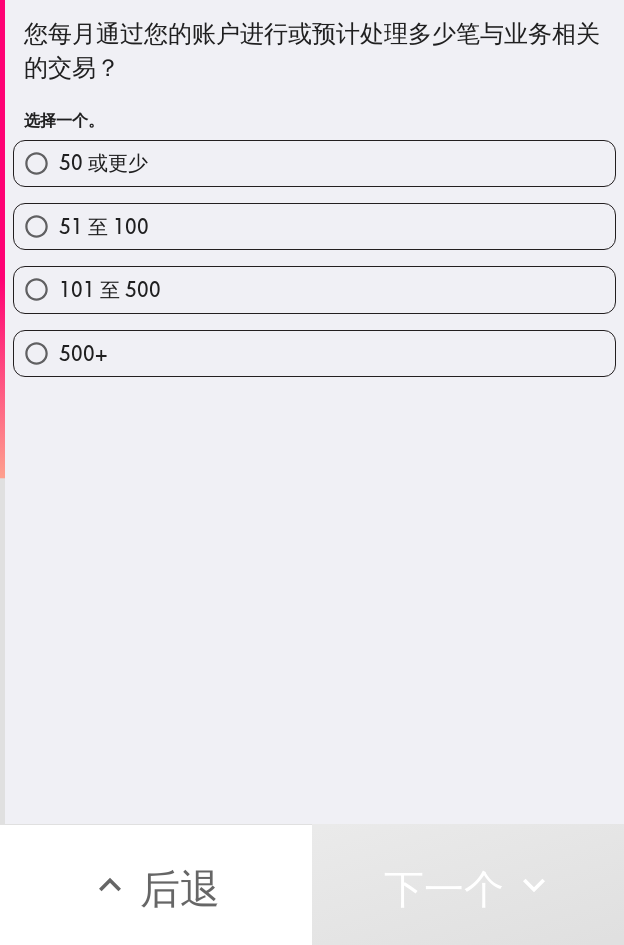drag, startPoint x: 159, startPoint y: 285, endPoint x: 584, endPoint y: 309, distance: 425.6771 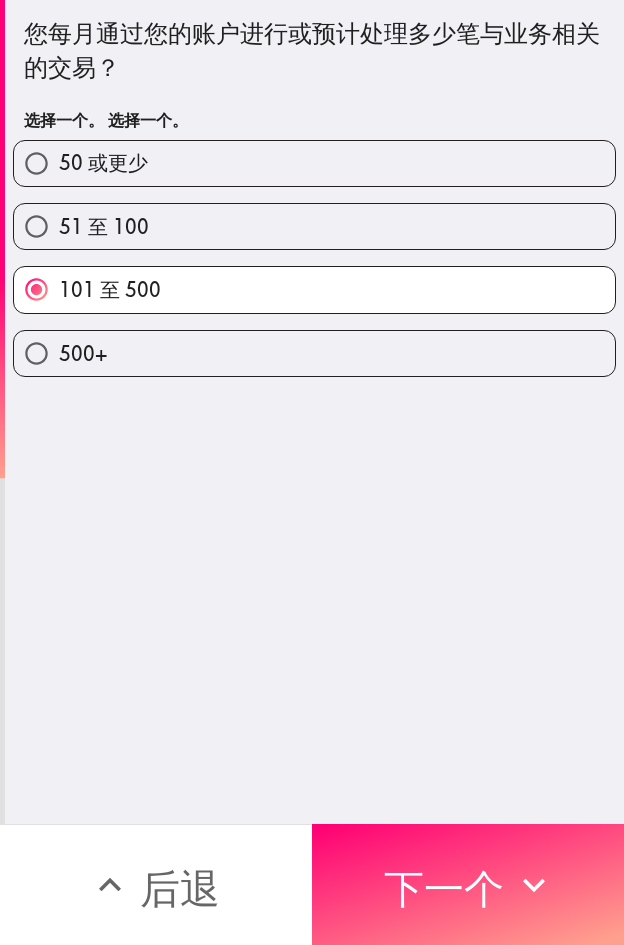 click on "500+" at bounding box center [314, 353] 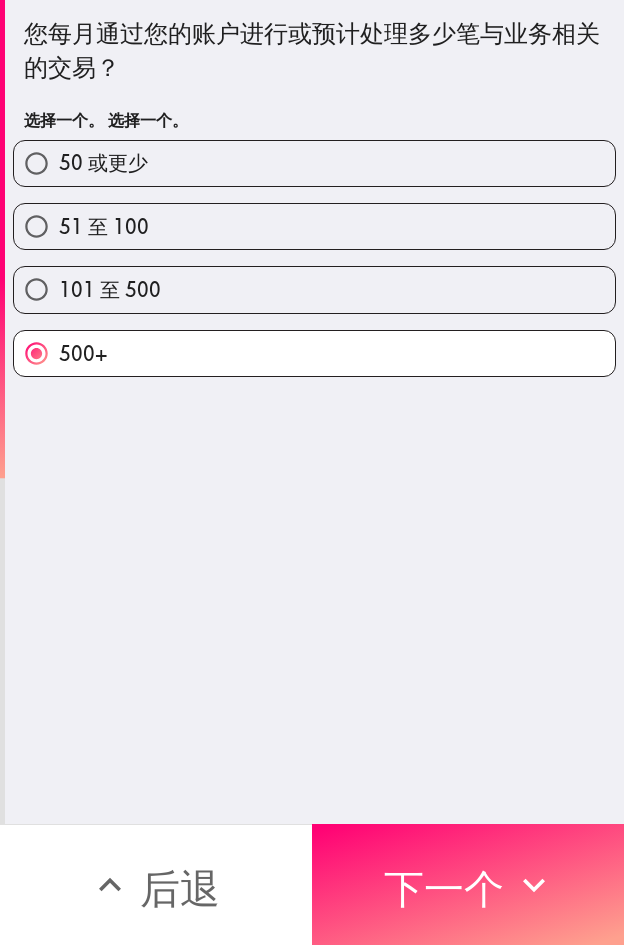 click on "101 至 500" at bounding box center (314, 289) 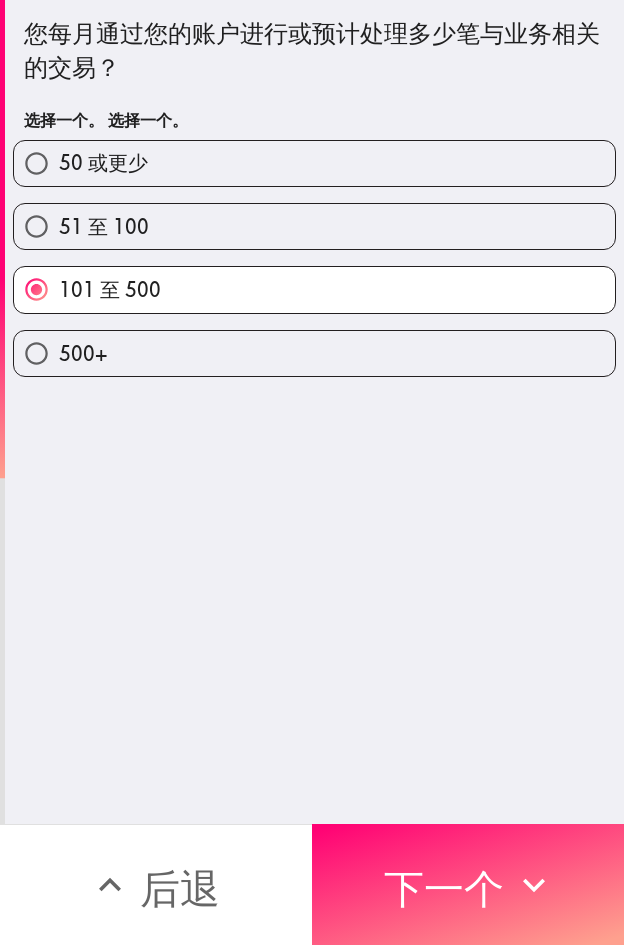 click on "您每月通过您的账户进行或预计处理多少笔与业务相关的交易？ 选择一个。   选择一个。 50 或更少 51 至 100 101 至 500 500+" at bounding box center [314, 412] 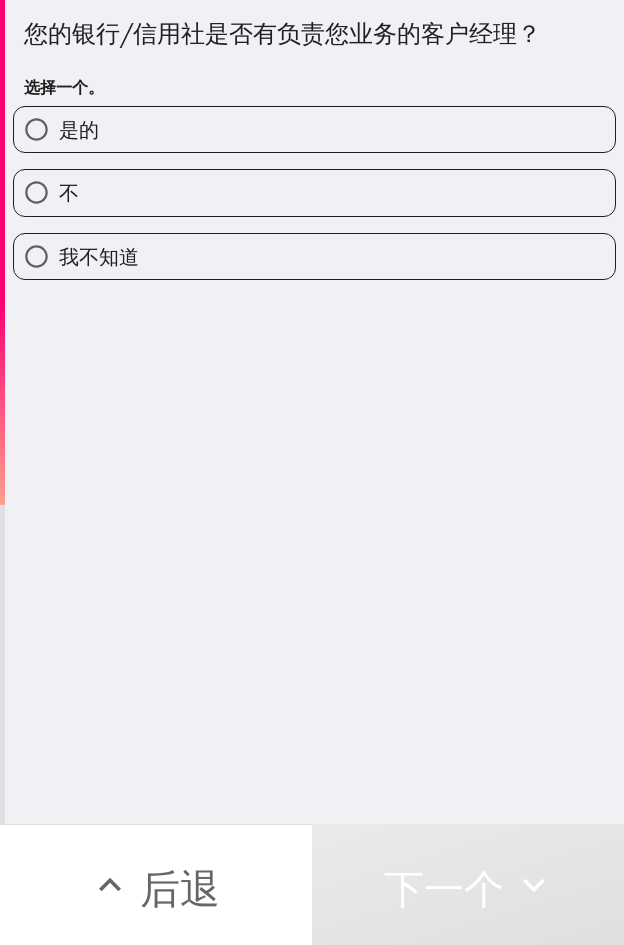 drag, startPoint x: 331, startPoint y: 144, endPoint x: 358, endPoint y: 145, distance: 27.018513 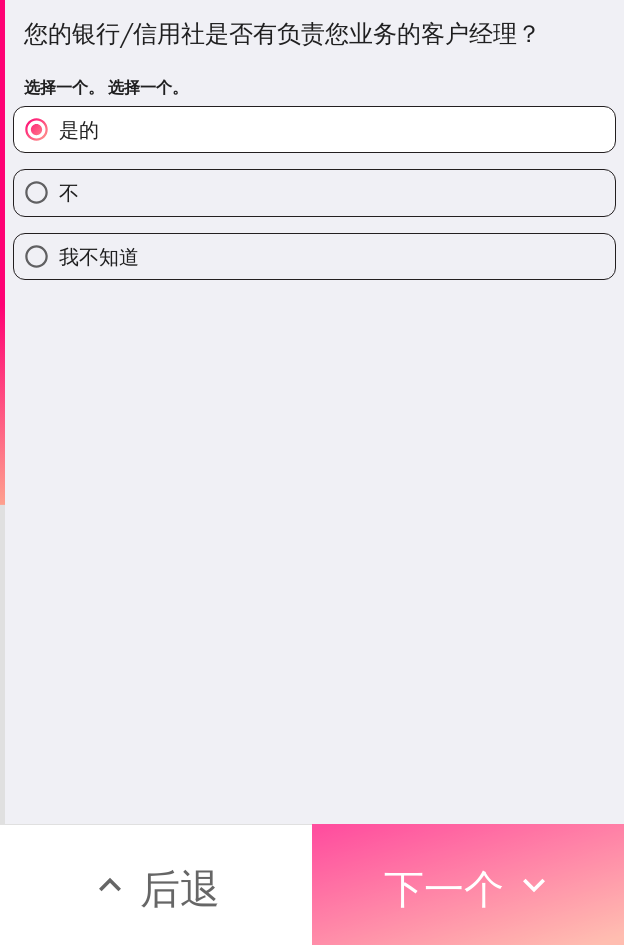 drag, startPoint x: 406, startPoint y: 860, endPoint x: 623, endPoint y: 865, distance: 217.0576 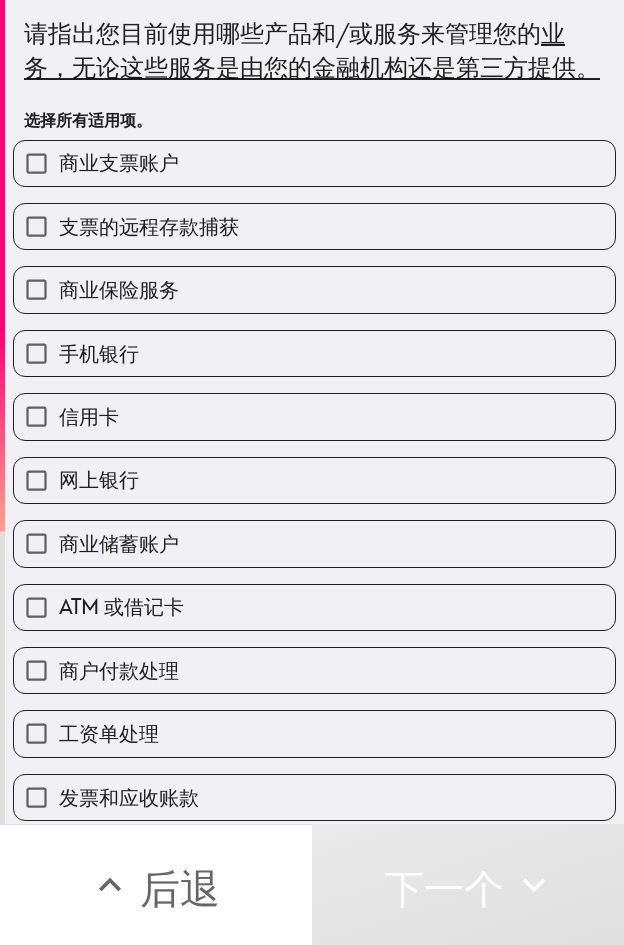 click on "支票的远程存款捕获" at bounding box center (306, 218) 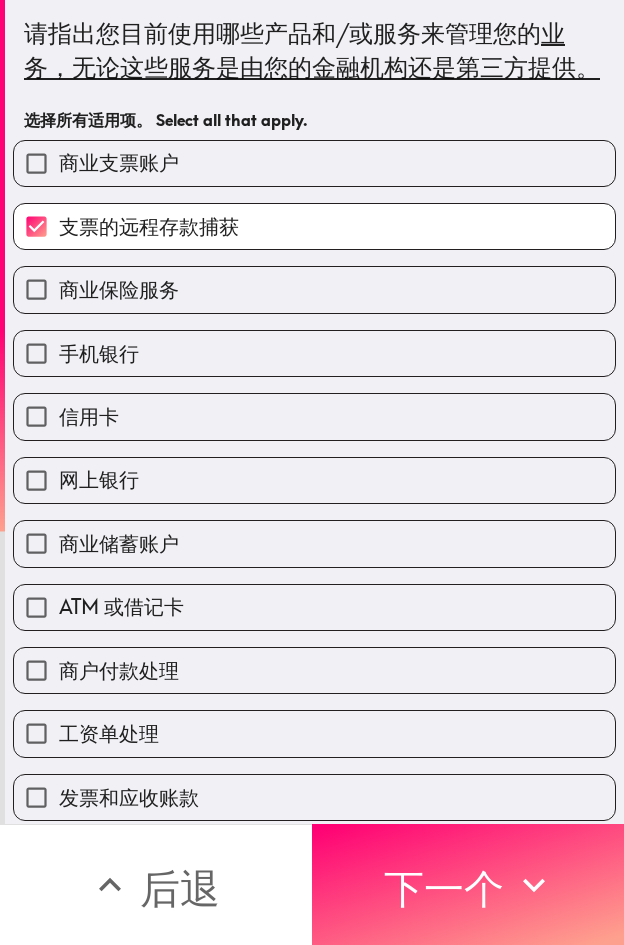 click on "商业保险服务" at bounding box center (314, 289) 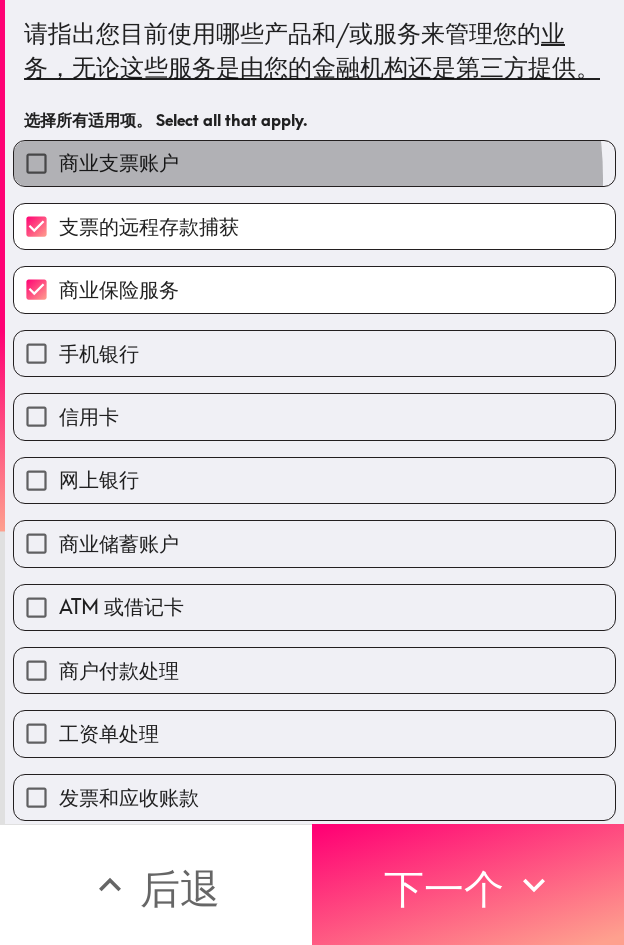 click on "商业支票账户" at bounding box center (314, 163) 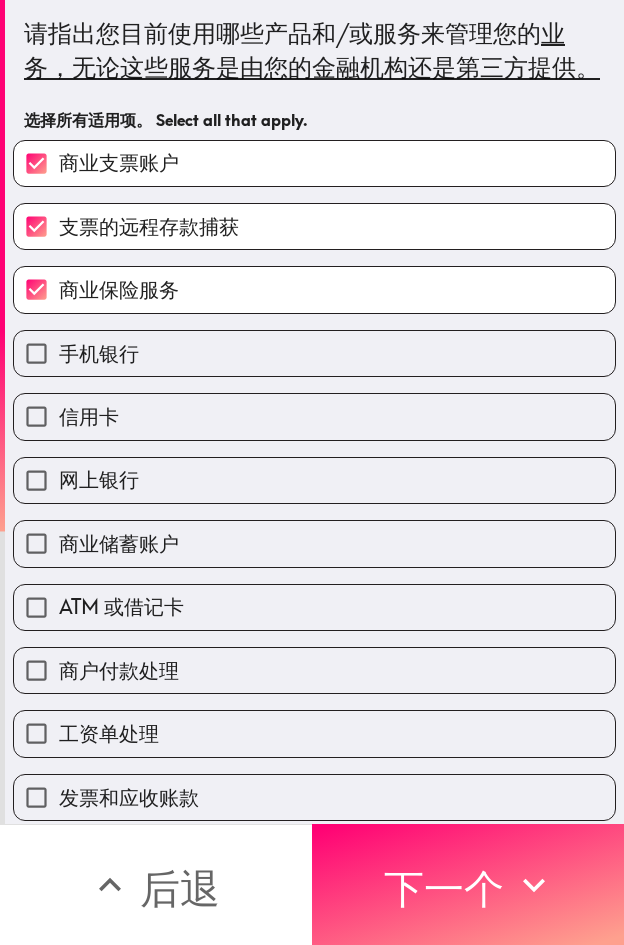 click on "信用卡" at bounding box center (306, 408) 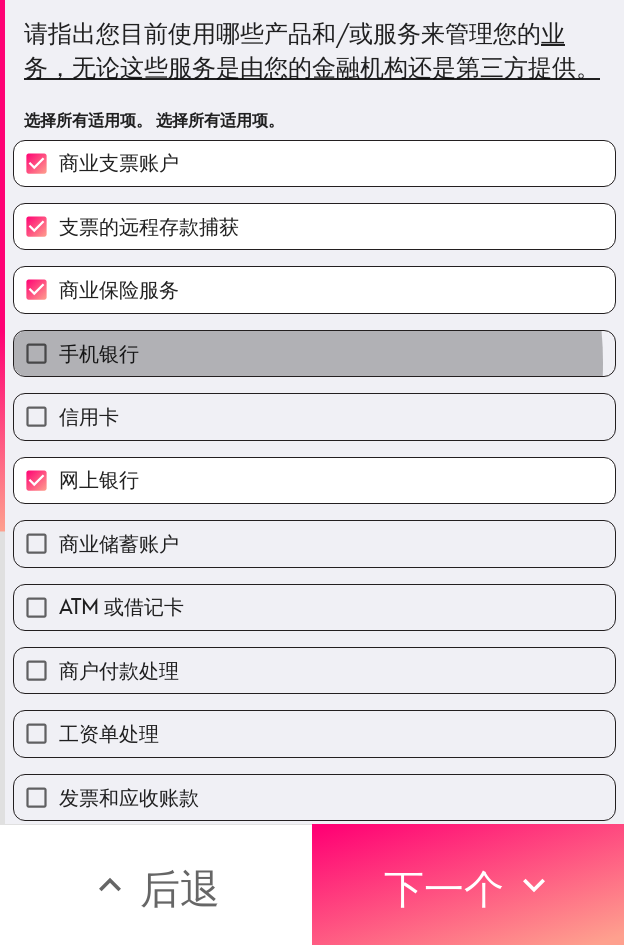 click on "手机银行" at bounding box center (314, 353) 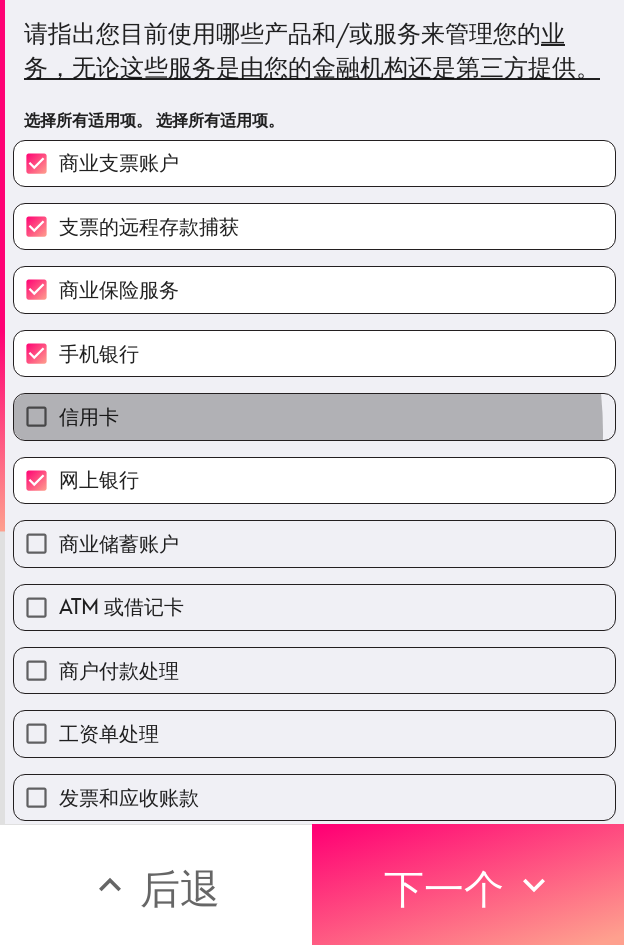 click on "信用卡" at bounding box center [314, 416] 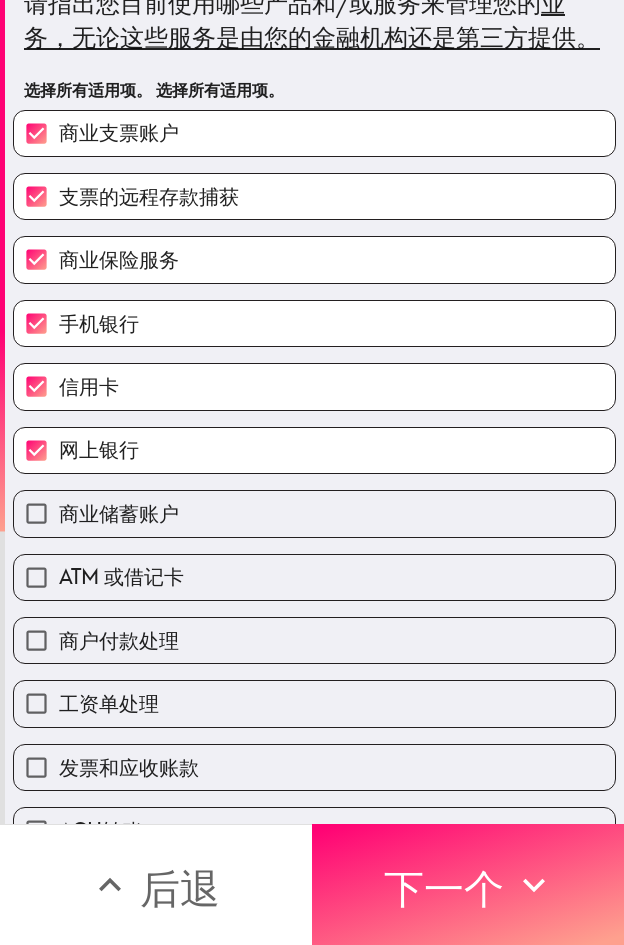 scroll, scrollTop: 300, scrollLeft: 0, axis: vertical 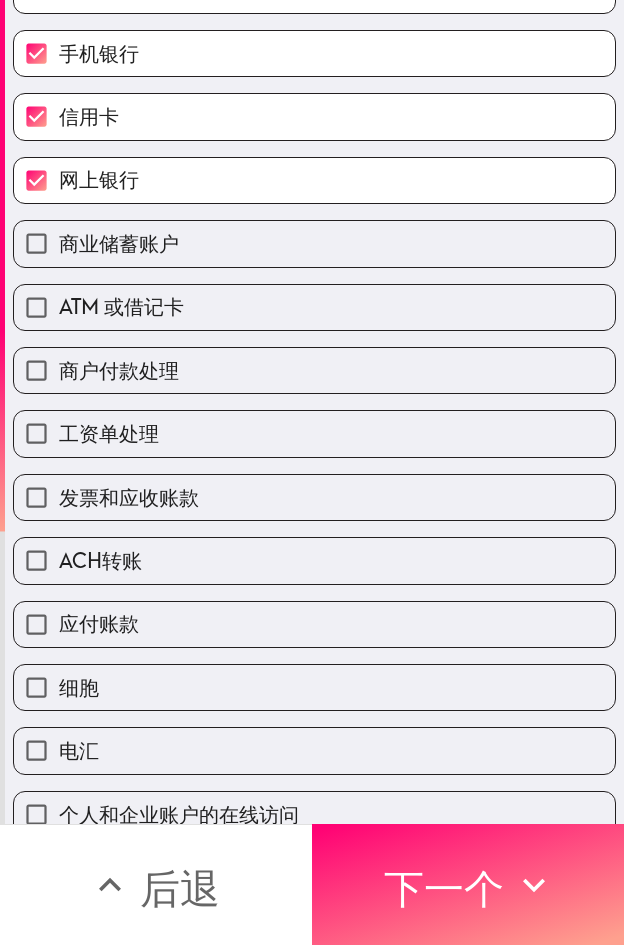 click on "商业储蓄账户" at bounding box center [314, 243] 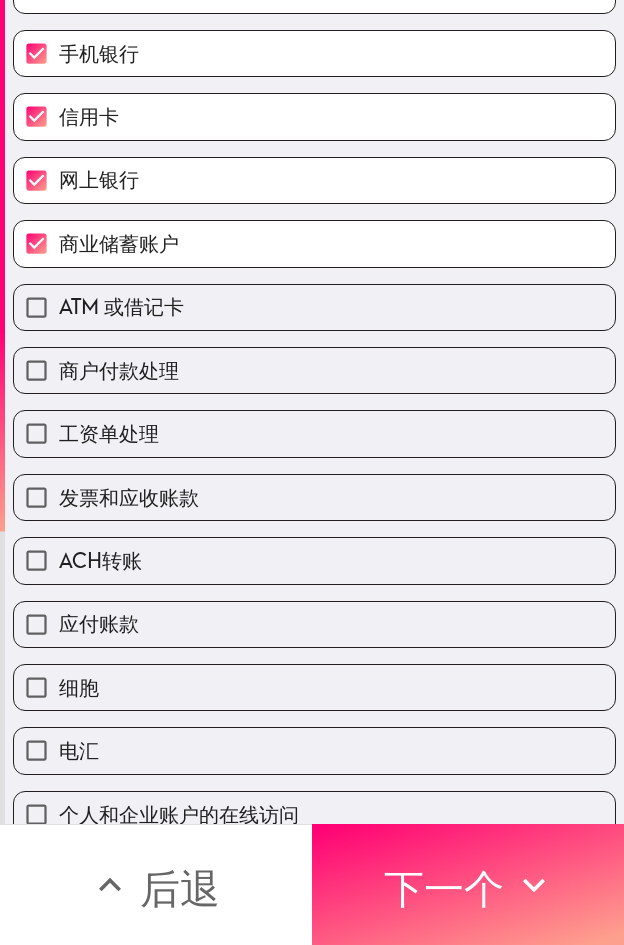 drag, startPoint x: 226, startPoint y: 324, endPoint x: 213, endPoint y: 366, distance: 43.965897 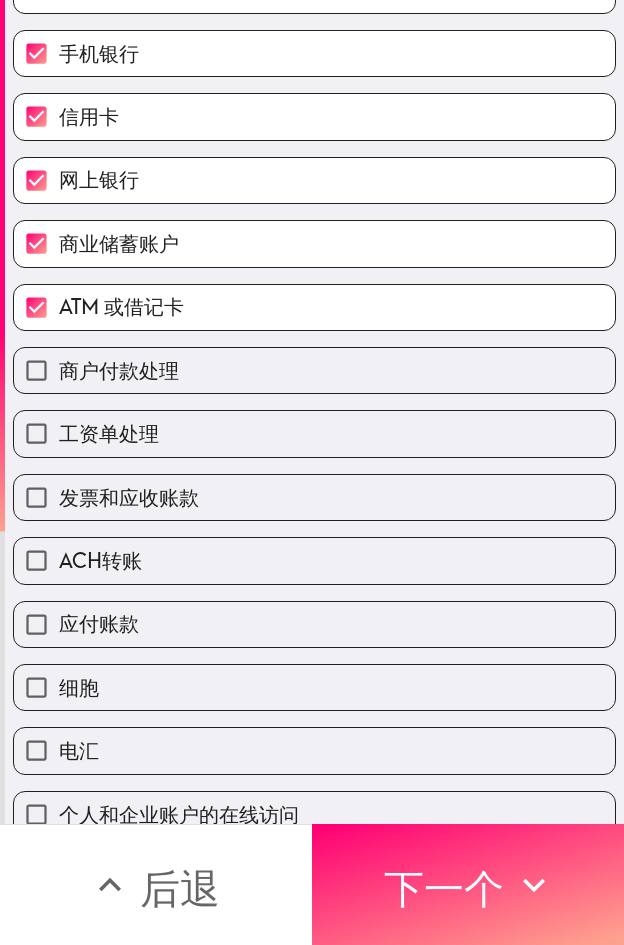 click on "商户付款处理" at bounding box center (306, 362) 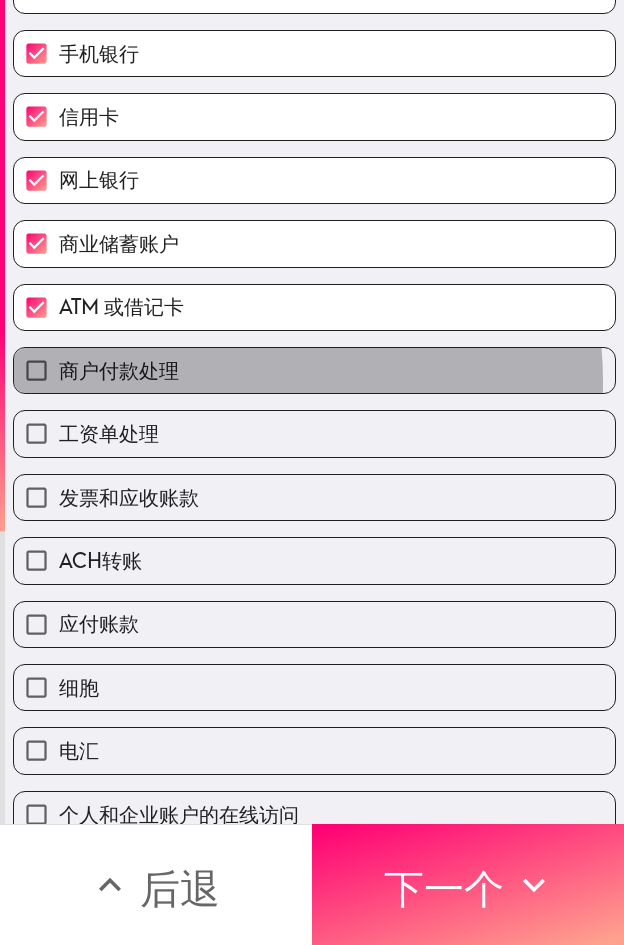 drag, startPoint x: 201, startPoint y: 424, endPoint x: 198, endPoint y: 459, distance: 35.128338 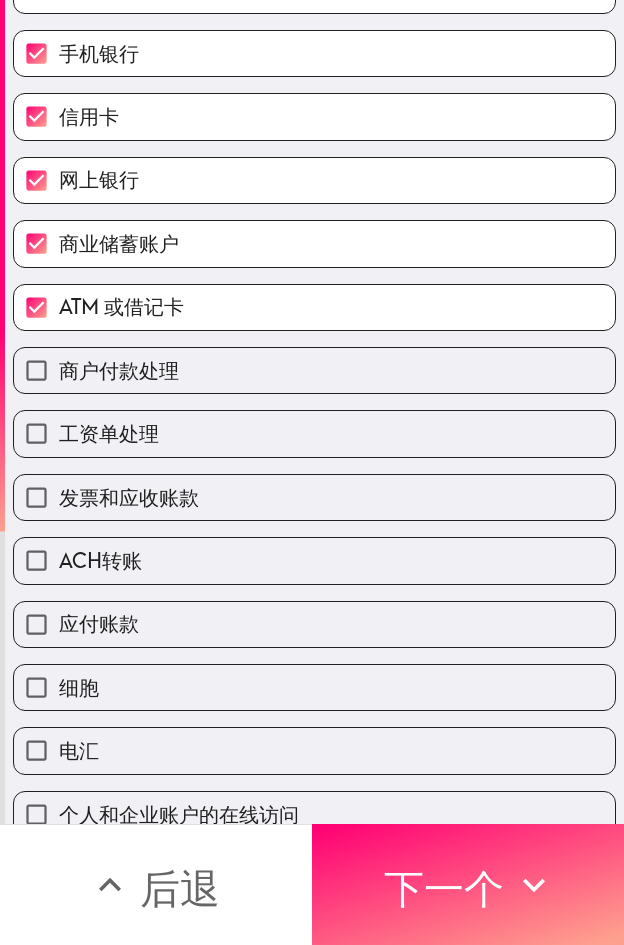 drag, startPoint x: 206, startPoint y: 554, endPoint x: 207, endPoint y: 572, distance: 18.027756 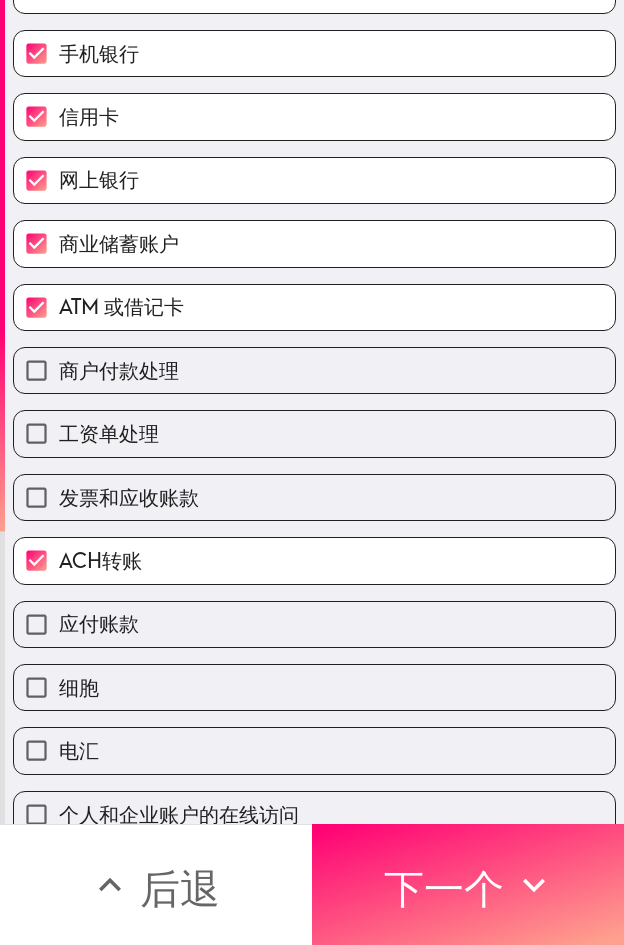 drag, startPoint x: 208, startPoint y: 542, endPoint x: 214, endPoint y: 529, distance: 14.3178215 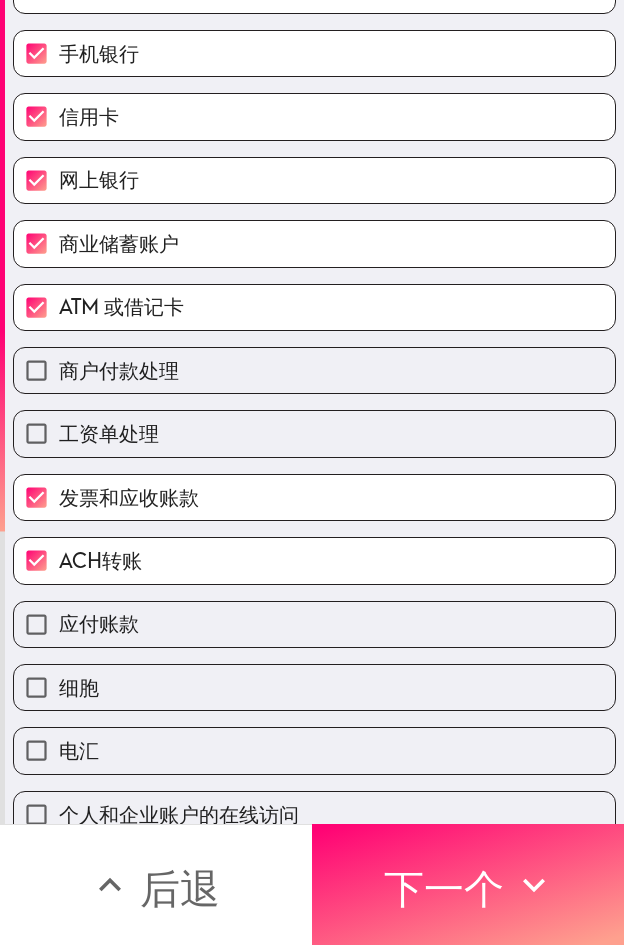 drag, startPoint x: 222, startPoint y: 491, endPoint x: 225, endPoint y: 479, distance: 12.369317 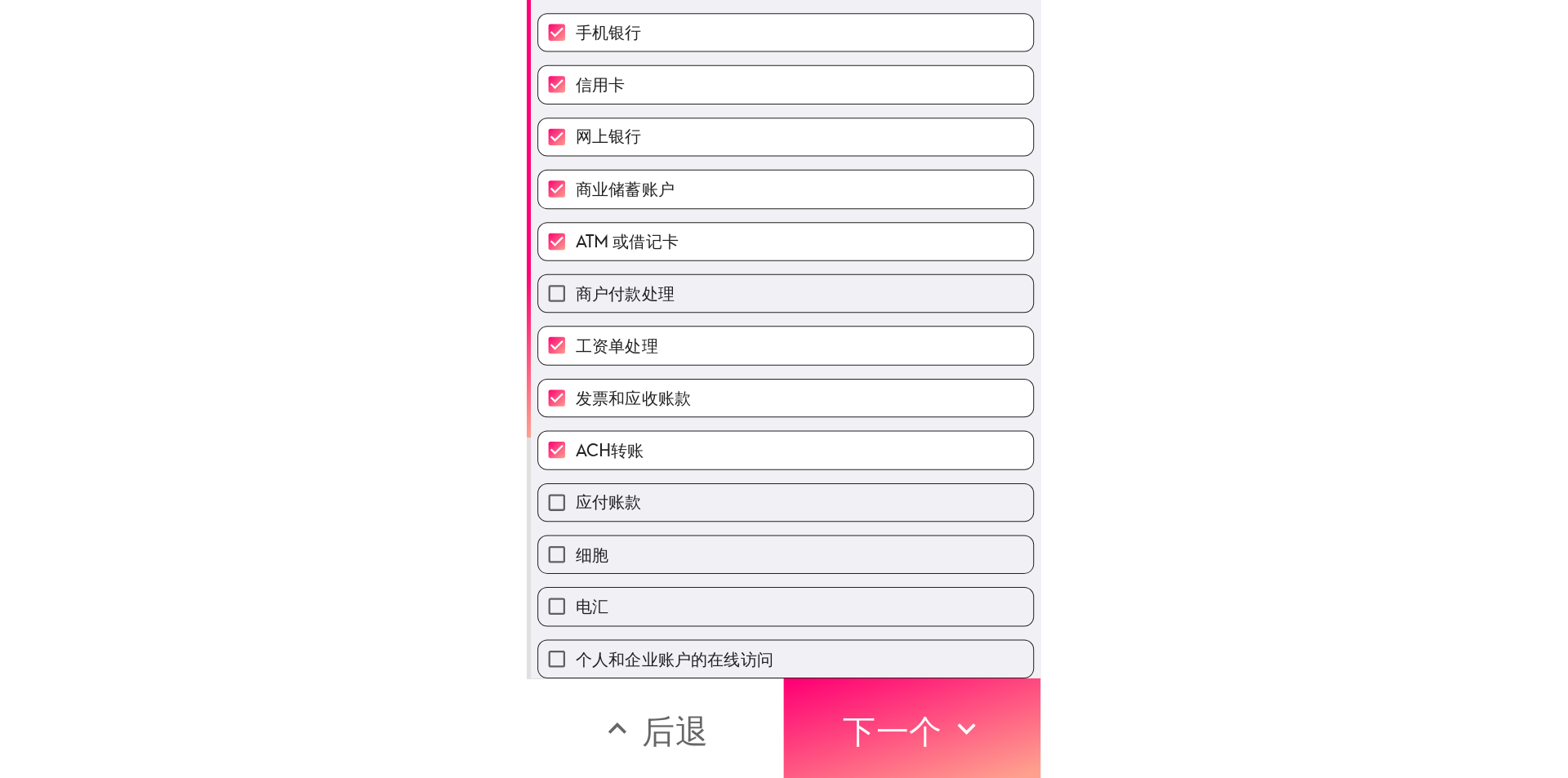 scroll, scrollTop: 296, scrollLeft: 0, axis: vertical 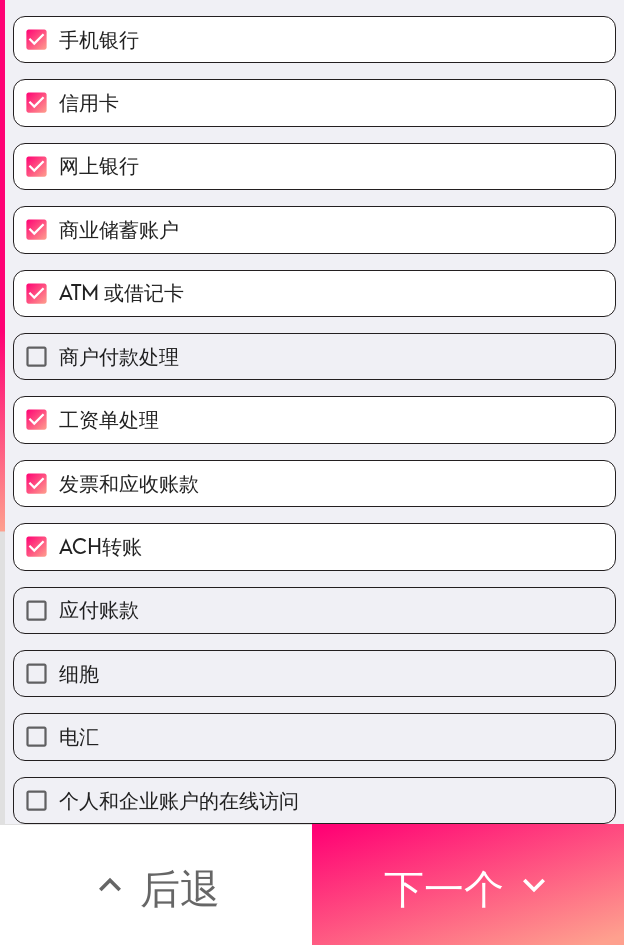 click on "应付账款" at bounding box center [314, 610] 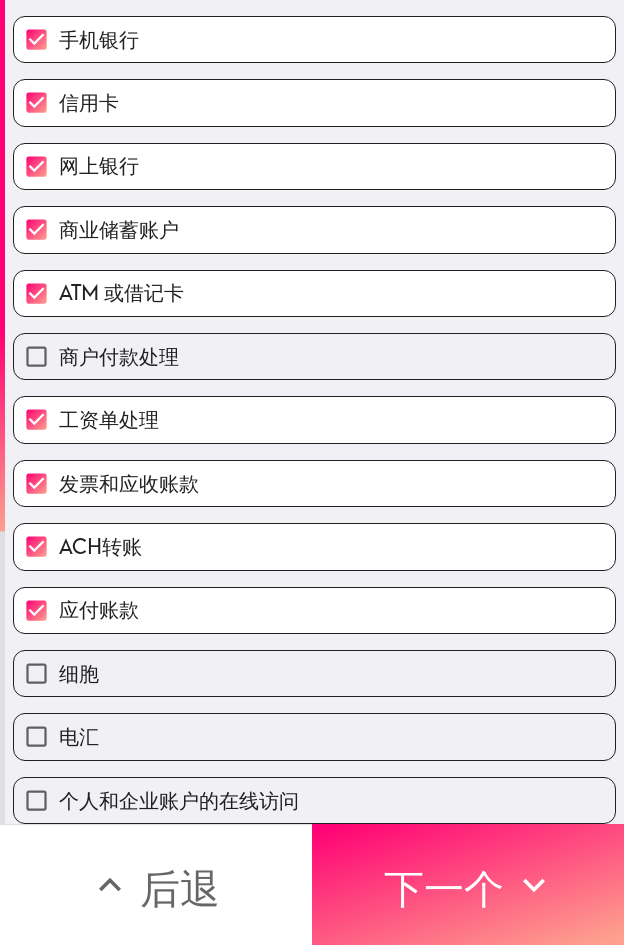 drag, startPoint x: 156, startPoint y: 643, endPoint x: 153, endPoint y: 676, distance: 33.13608 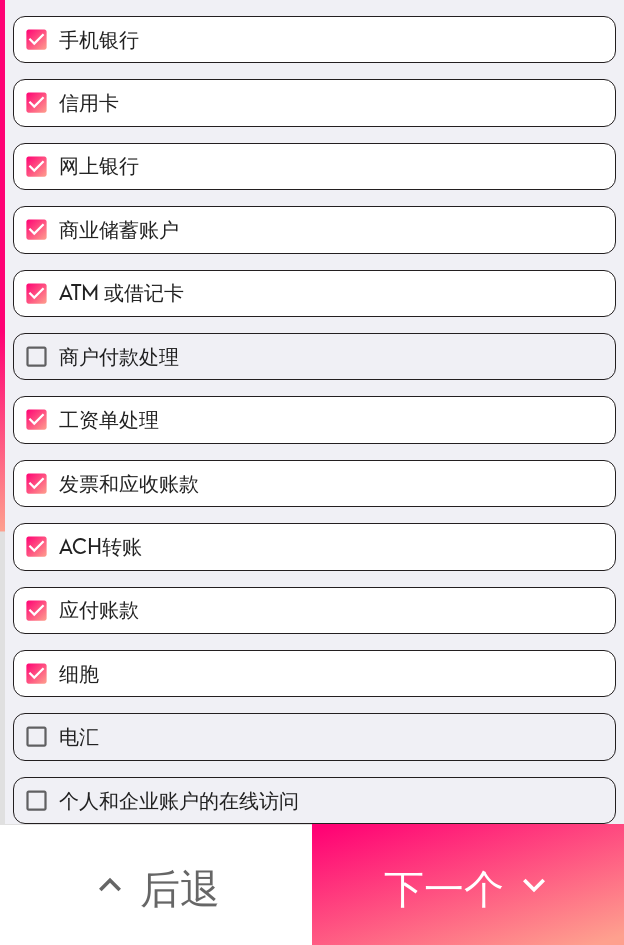 click on "细胞" at bounding box center [314, 673] 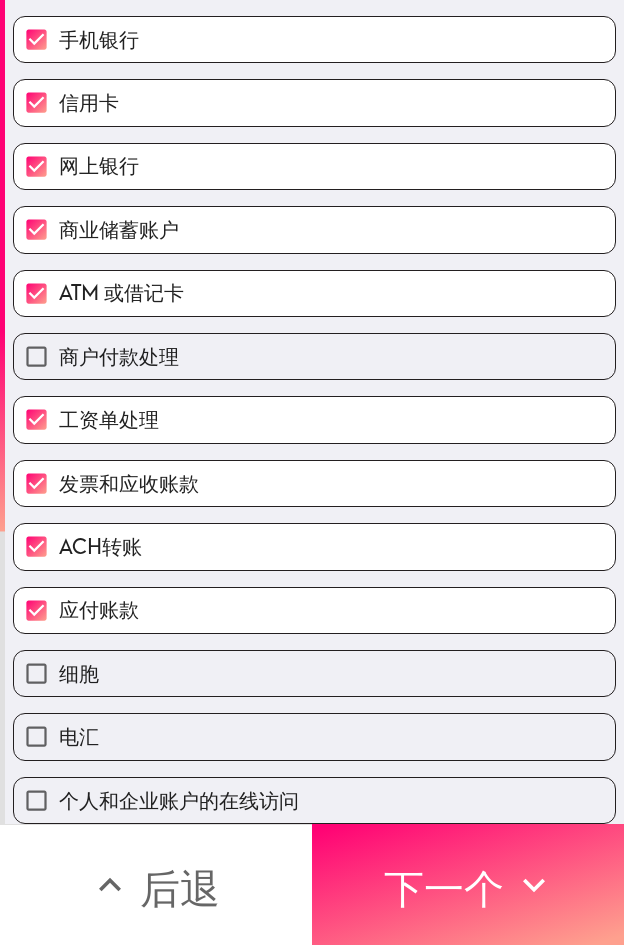 click on "电汇" at bounding box center [314, 736] 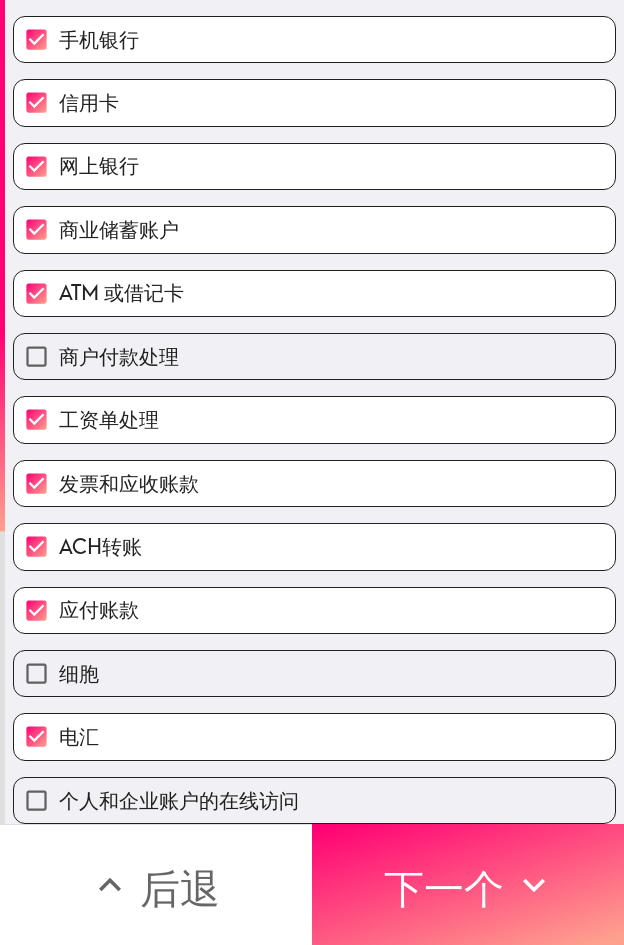 drag, startPoint x: 142, startPoint y: 793, endPoint x: 160, endPoint y: 796, distance: 18.248287 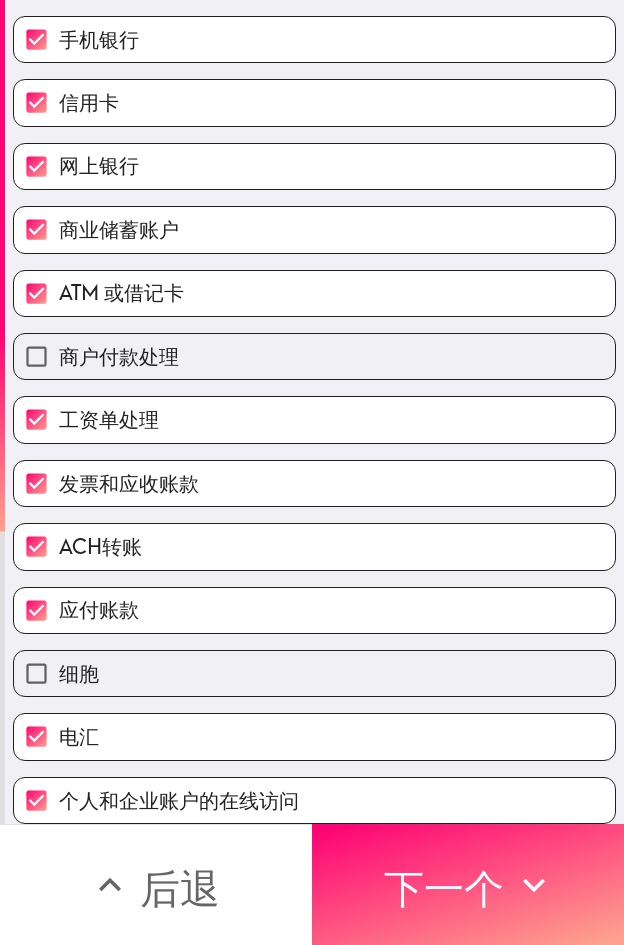 click on "细胞" at bounding box center (314, 673) 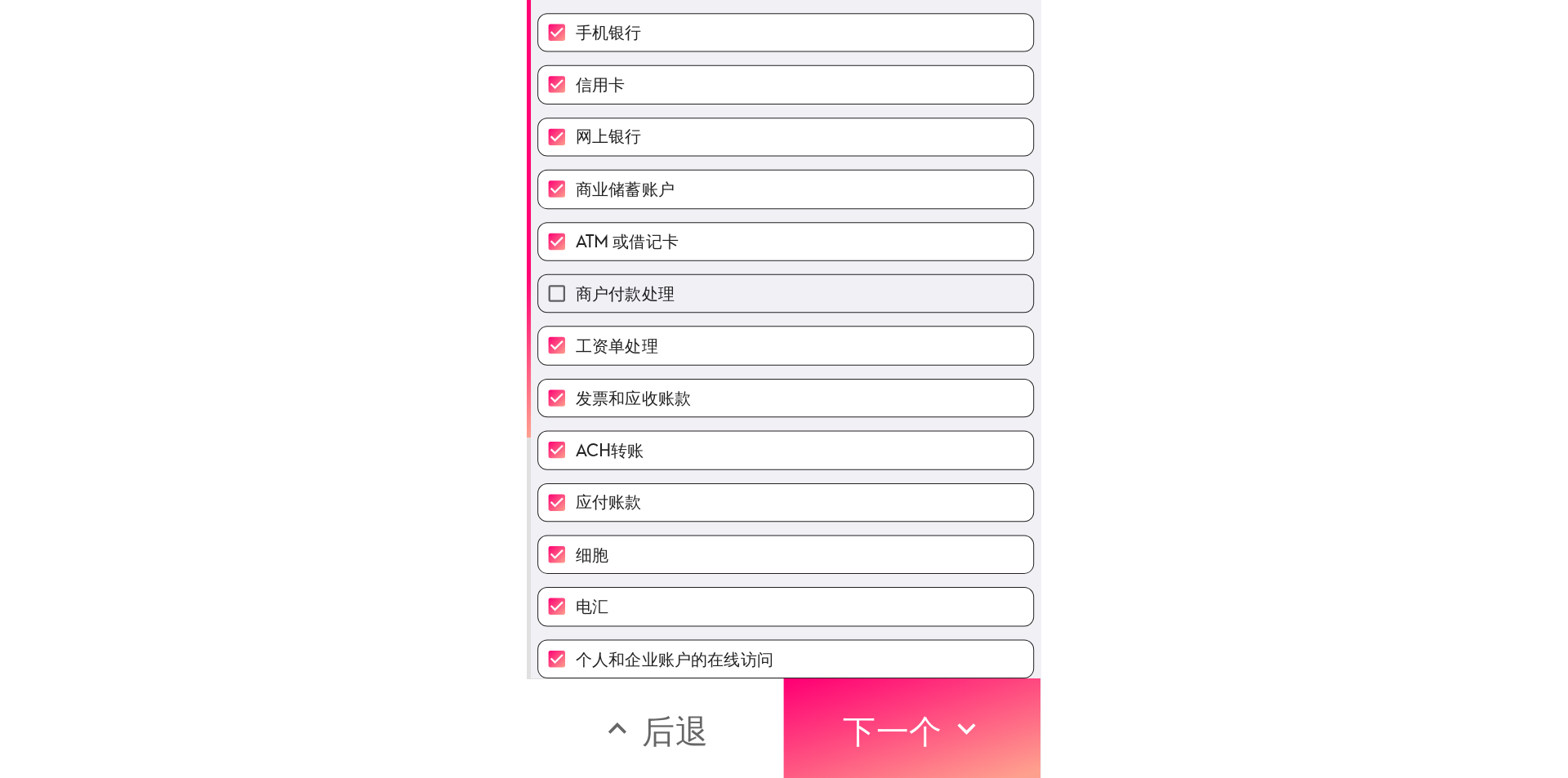 scroll, scrollTop: 262, scrollLeft: 0, axis: vertical 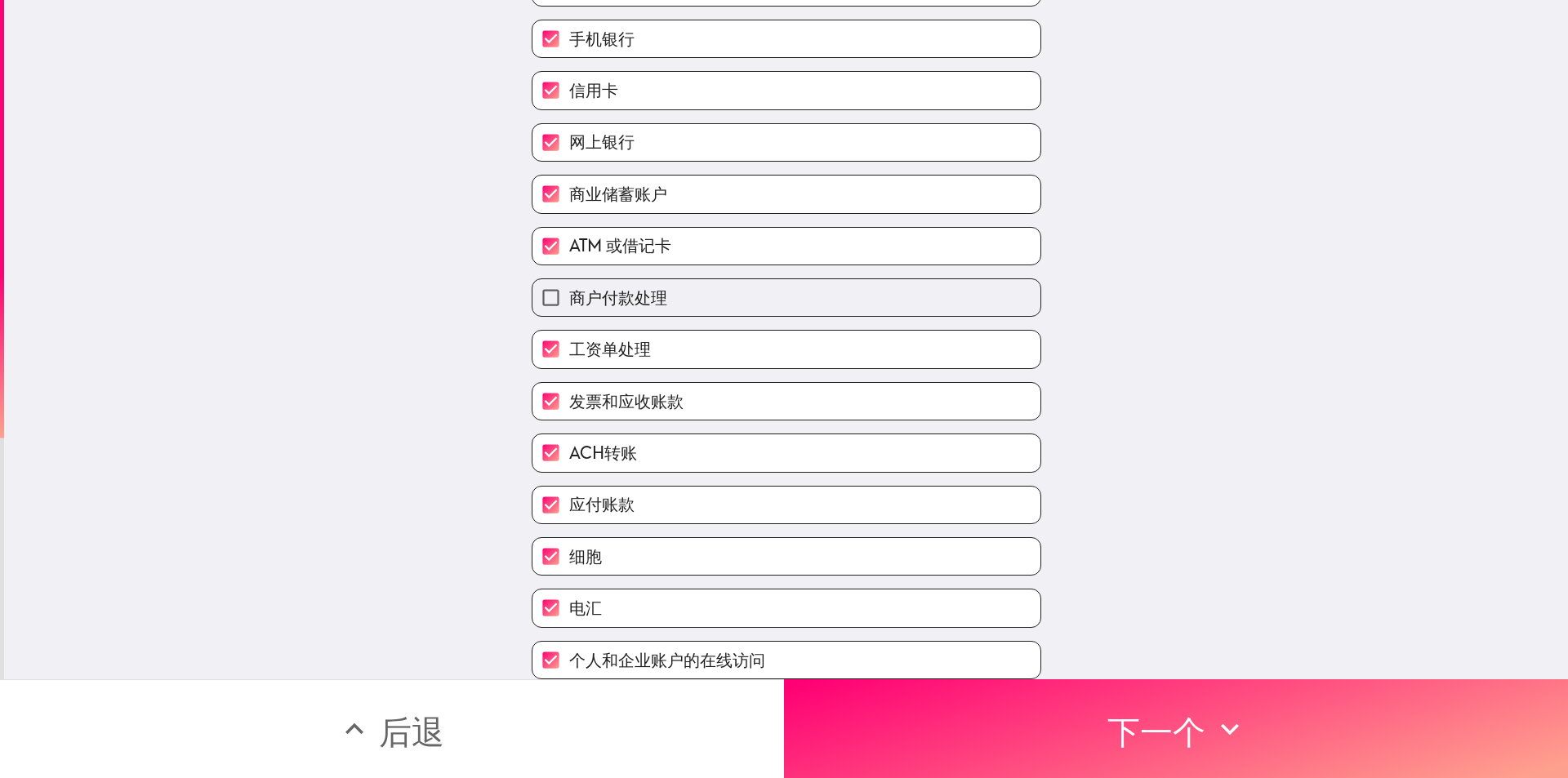 click on "手机银行" at bounding box center (786, 38) 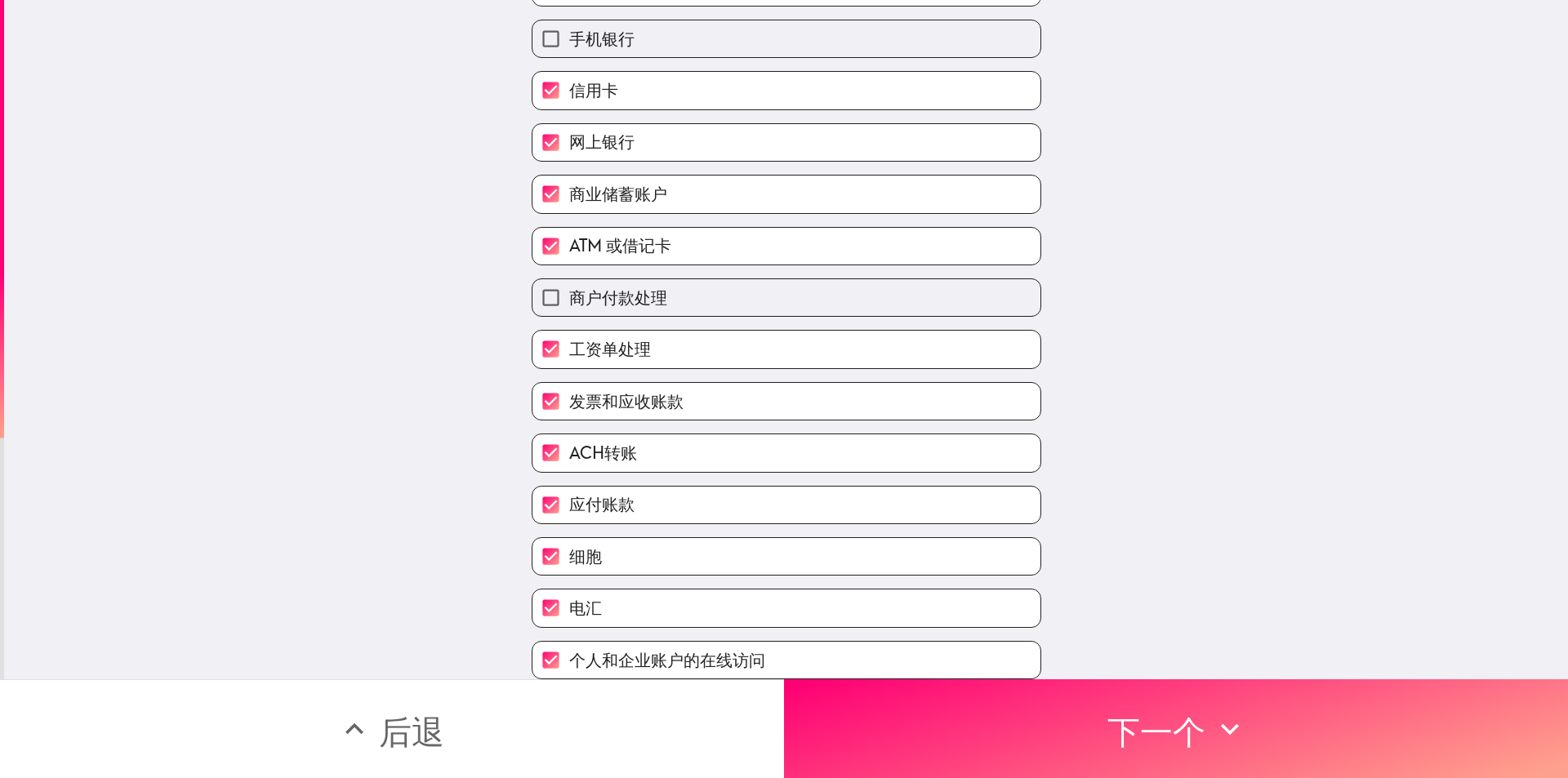 click on "信用卡" at bounding box center [786, 90] 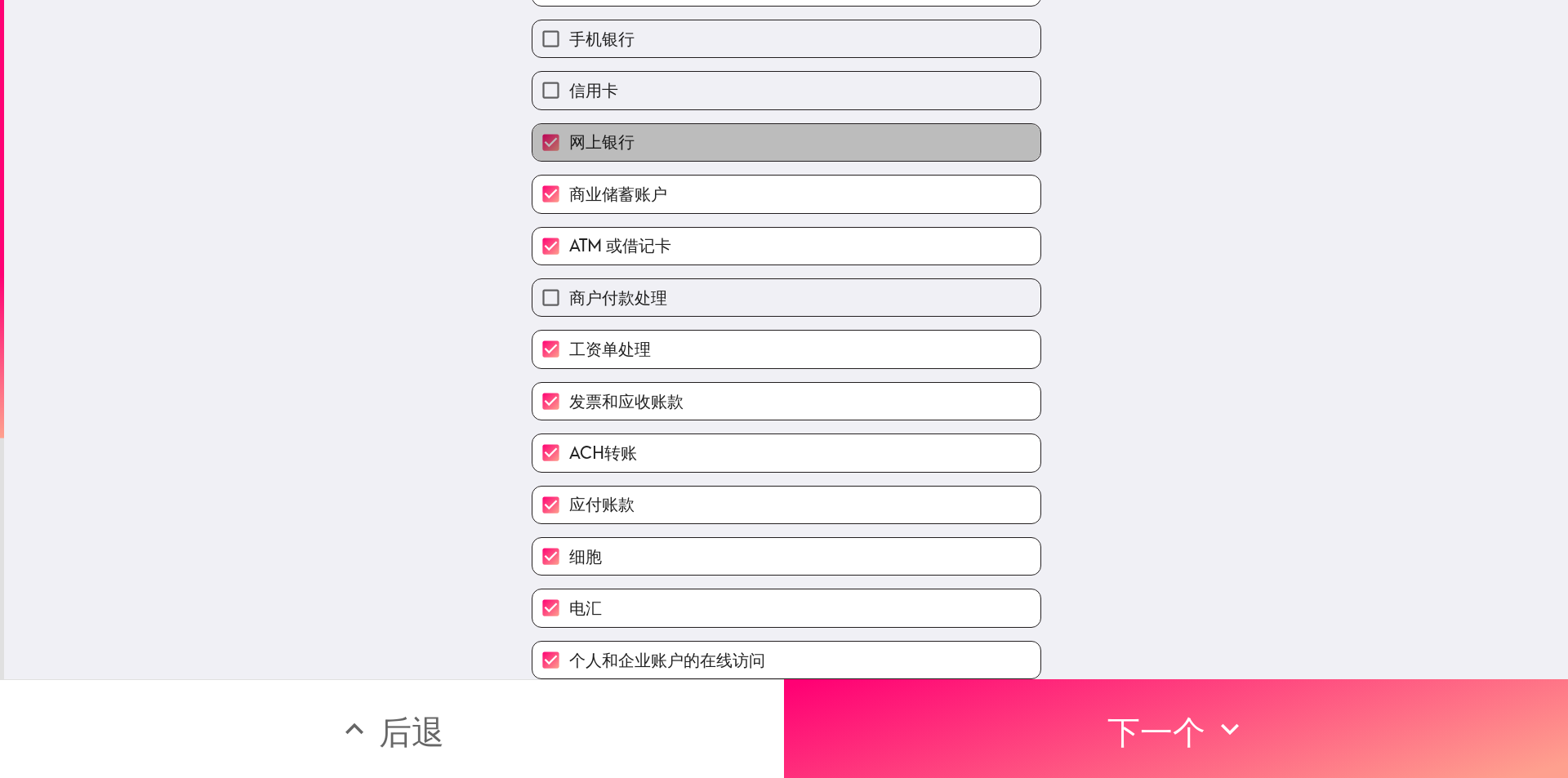 click on "网上银行" at bounding box center (786, 142) 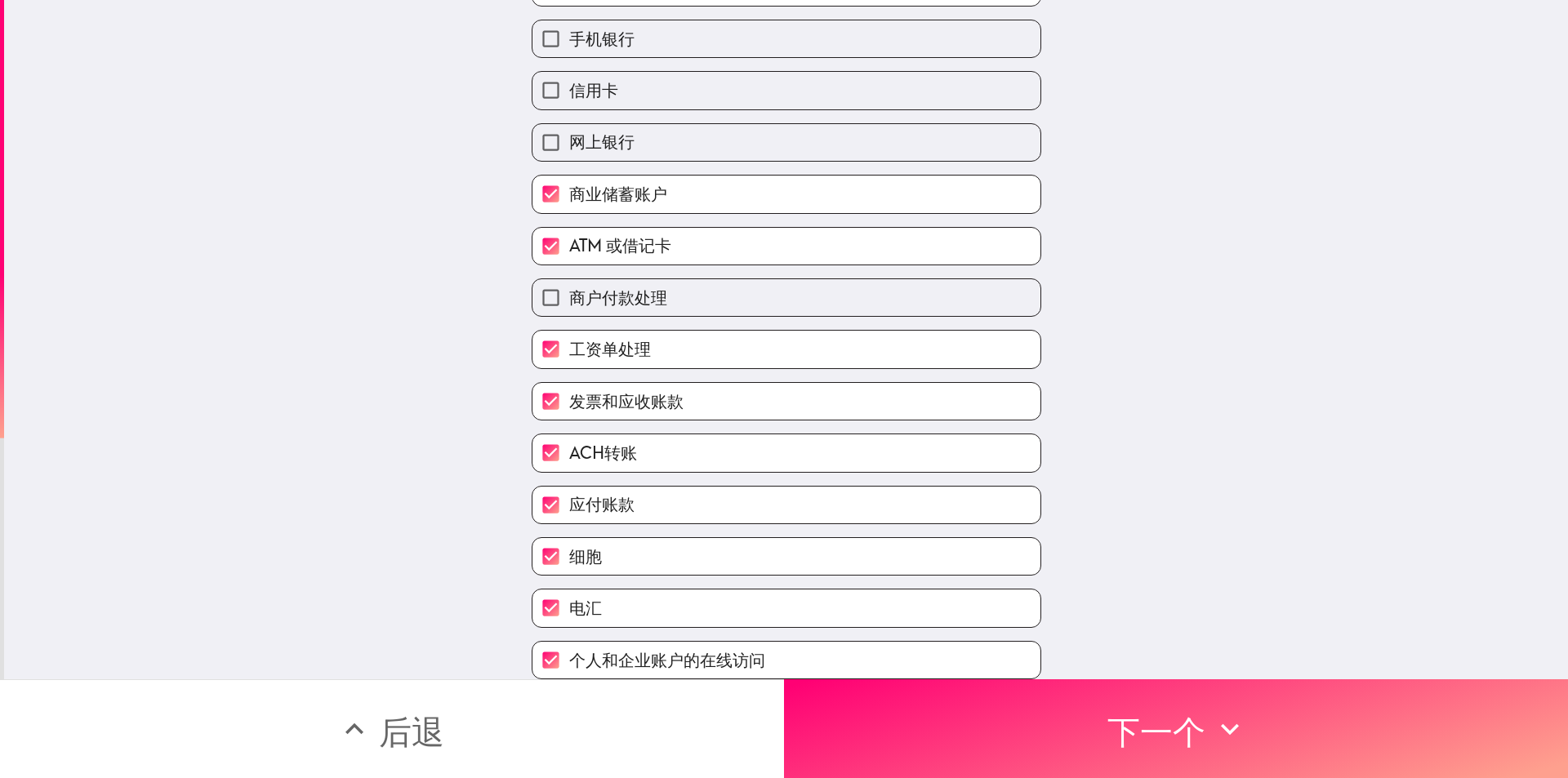 drag, startPoint x: 693, startPoint y: 200, endPoint x: 679, endPoint y: 241, distance: 43.324358 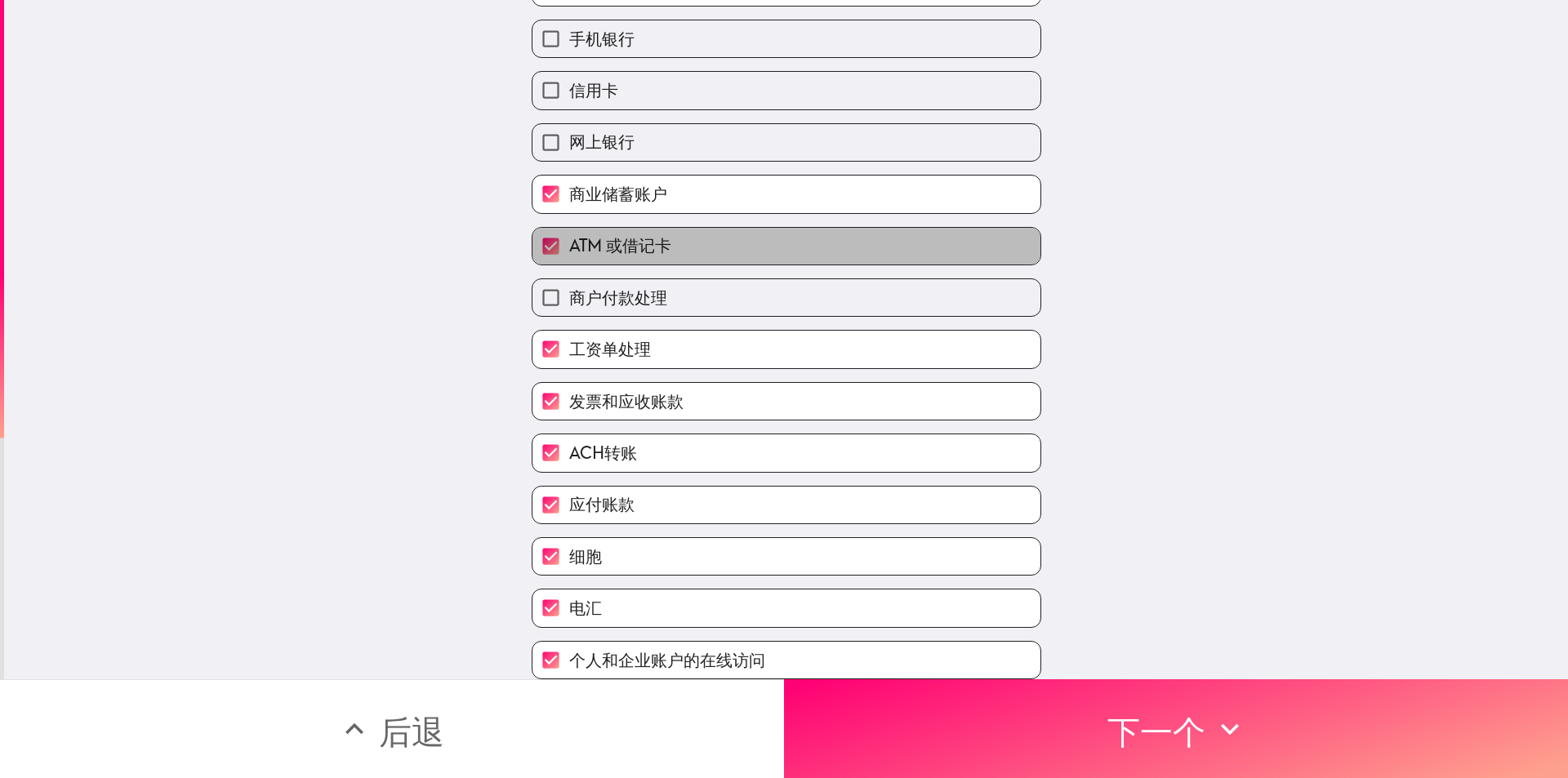 drag, startPoint x: 679, startPoint y: 241, endPoint x: 658, endPoint y: 316, distance: 77.88453 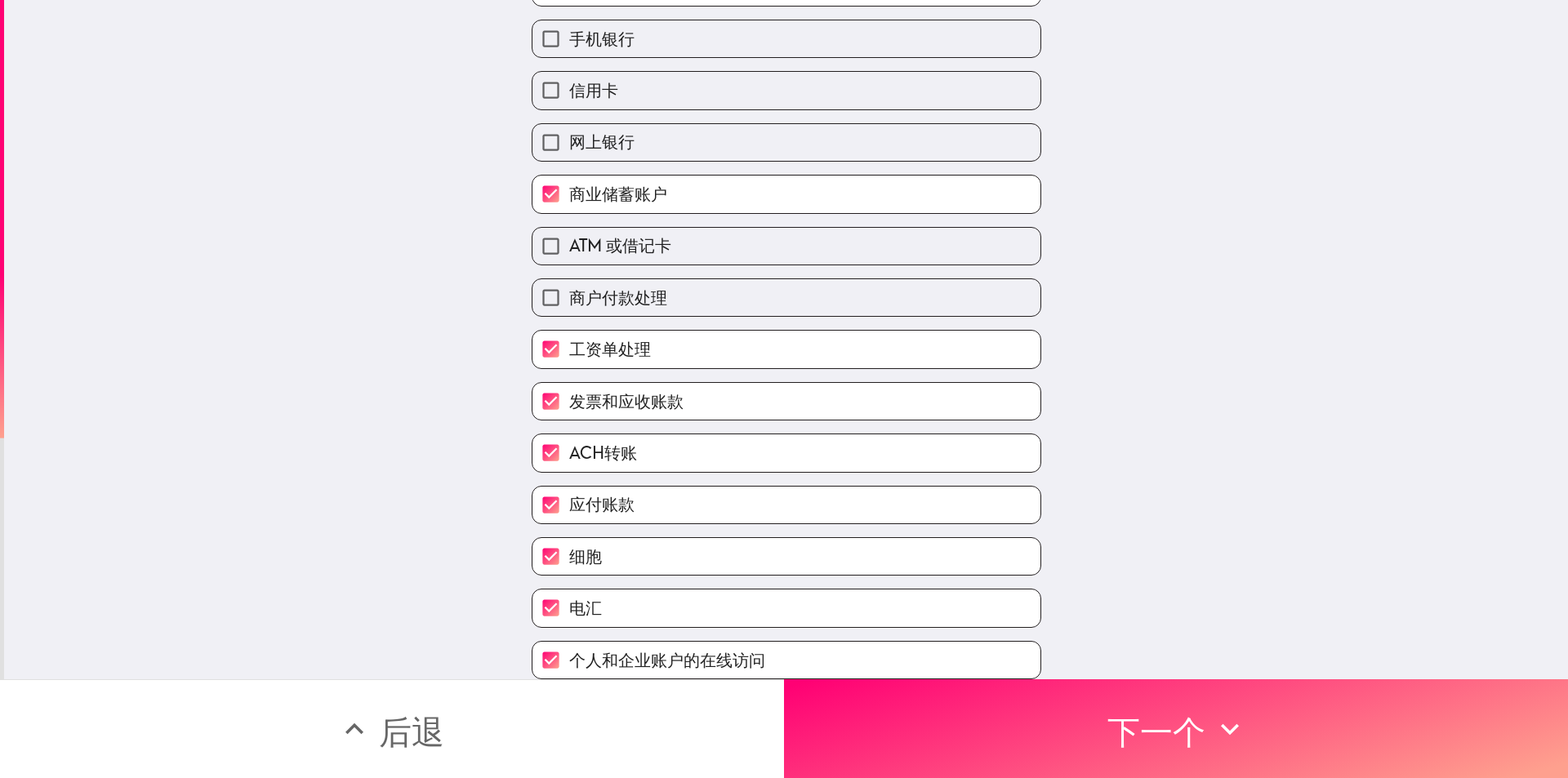 click on "工资单处理" at bounding box center (786, 349) 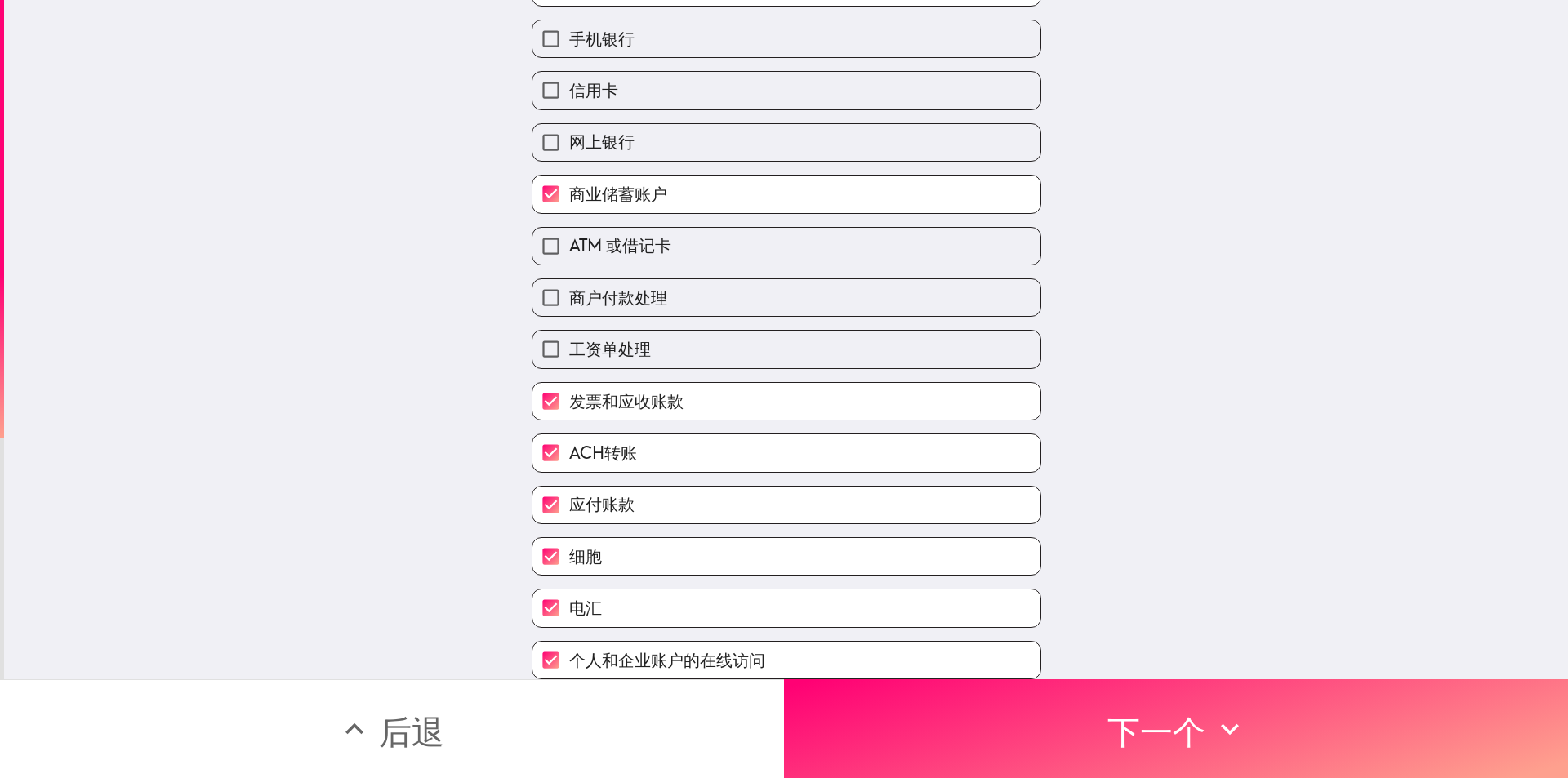 click on "发票和应收账款" at bounding box center [626, 401] 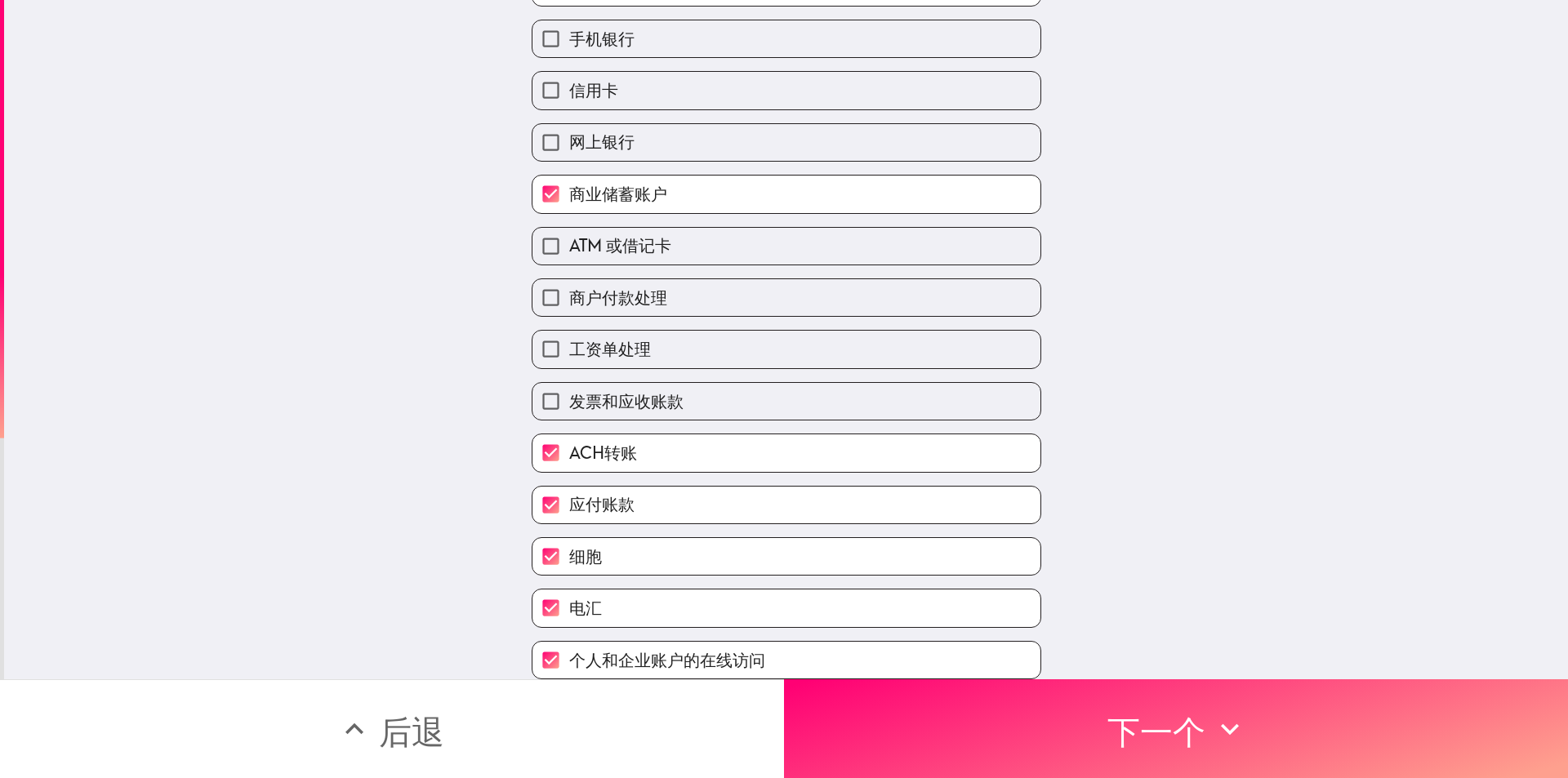 click on "ACH转账" at bounding box center (786, 452) 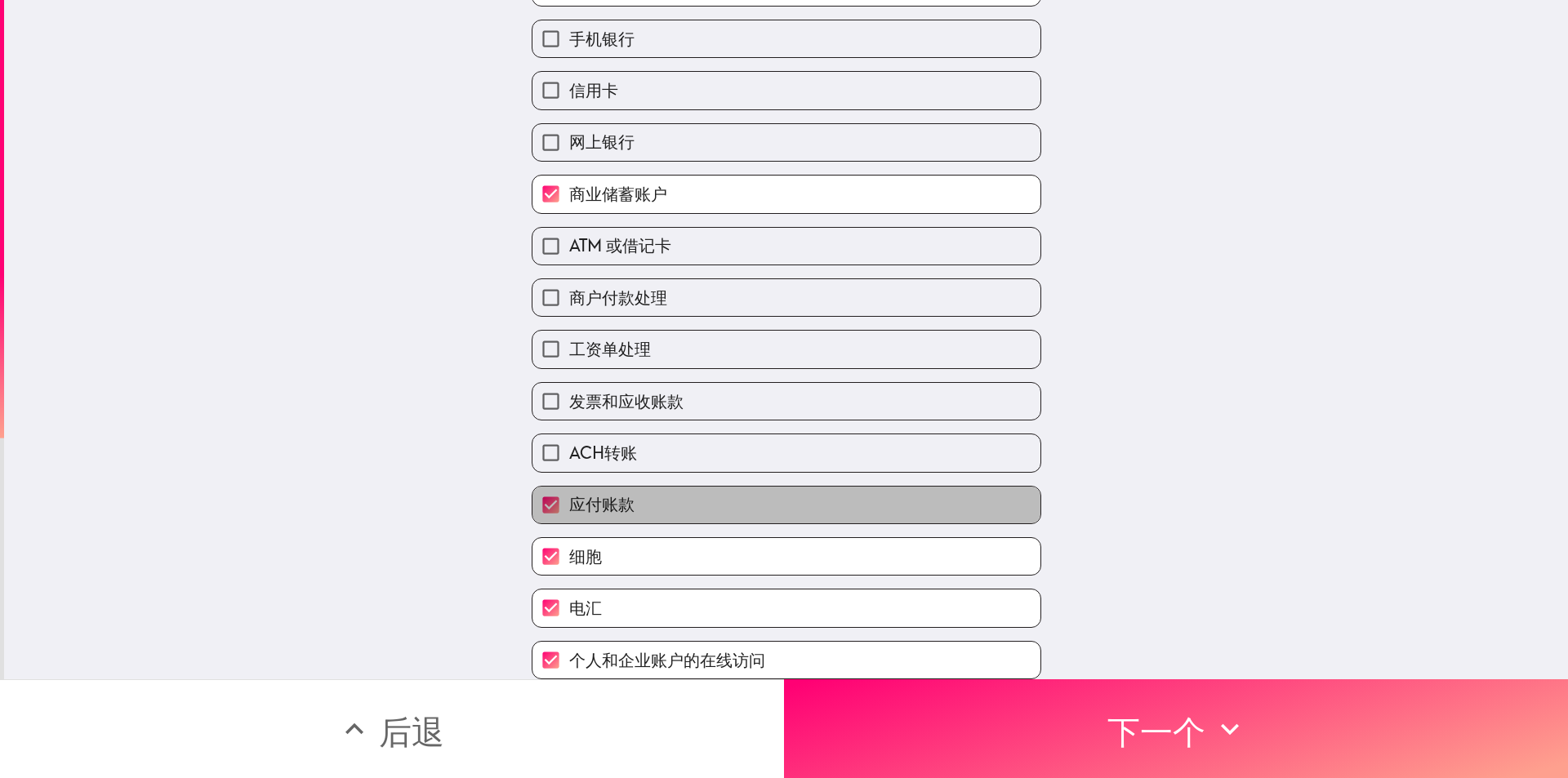 click on "应付账款" at bounding box center [786, 505] 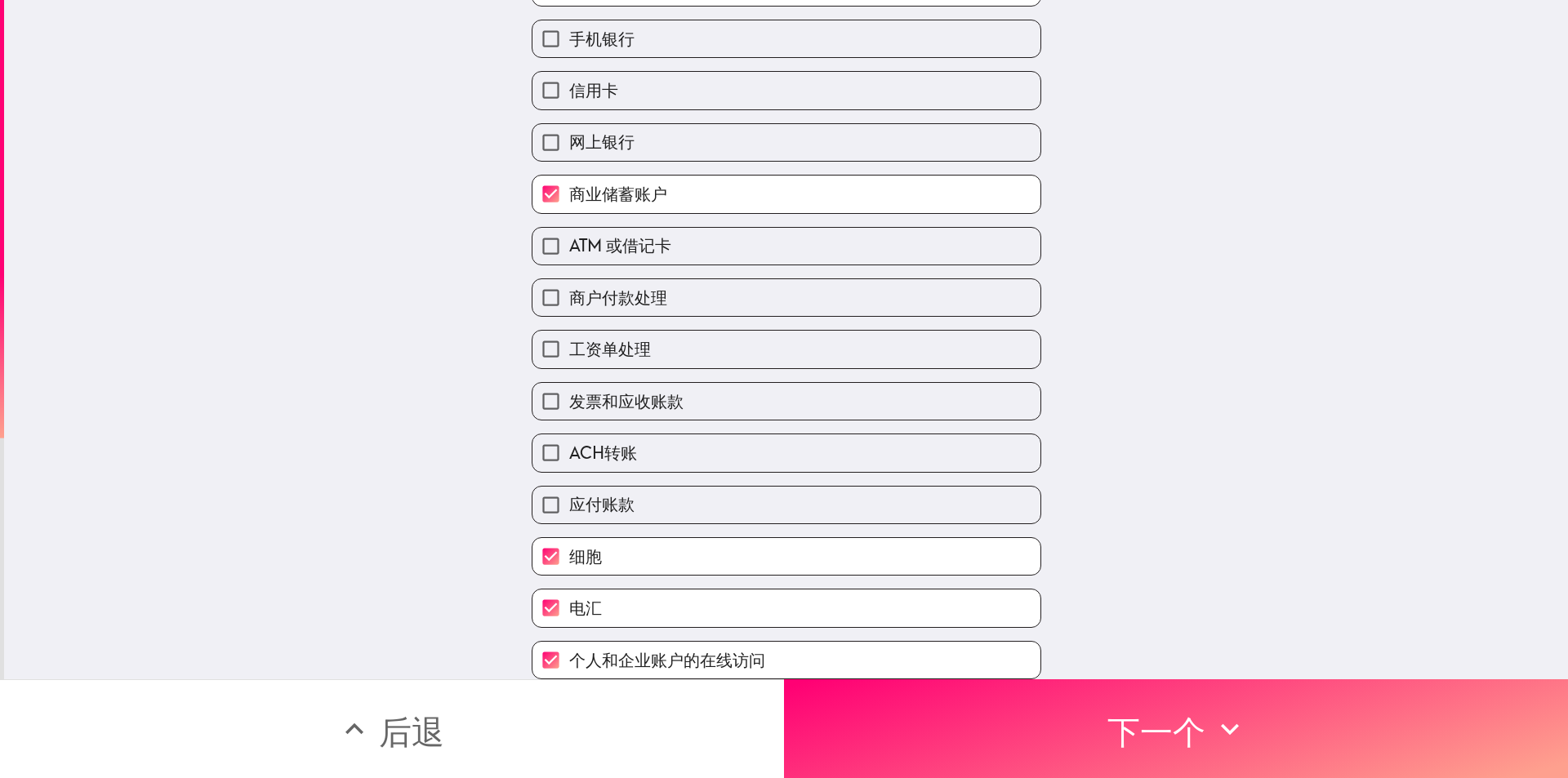 click on "细胞" at bounding box center (586, 557) 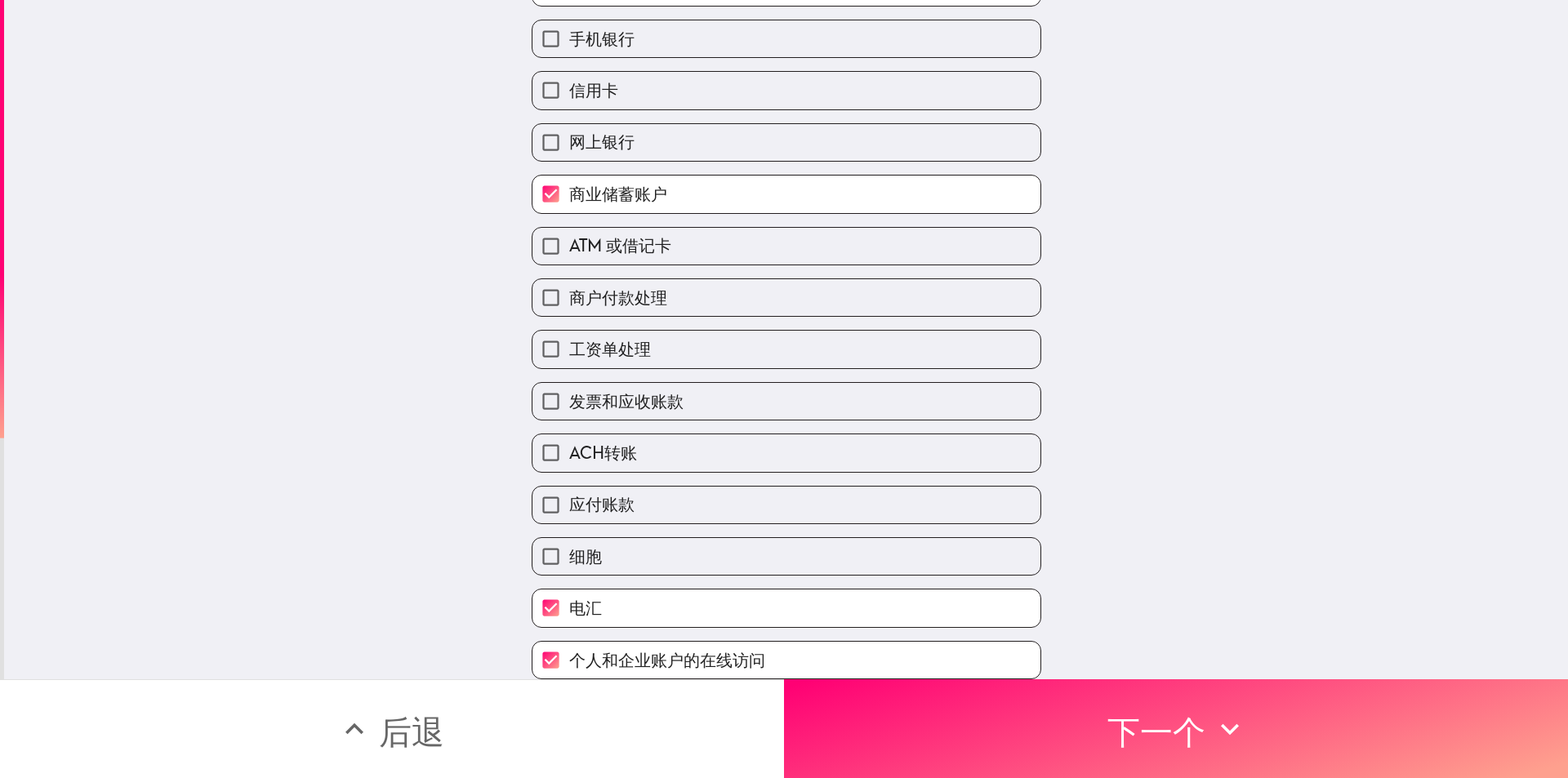 click on "电汇" at bounding box center (786, 607) 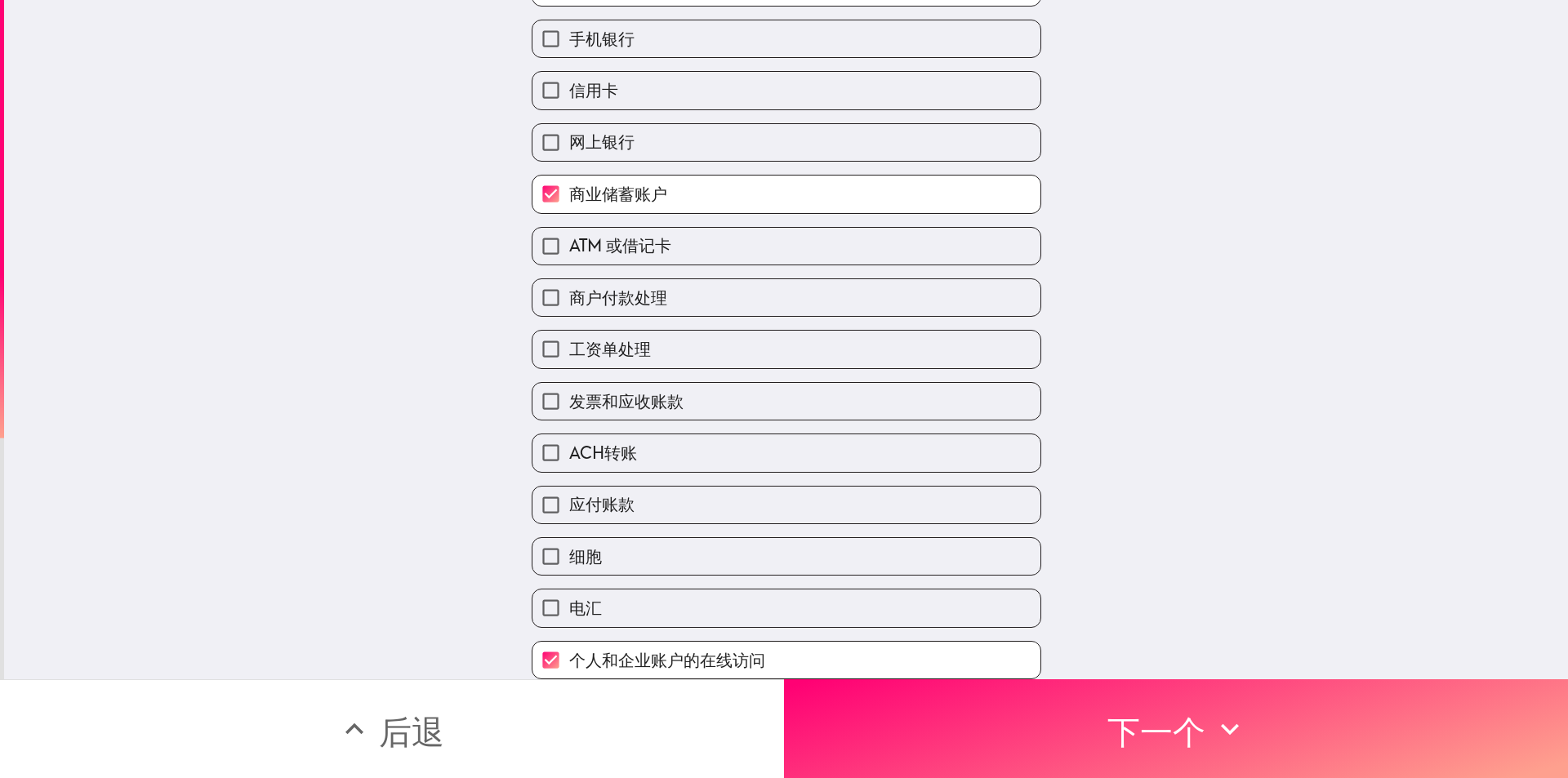 click on "个人和企业账户的在线访问" at bounding box center (786, 660) 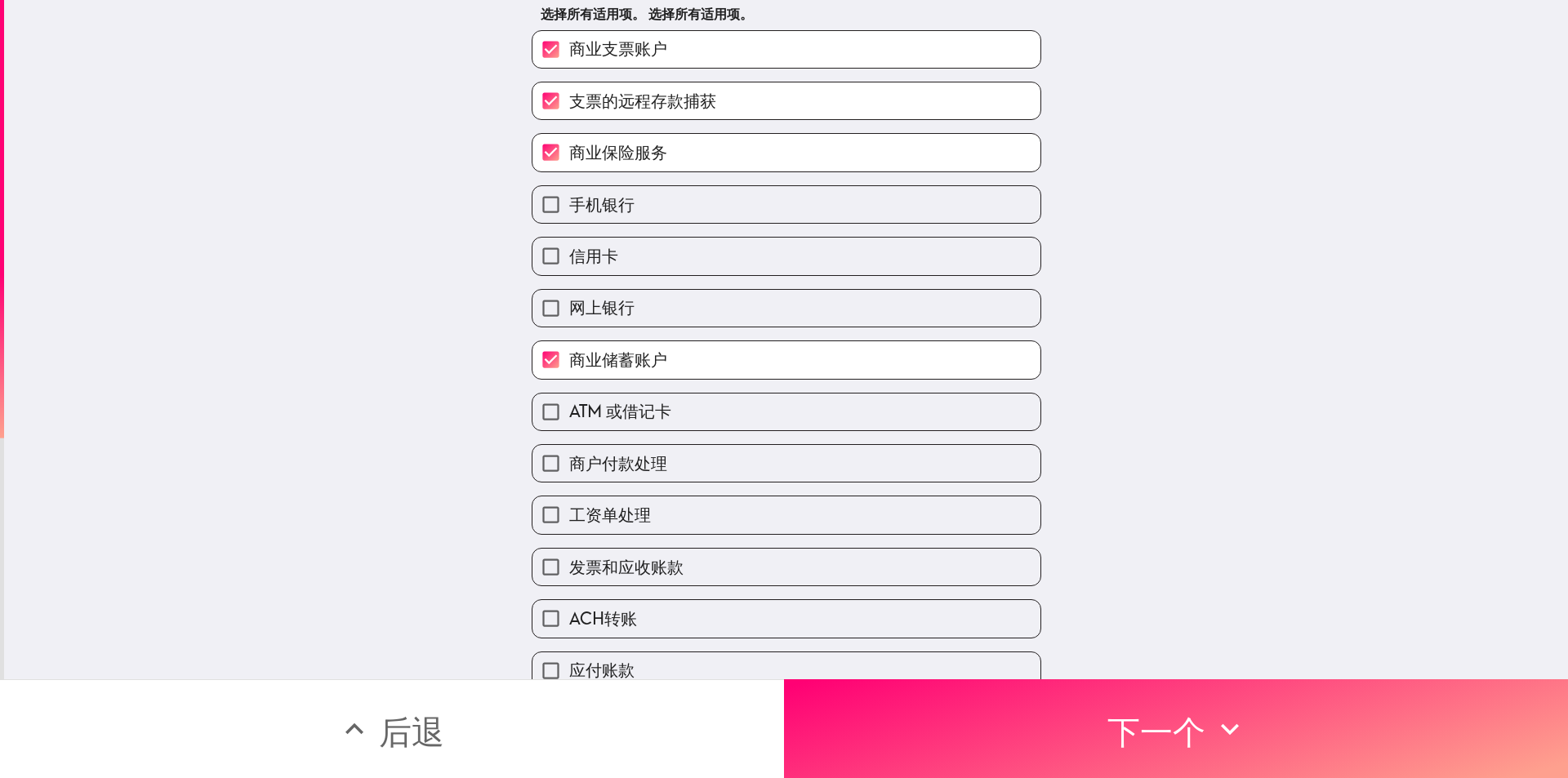 scroll, scrollTop: 17, scrollLeft: 0, axis: vertical 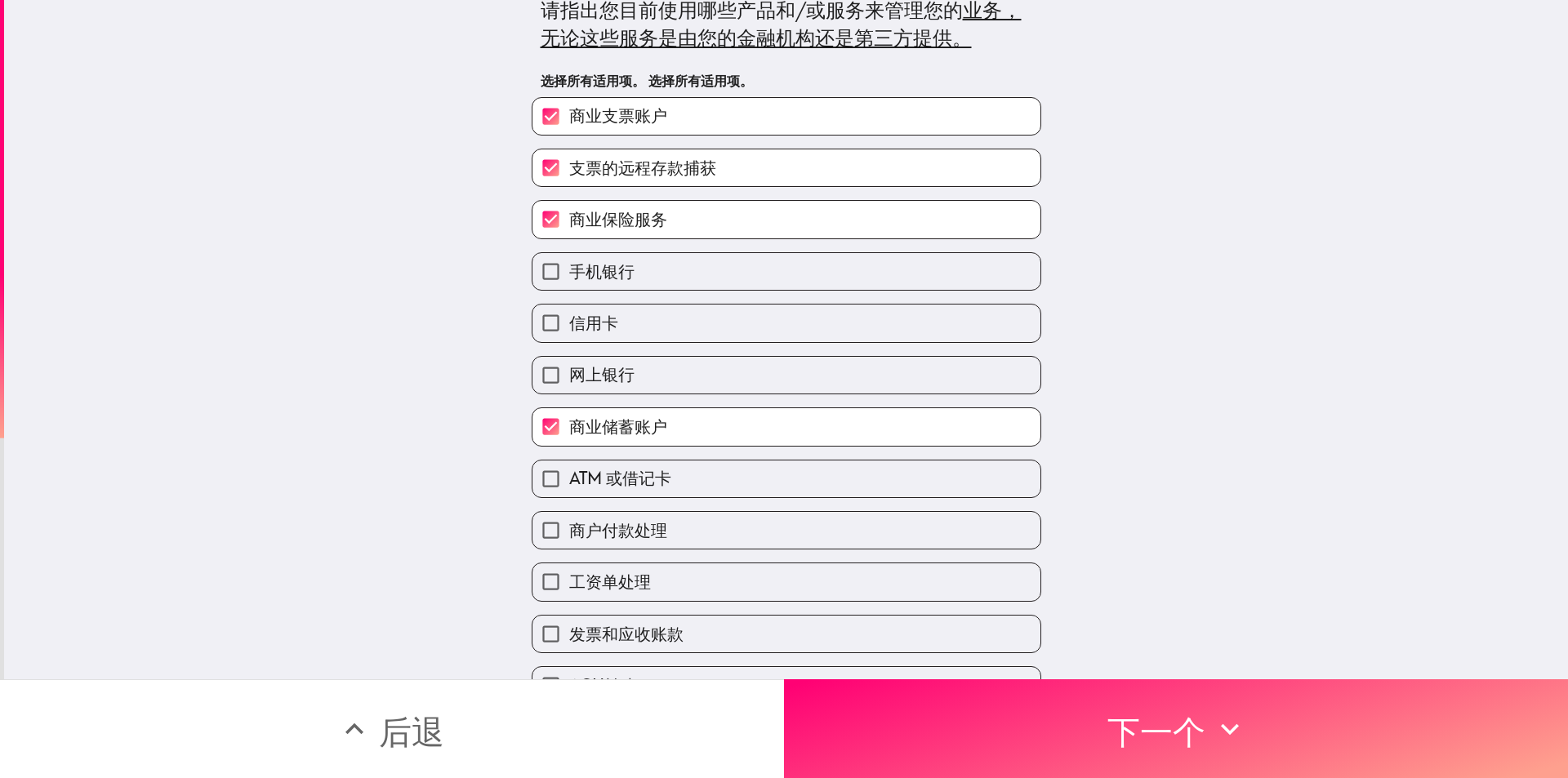 click on "商业储蓄账户" at bounding box center (786, 426) 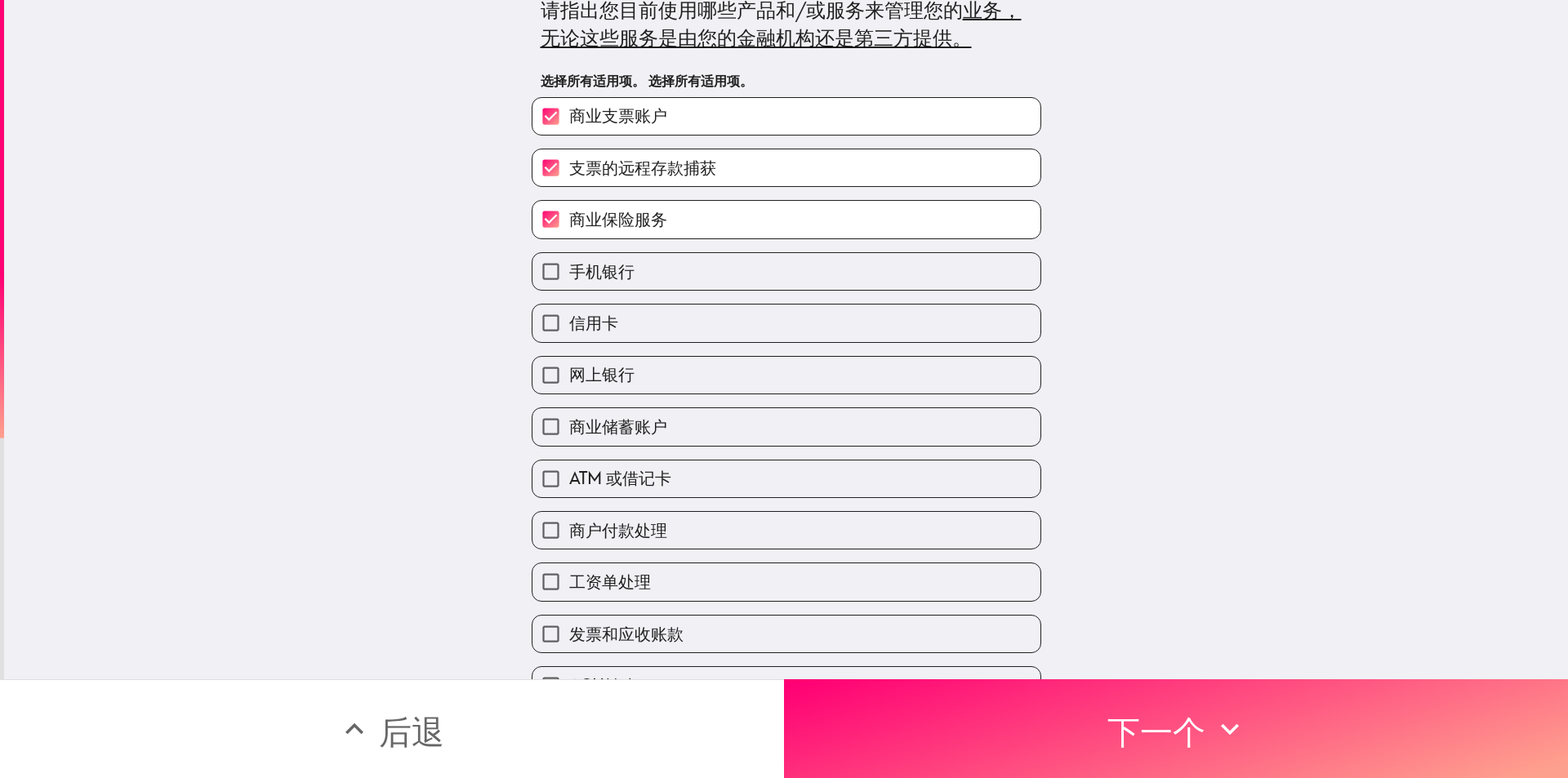 click on "商业保险服务" at bounding box center (786, 219) 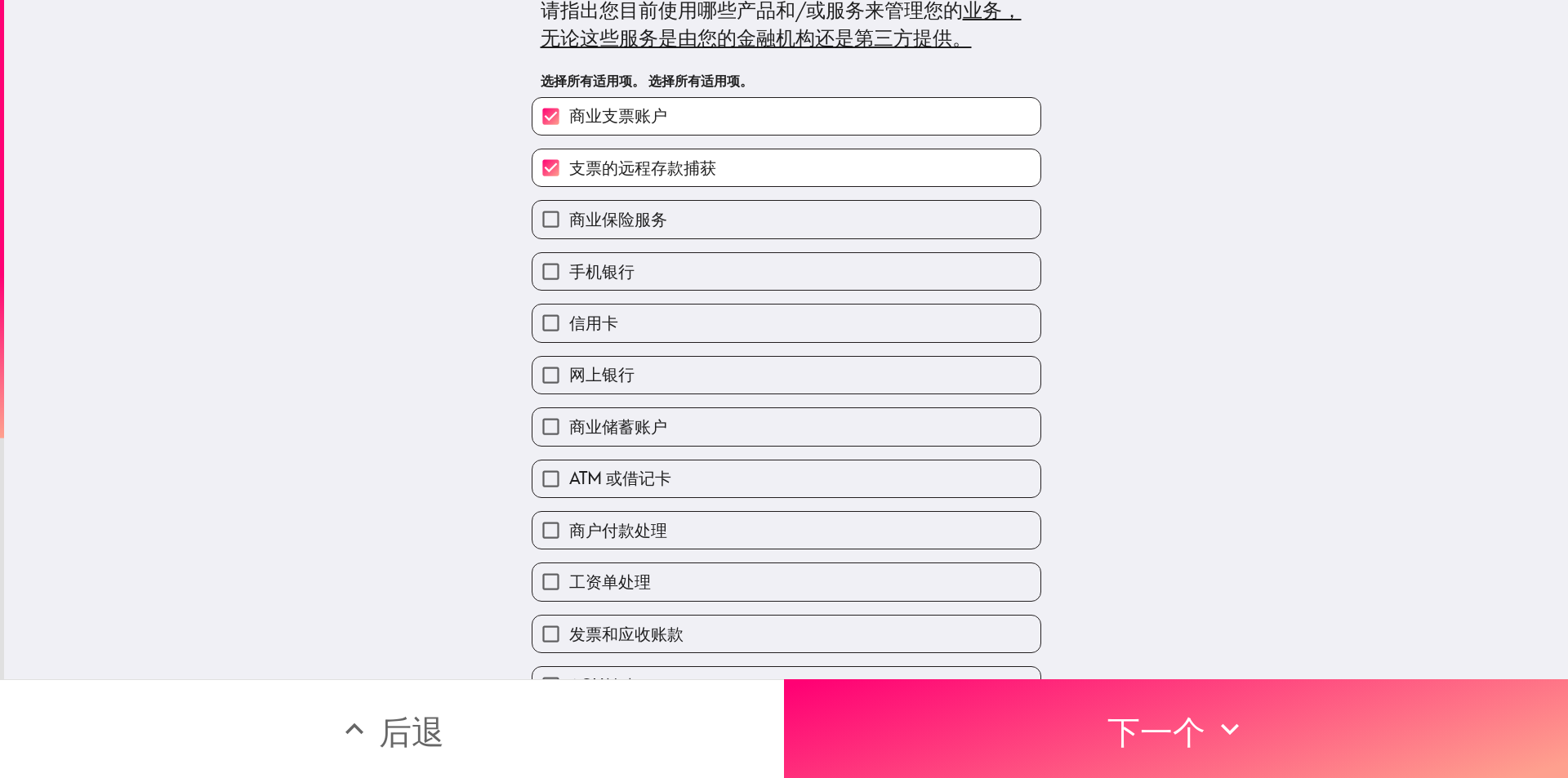 click on "支票的远程存款捕获" at bounding box center [643, 167] 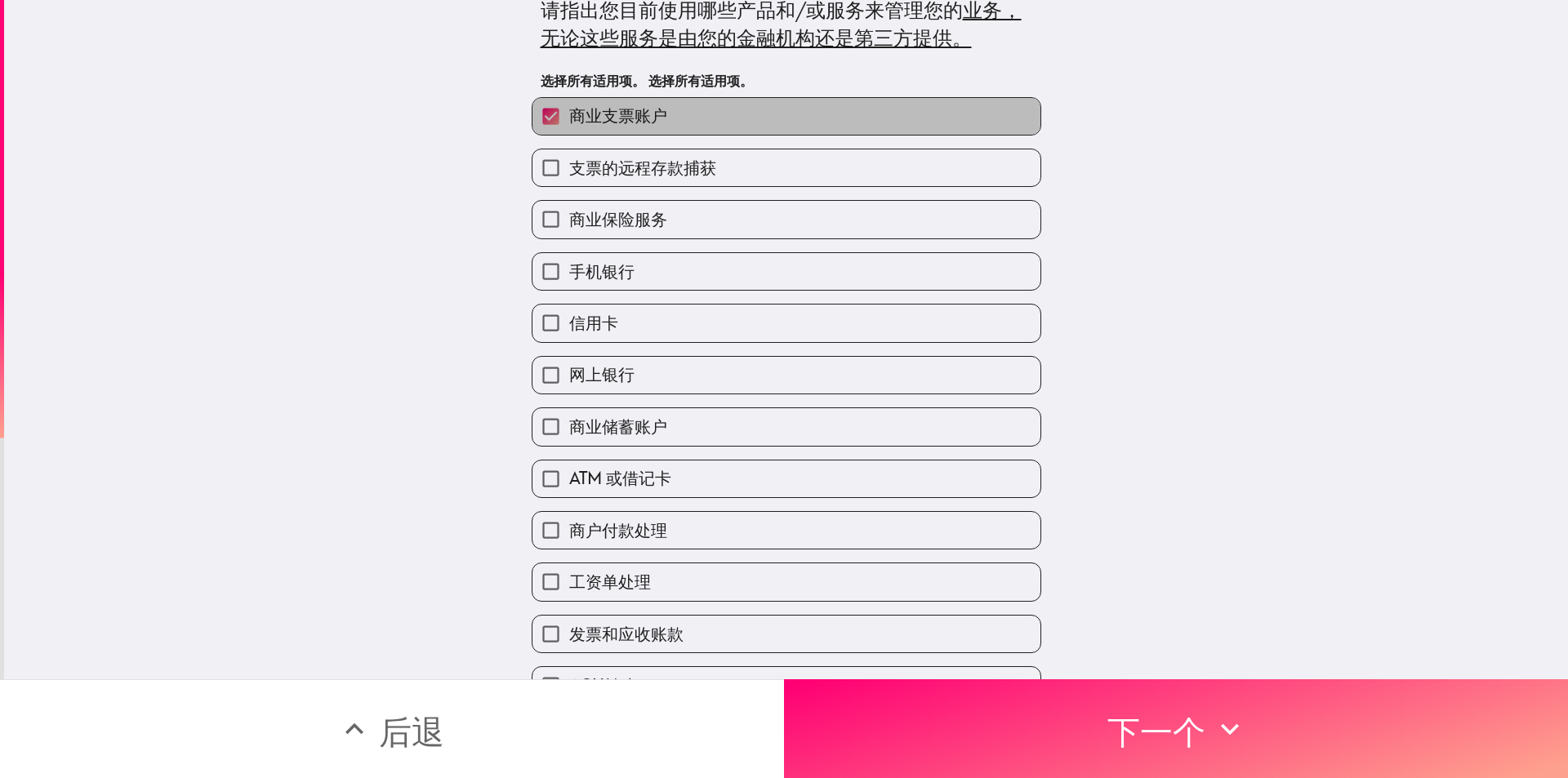 click on "商业支票账户" at bounding box center (786, 116) 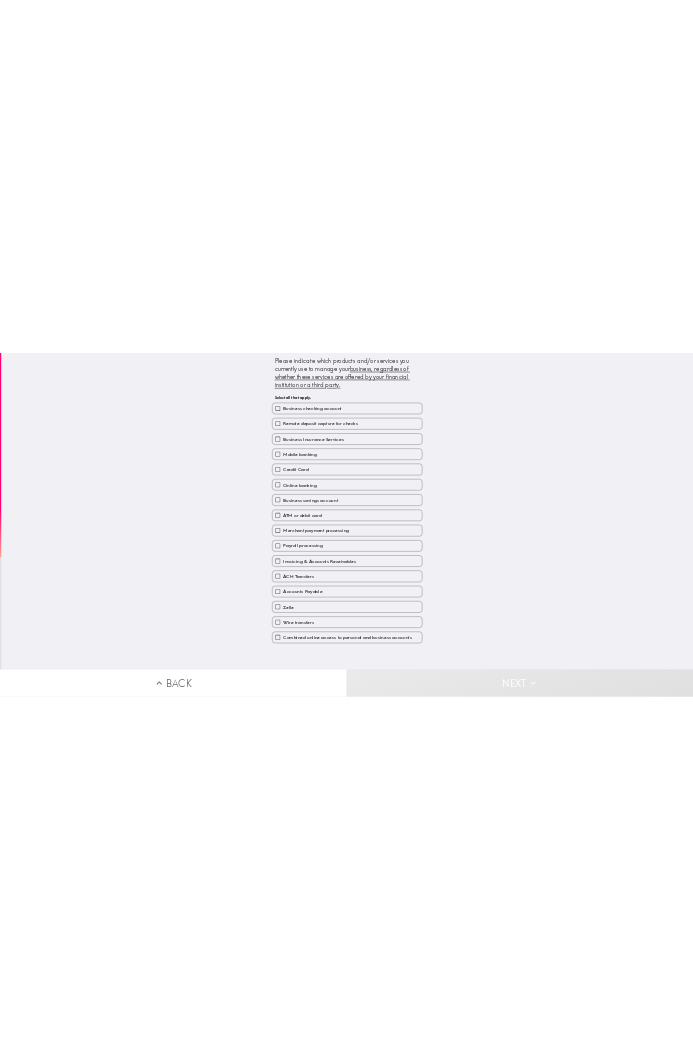 scroll, scrollTop: 0, scrollLeft: 0, axis: both 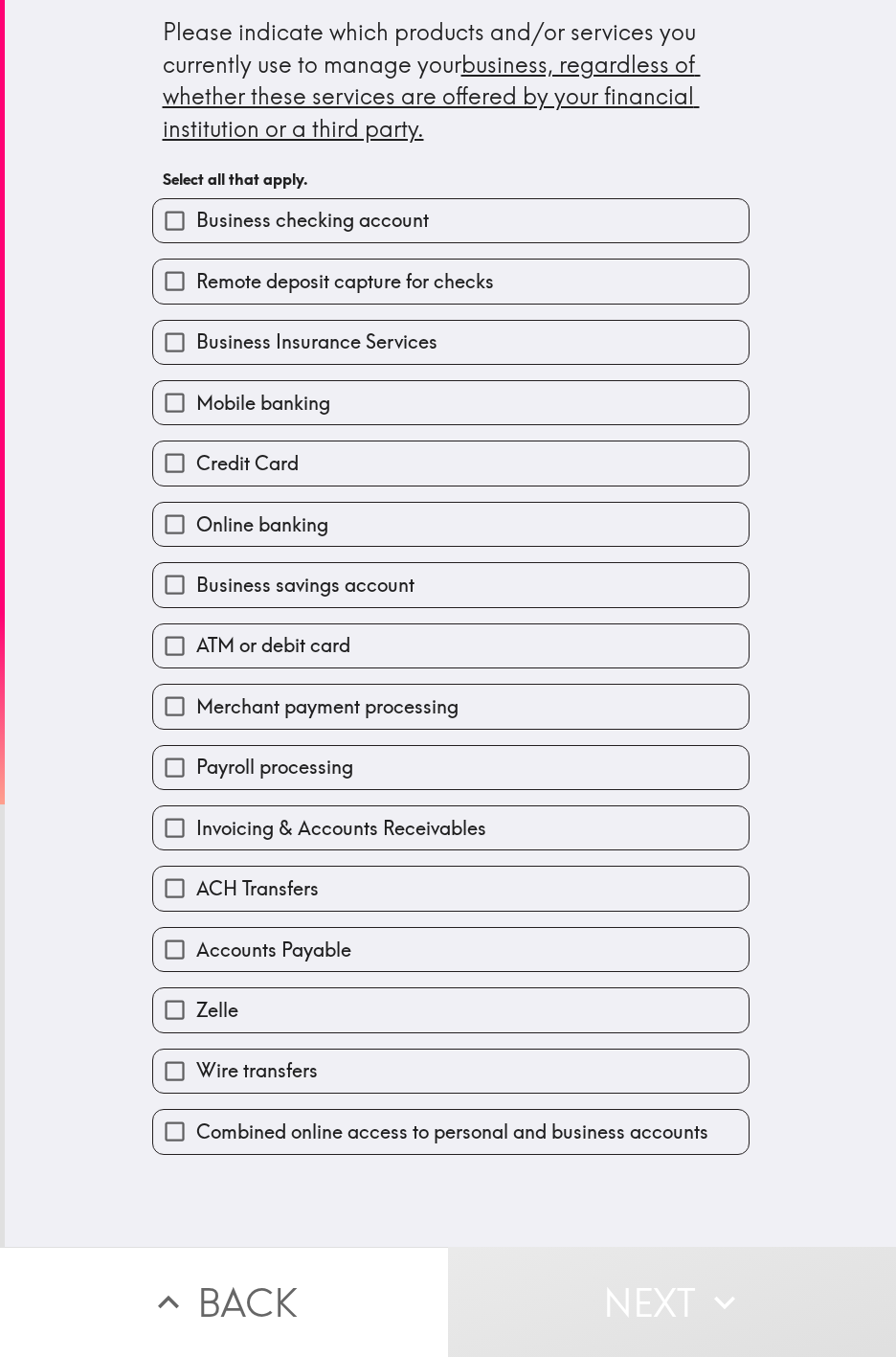 click on "Business savings account" at bounding box center [451, 584] 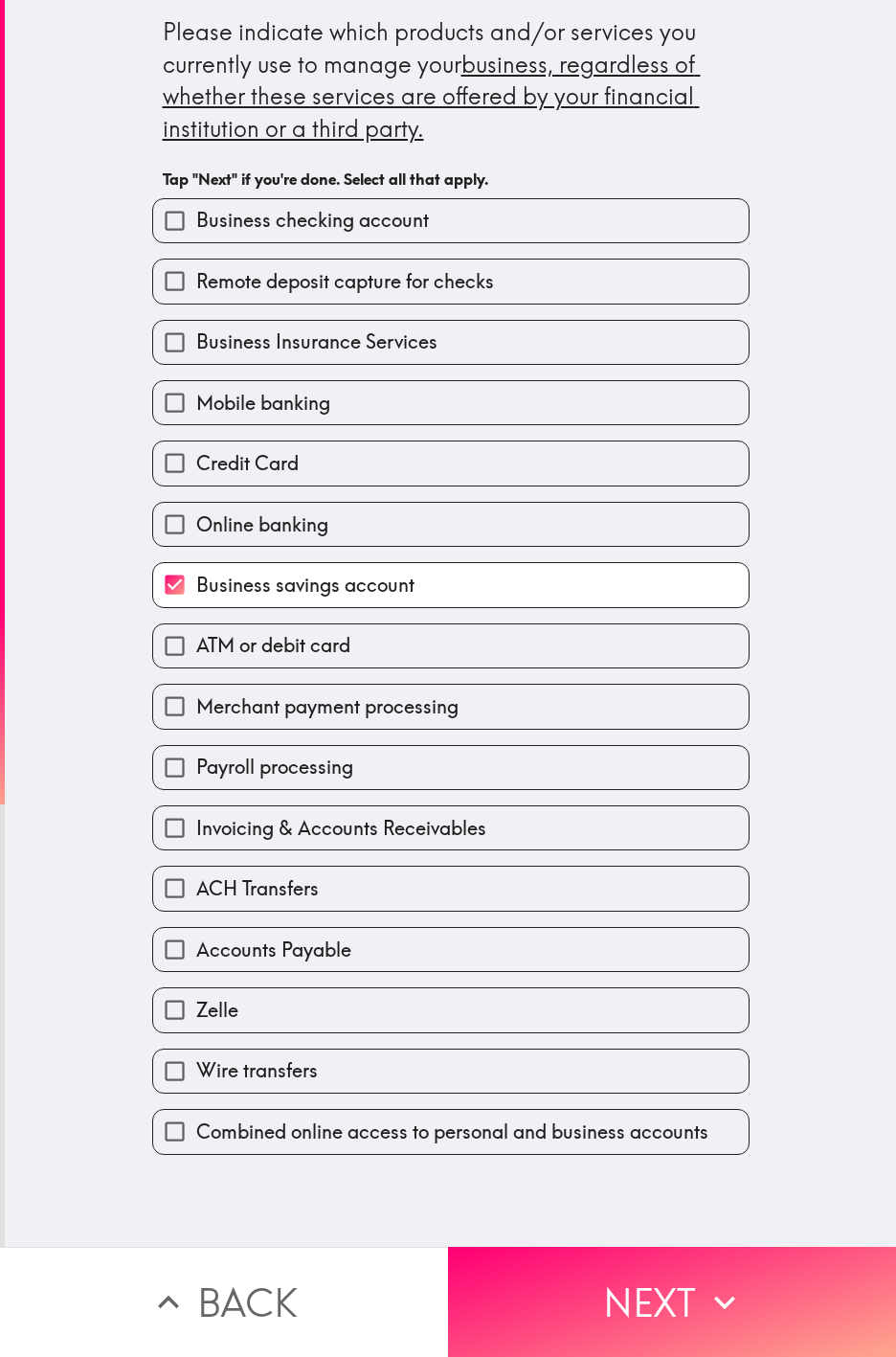 click on "Business checking account Remote deposit capture for checks Business Insurance Services Mobile banking Credit Card Online banking Business savings account ATM or debit card Merchant payment processing Payroll processing Invoicing & Accounts Receivables ACH Transfers Accounts Payable Zelle Wire transfers Combined online access to personal and business accounts" at bounding box center [443, 668] 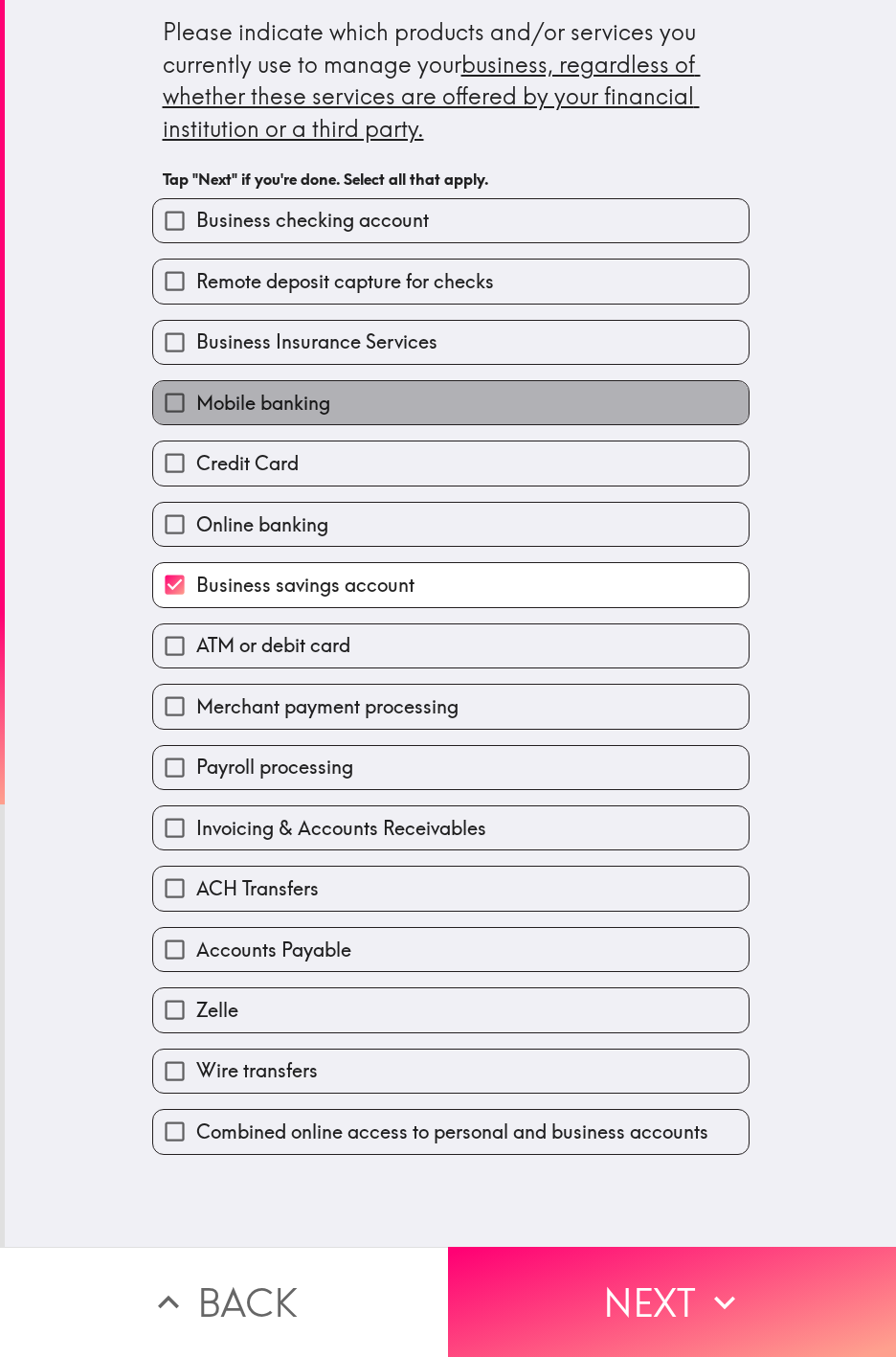 drag, startPoint x: 380, startPoint y: 400, endPoint x: 369, endPoint y: 305, distance: 95.634722 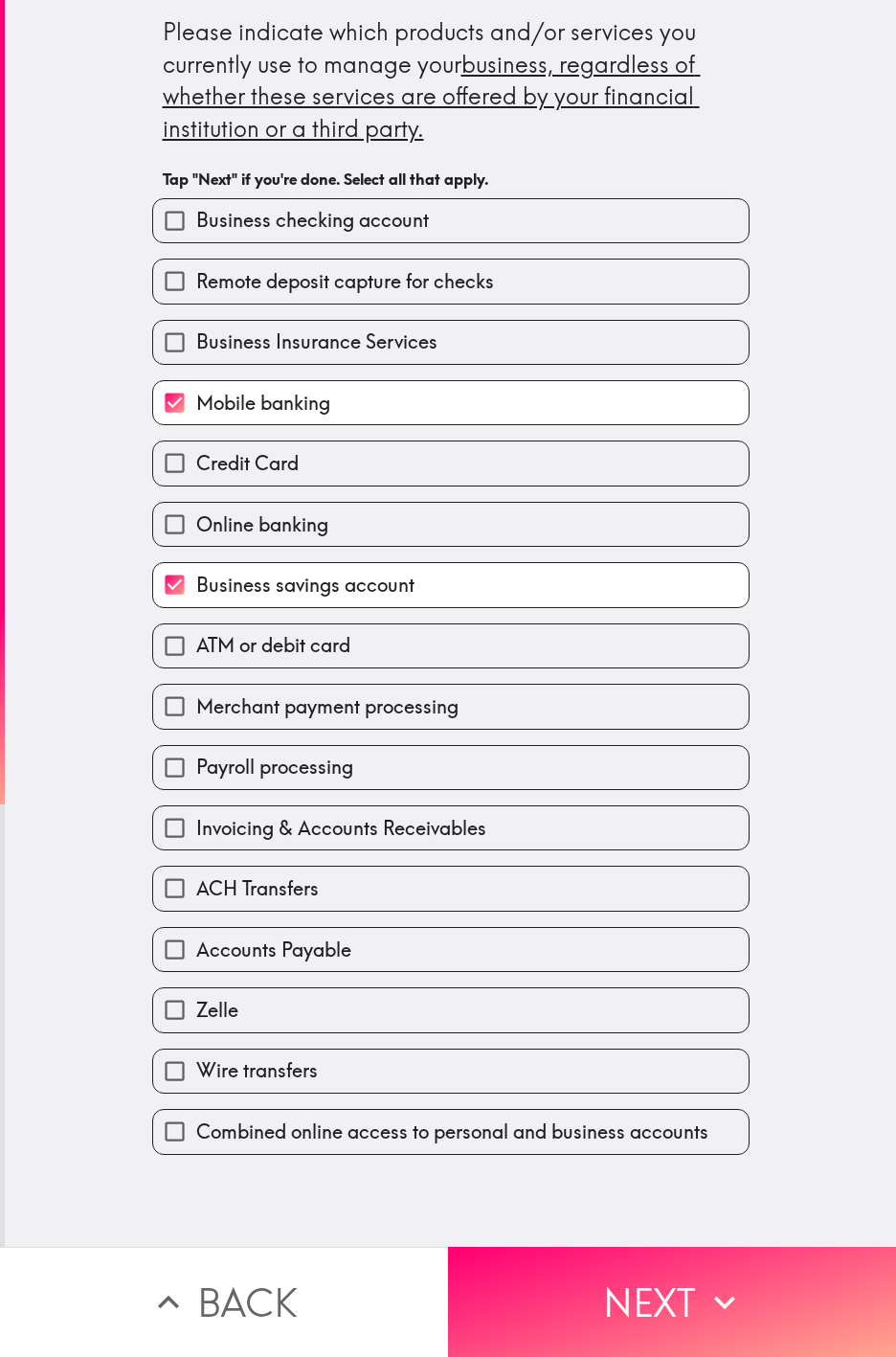 click on "Remote deposit capture for checks" at bounding box center [451, 281] 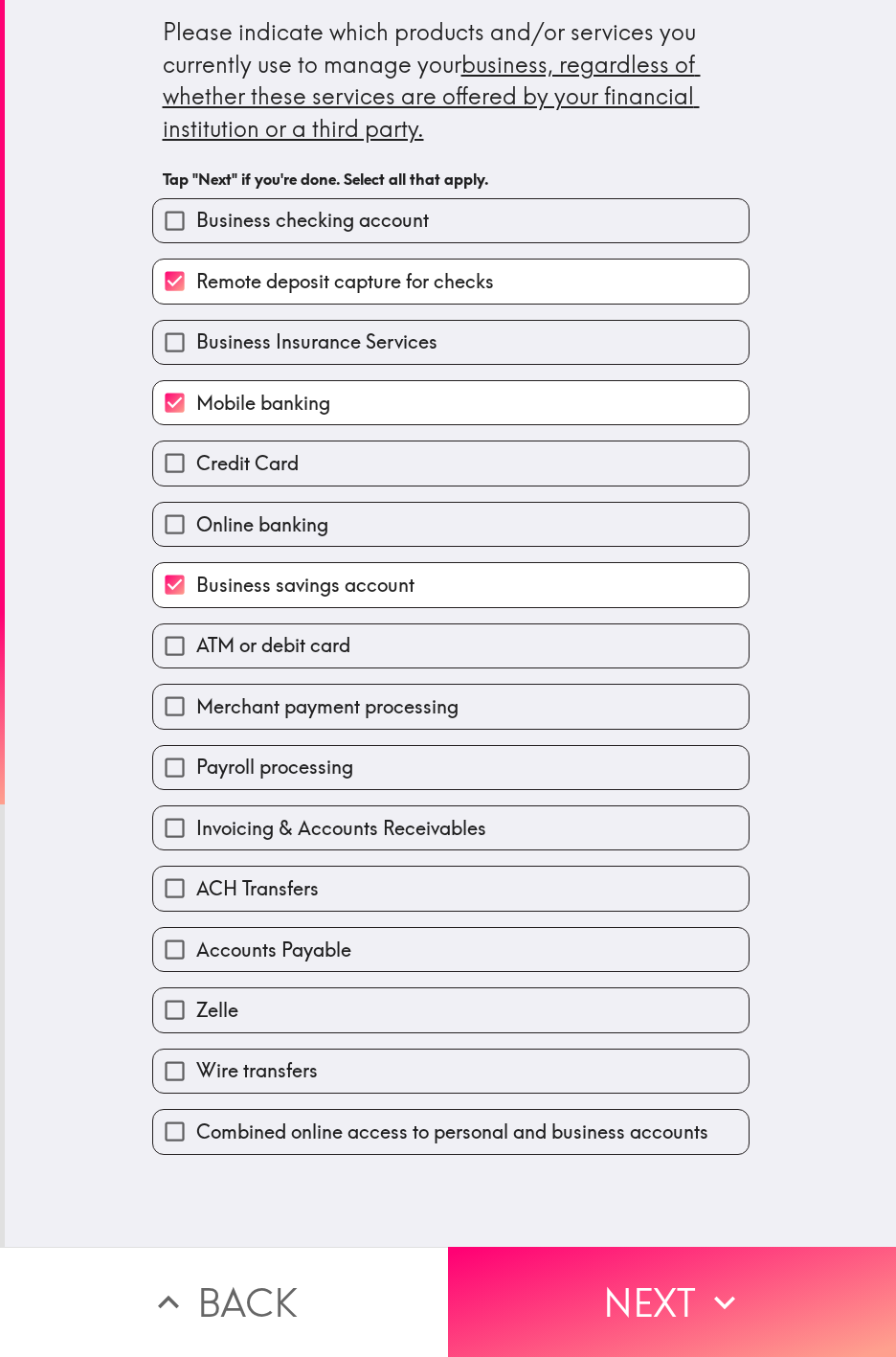 drag, startPoint x: 366, startPoint y: 213, endPoint x: 393, endPoint y: 244, distance: 41.10961 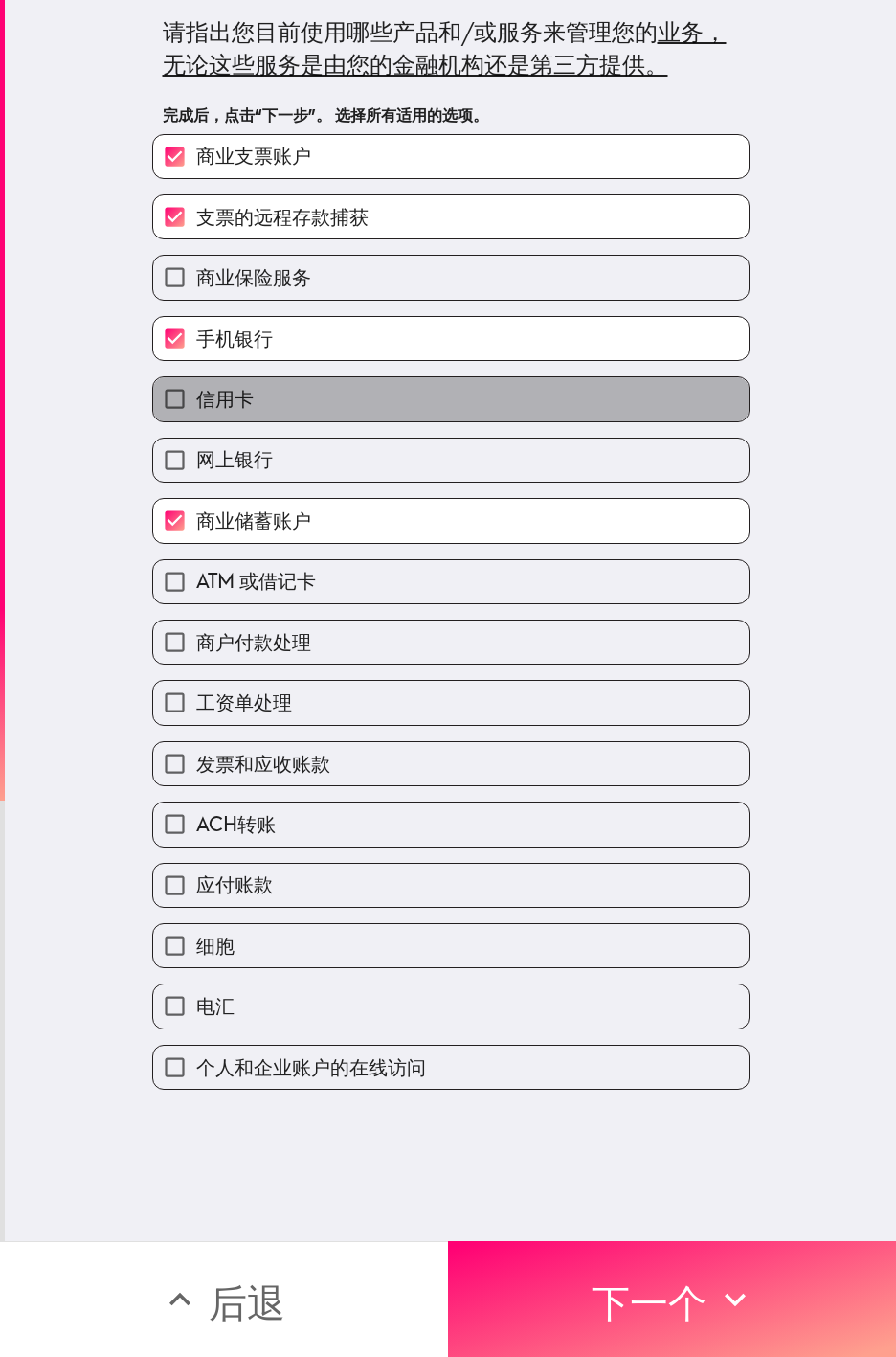 click on "信用卡" at bounding box center (451, 398) 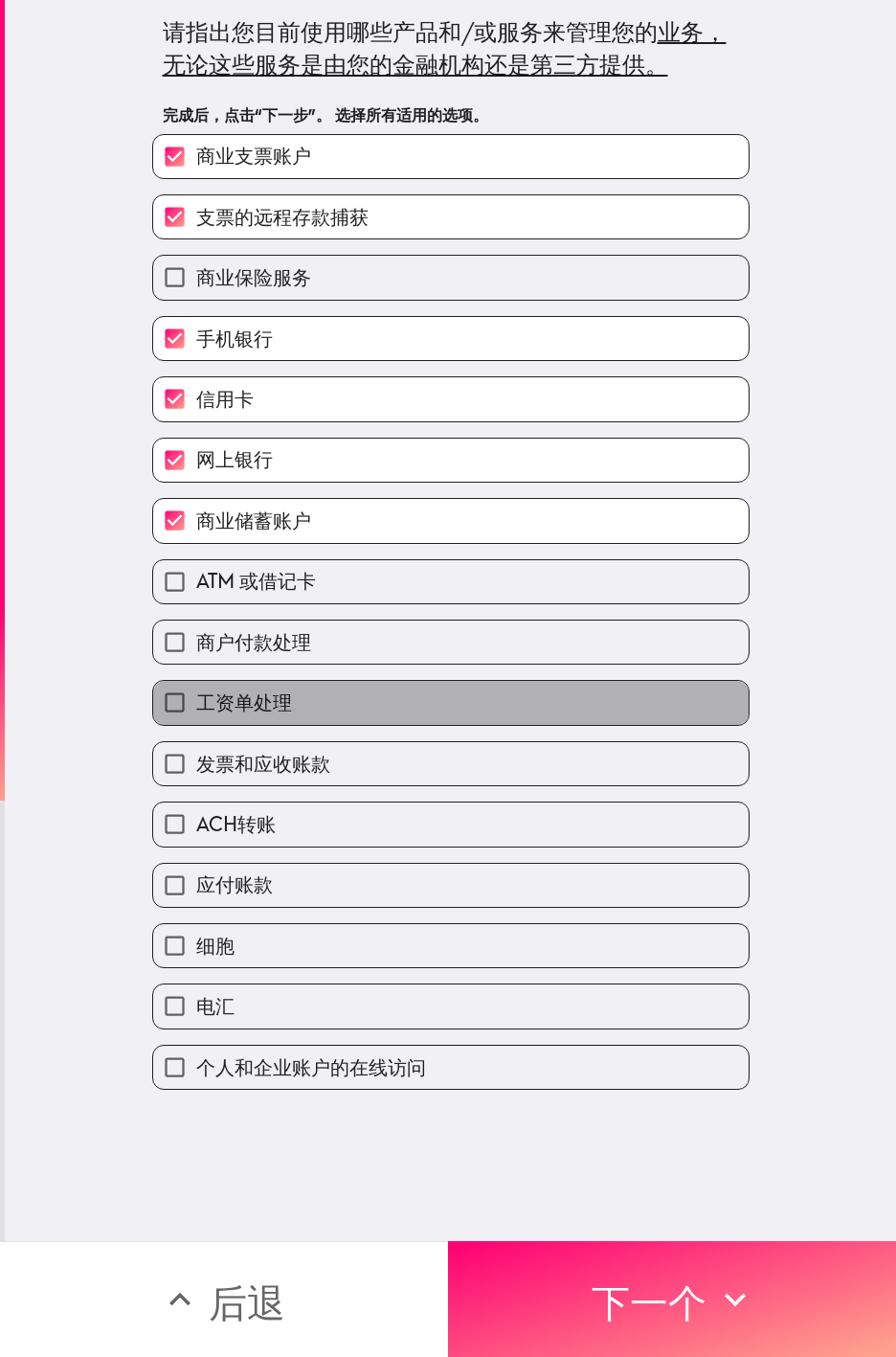 click on "工资单处理" at bounding box center [451, 702] 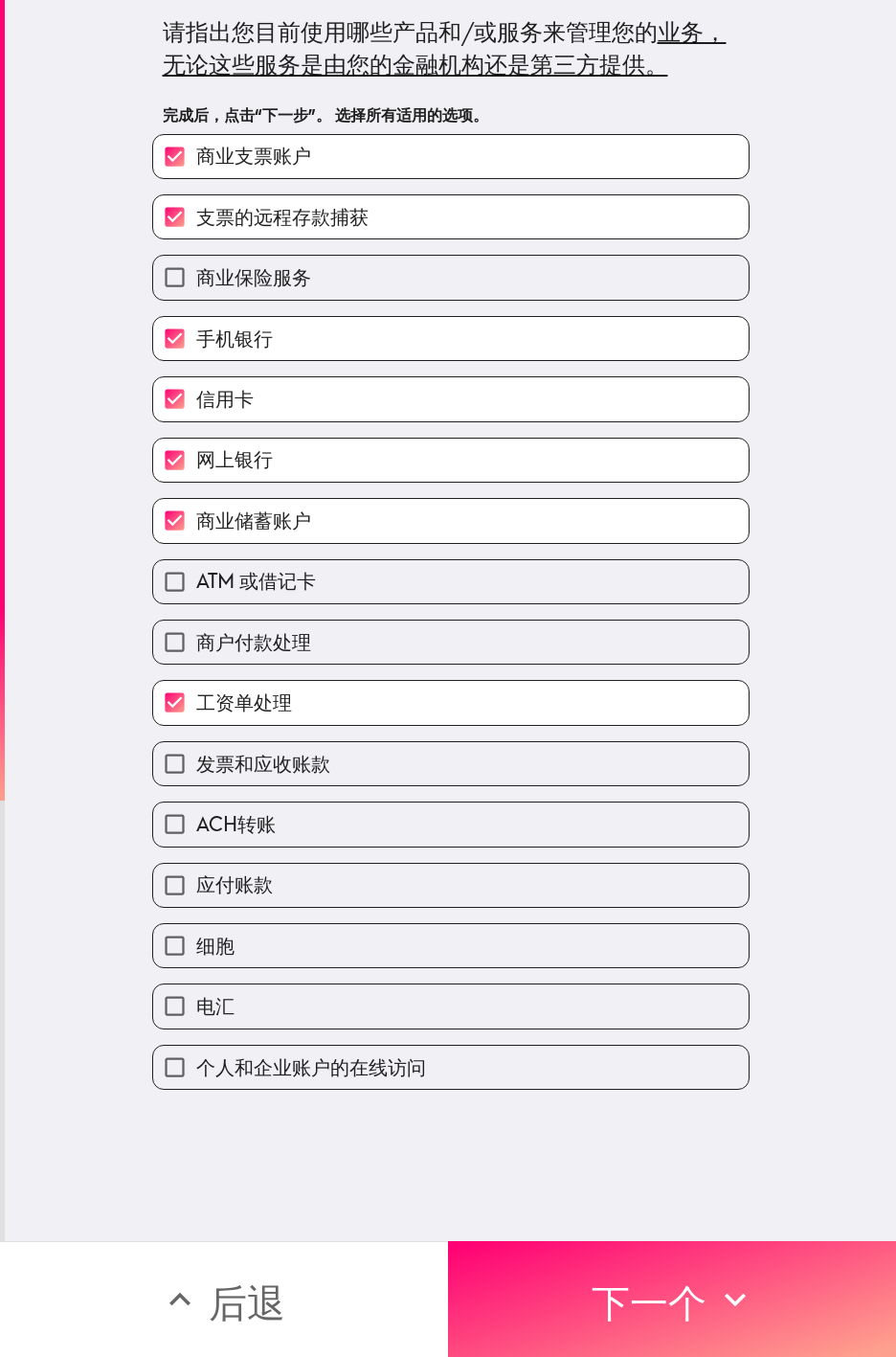 click on "ATM 或借记卡" at bounding box center (451, 581) 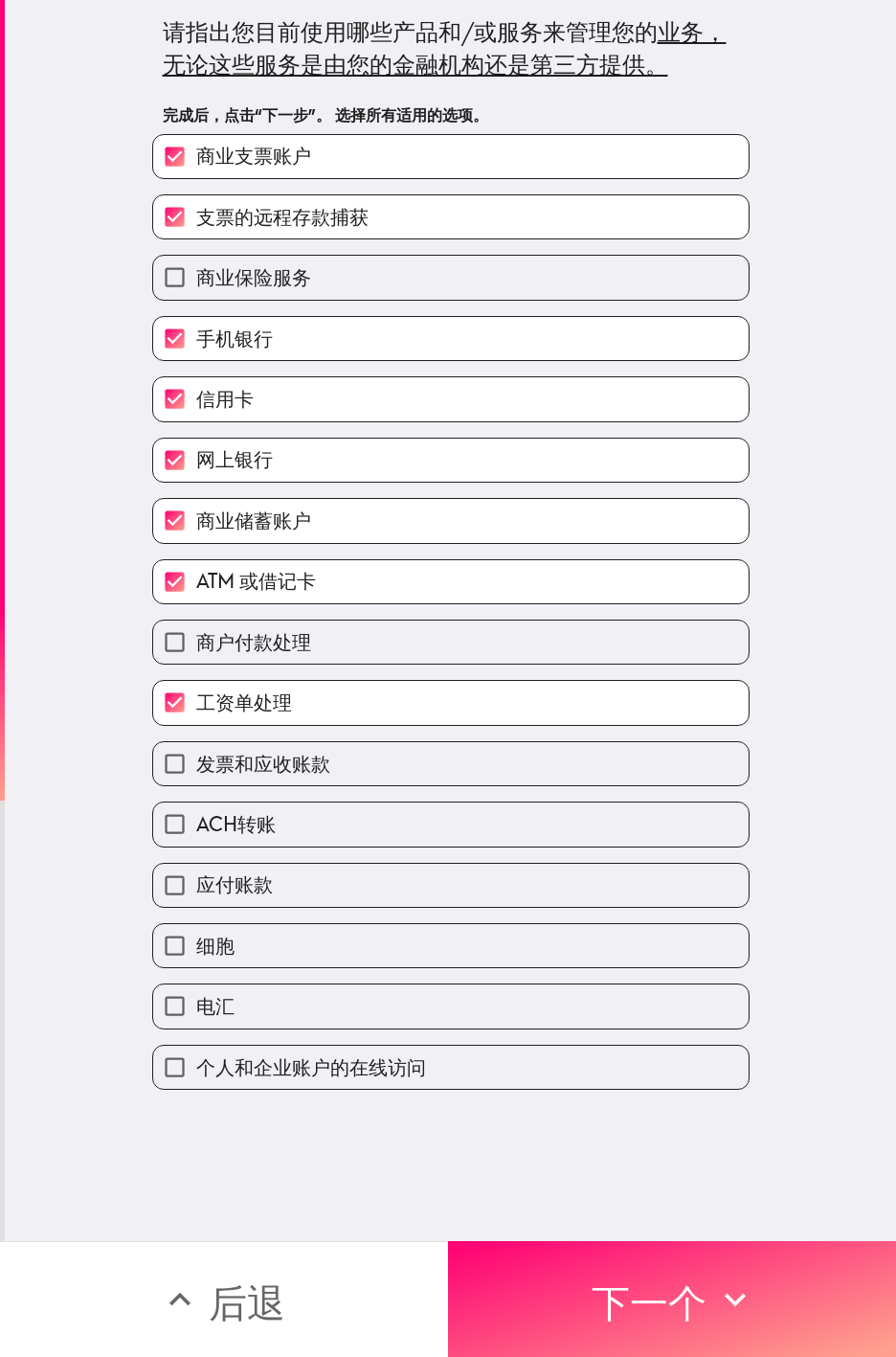 click on "商户付款处理" at bounding box center [451, 642] 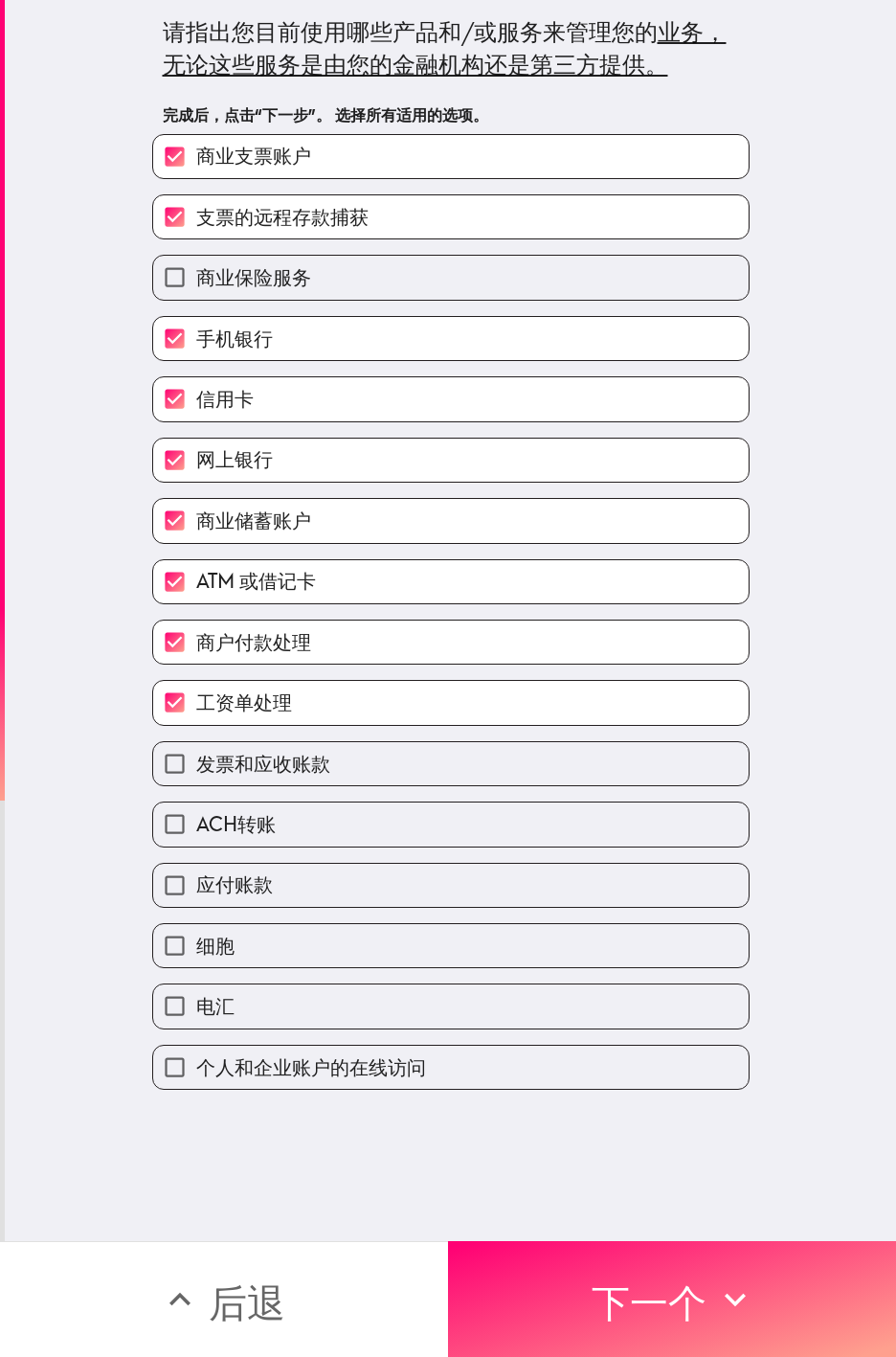 drag, startPoint x: 343, startPoint y: 833, endPoint x: 320, endPoint y: 882, distance: 54.129474 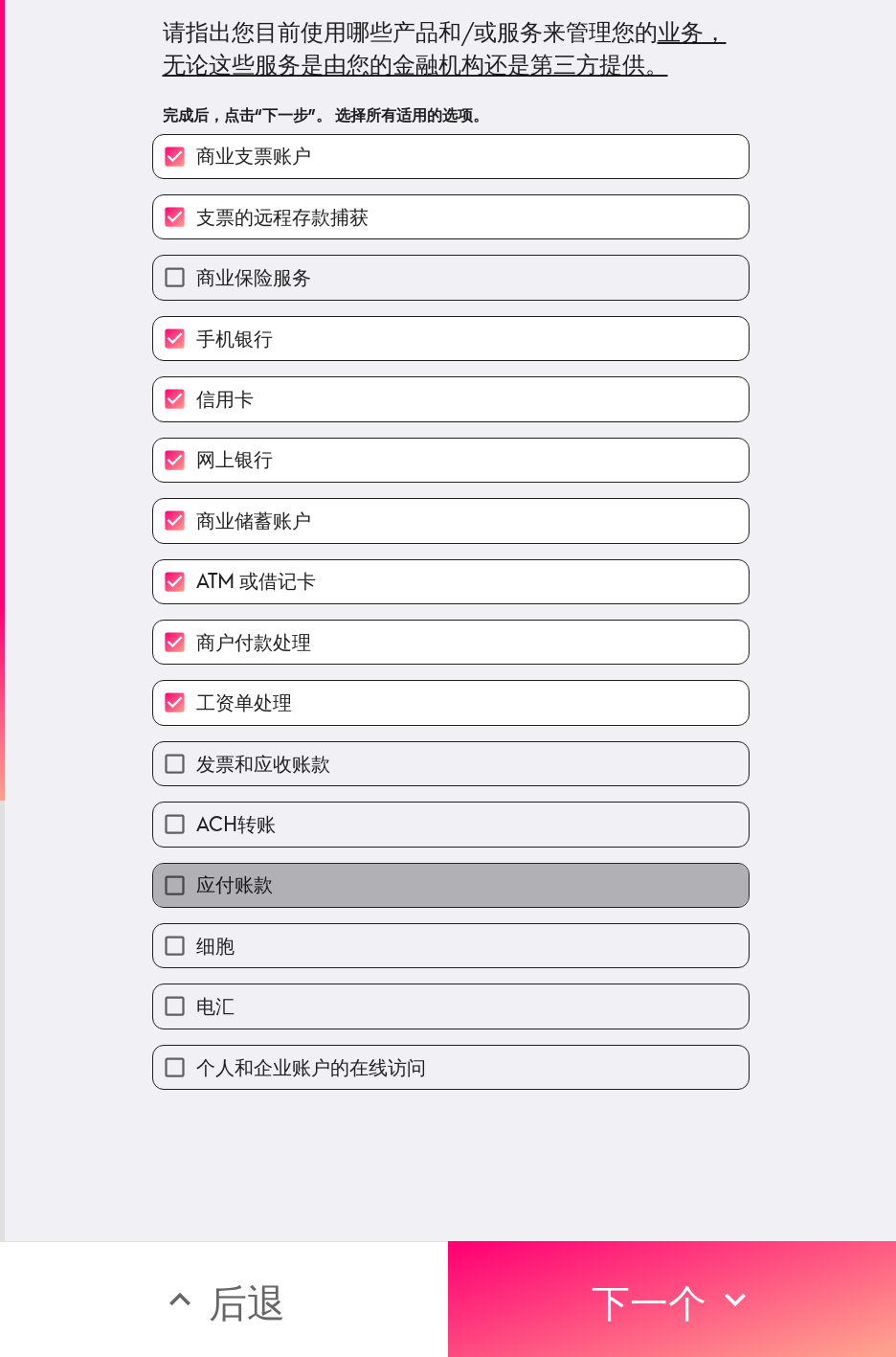 click on "应付账款" at bounding box center (451, 885) 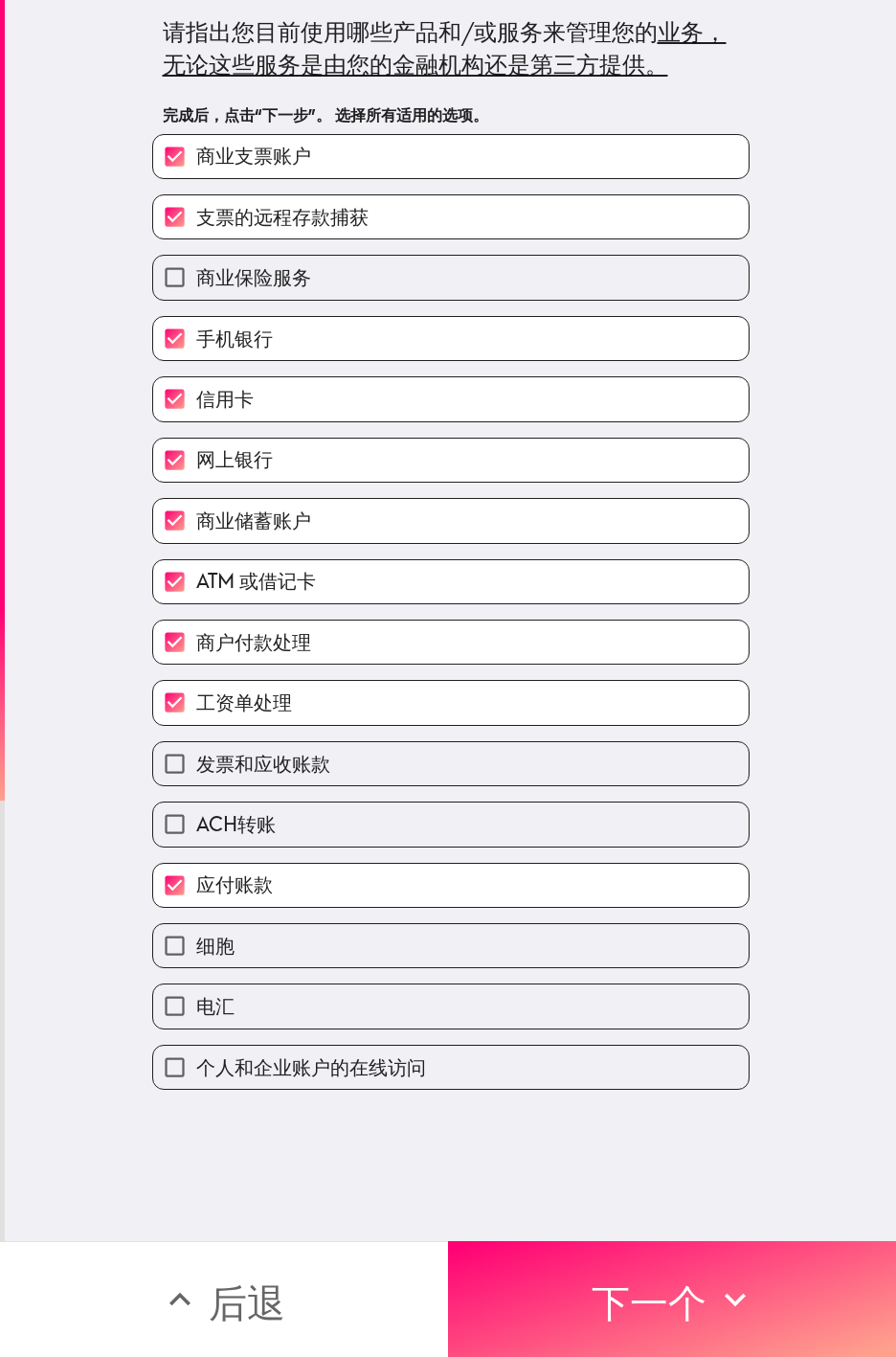 click on "电汇" at bounding box center [451, 1006] 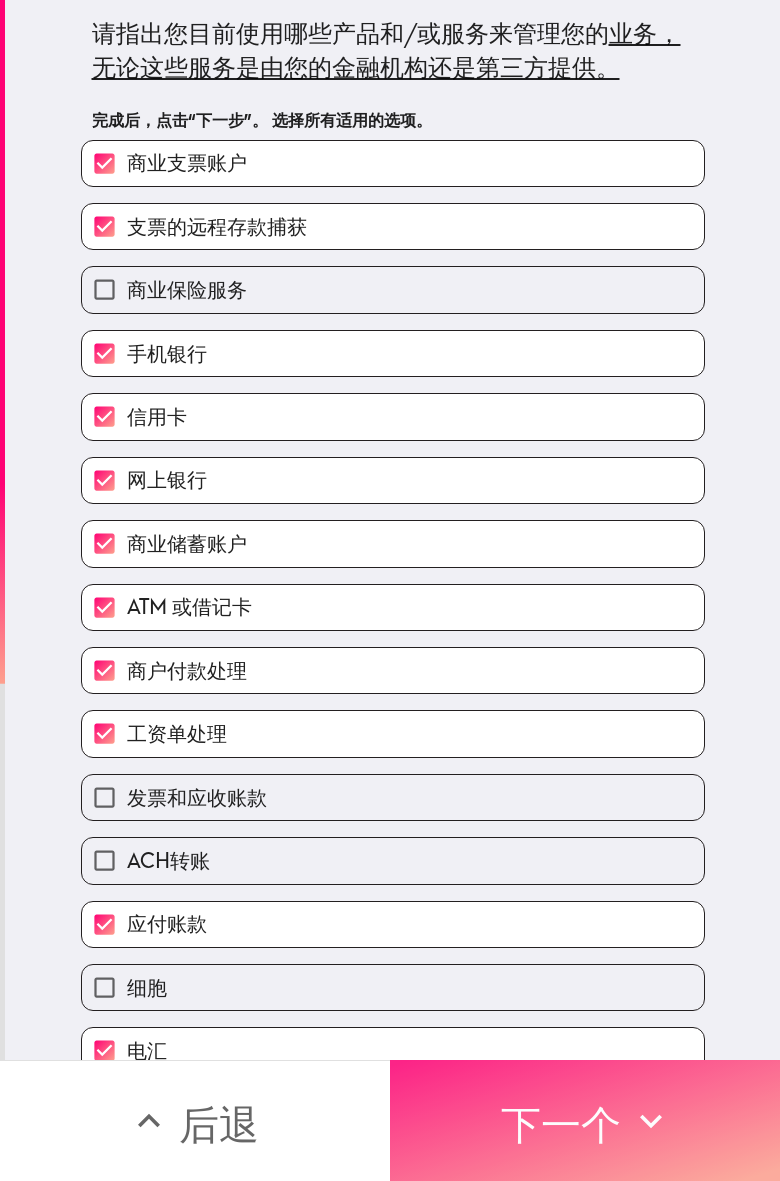click on "下一个" at bounding box center (585, 1120) 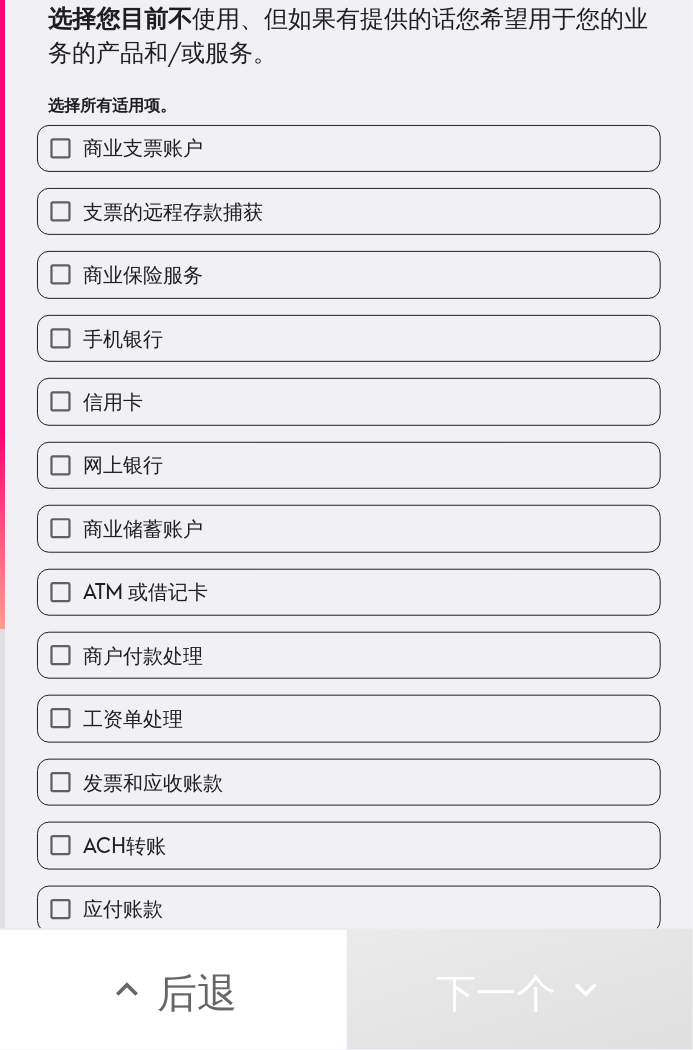 scroll, scrollTop: 0, scrollLeft: 0, axis: both 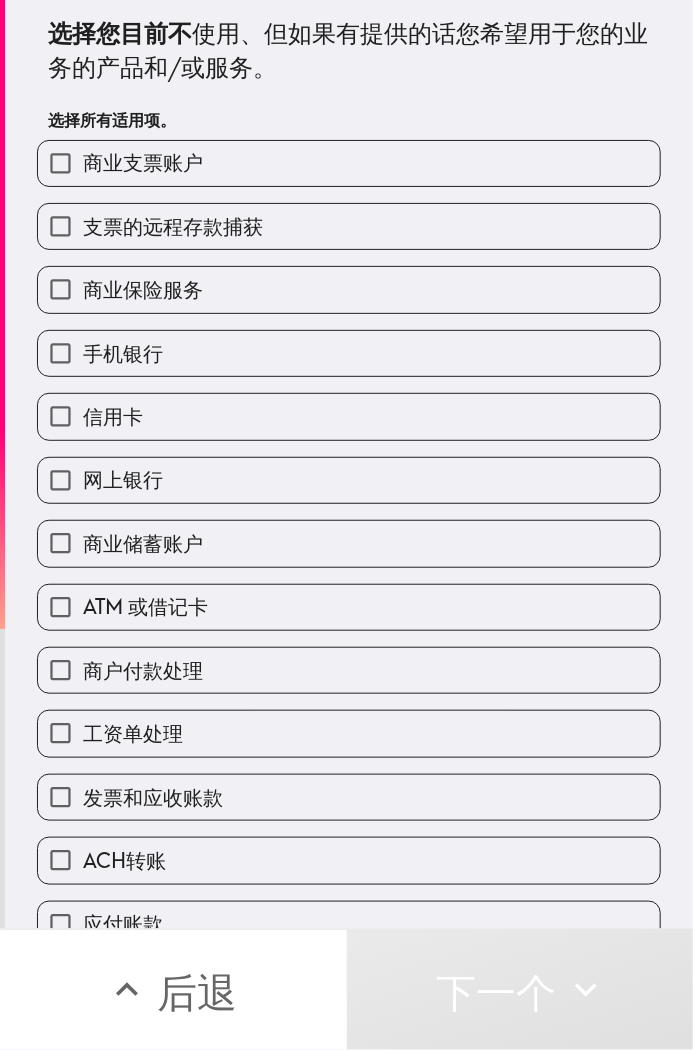 drag, startPoint x: 236, startPoint y: 296, endPoint x: 428, endPoint y: 394, distance: 215.56438 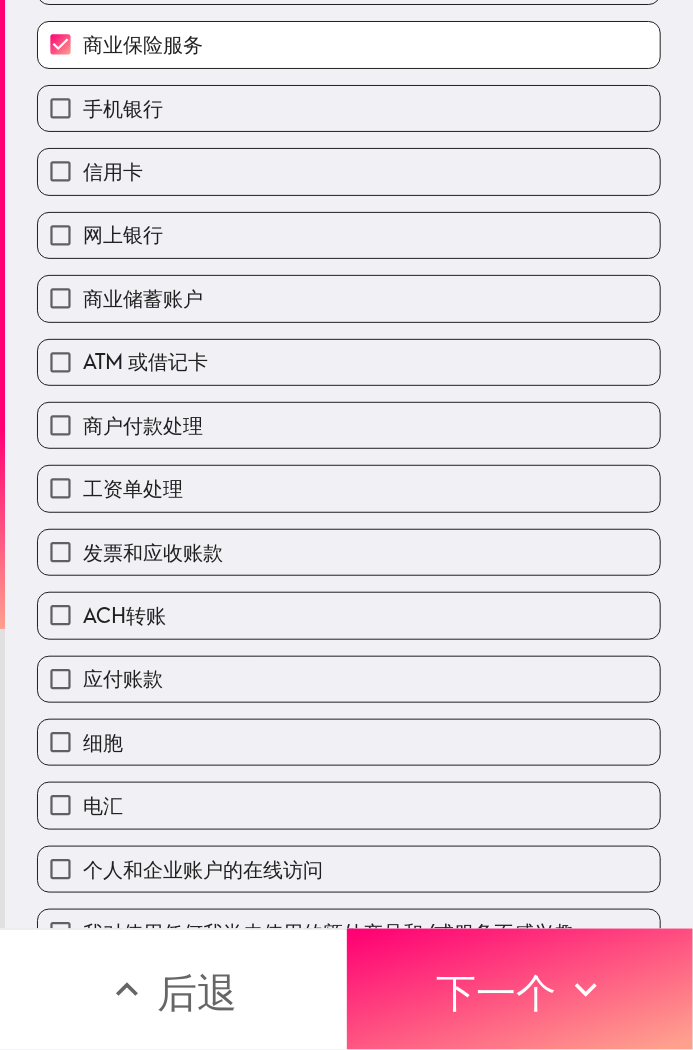 scroll, scrollTop: 292, scrollLeft: 0, axis: vertical 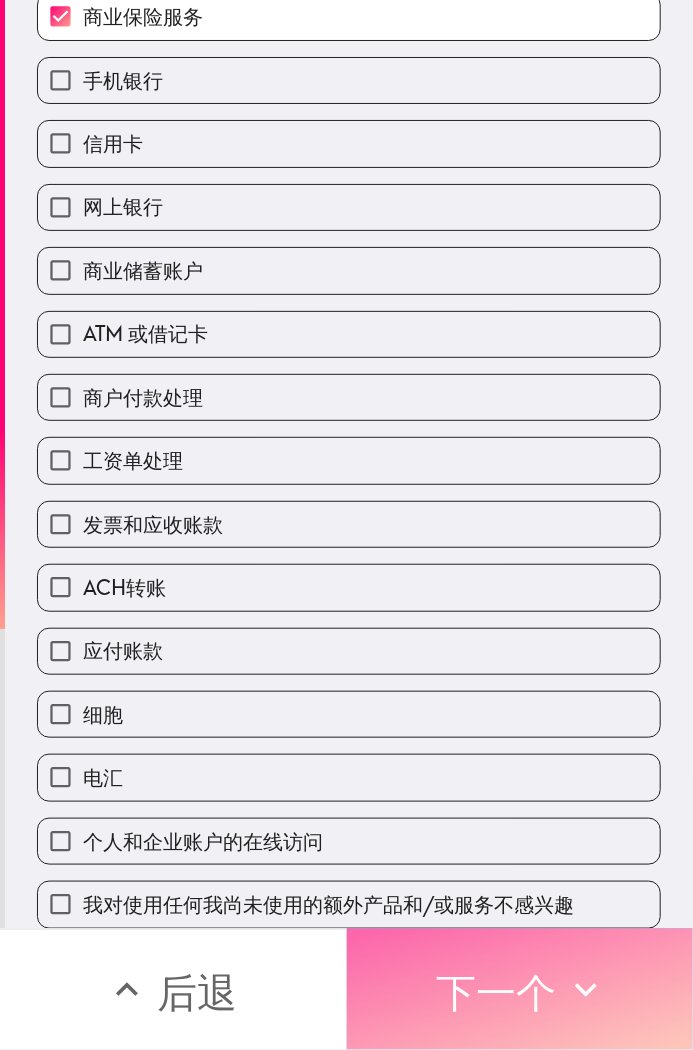drag, startPoint x: 546, startPoint y: 980, endPoint x: 692, endPoint y: 983, distance: 146.03082 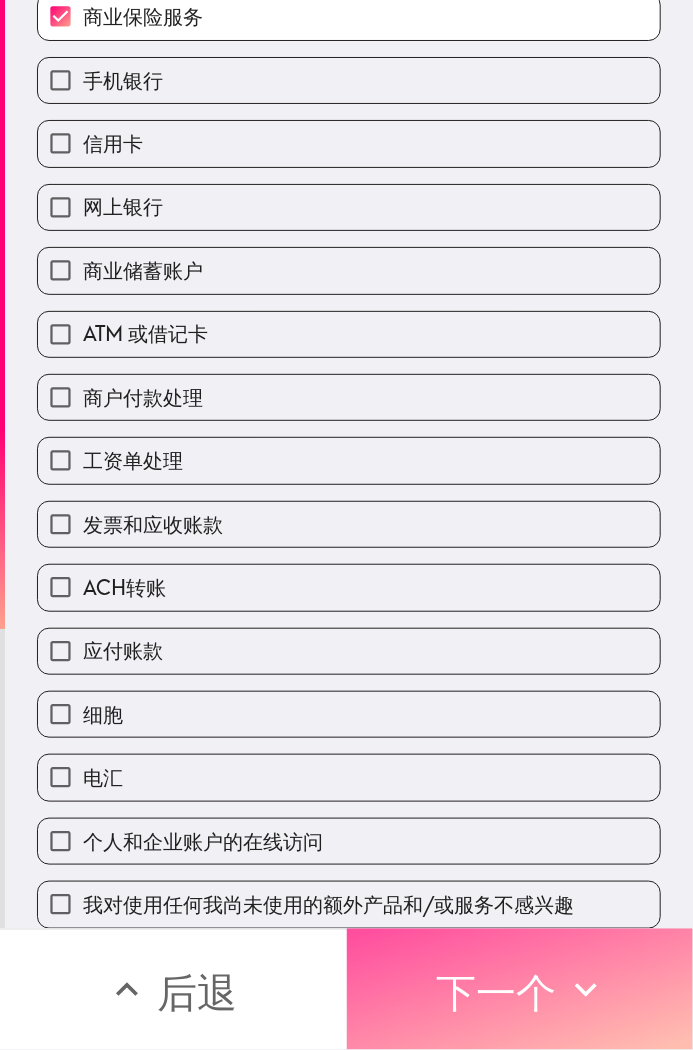 click on "下一个" at bounding box center (520, 989) 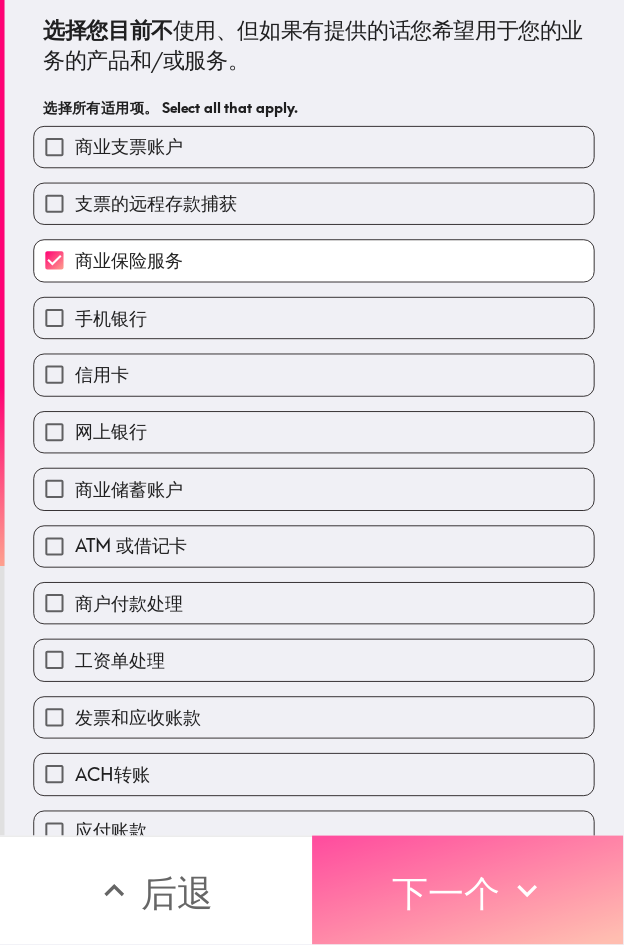 scroll, scrollTop: 0, scrollLeft: 0, axis: both 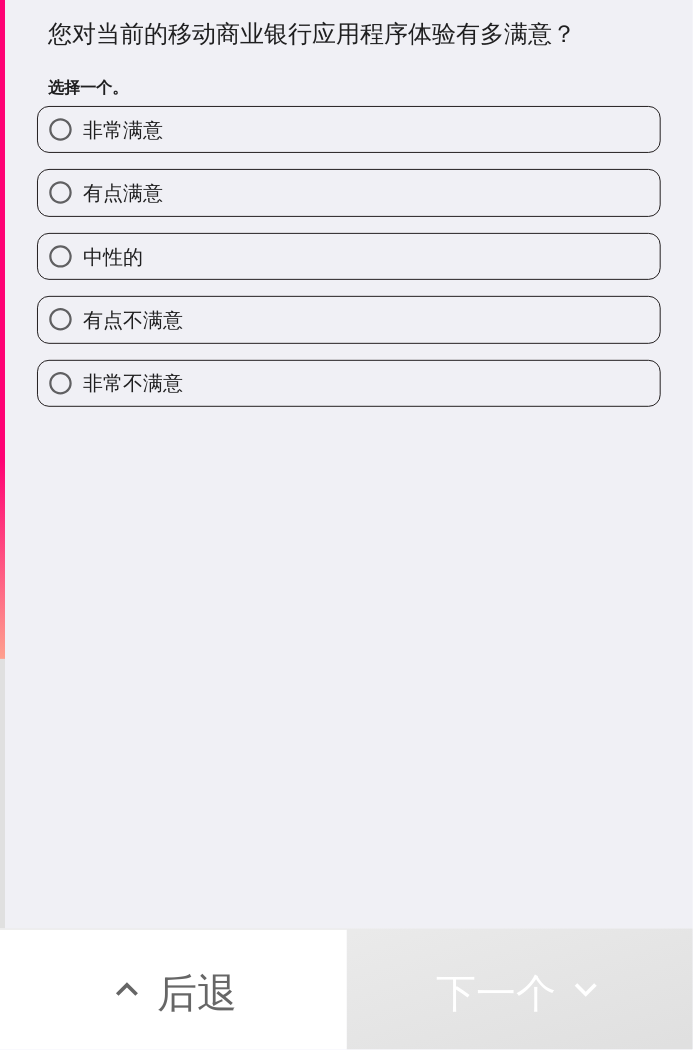 drag, startPoint x: 184, startPoint y: 213, endPoint x: 562, endPoint y: 251, distance: 379.90524 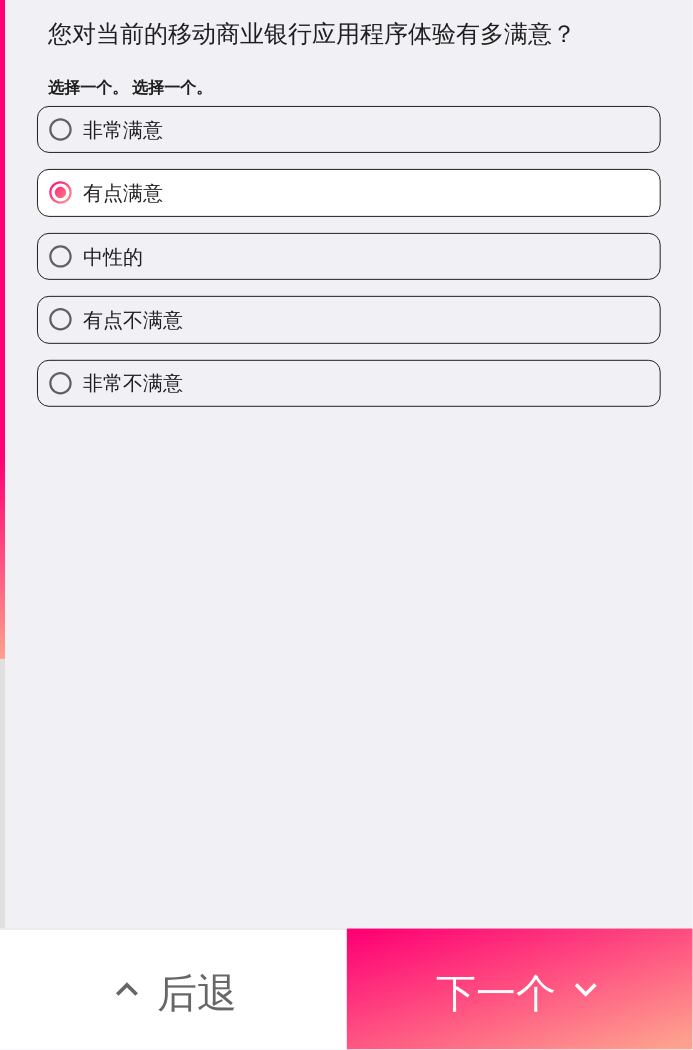 click on "下一个" at bounding box center (496, 993) 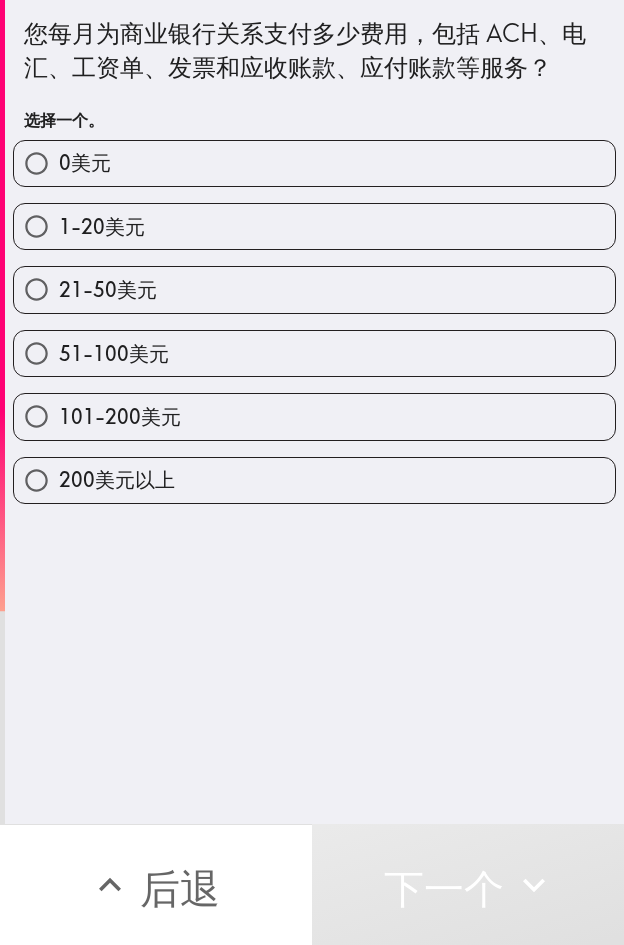 drag, startPoint x: 232, startPoint y: 602, endPoint x: 187, endPoint y: 608, distance: 45.39824 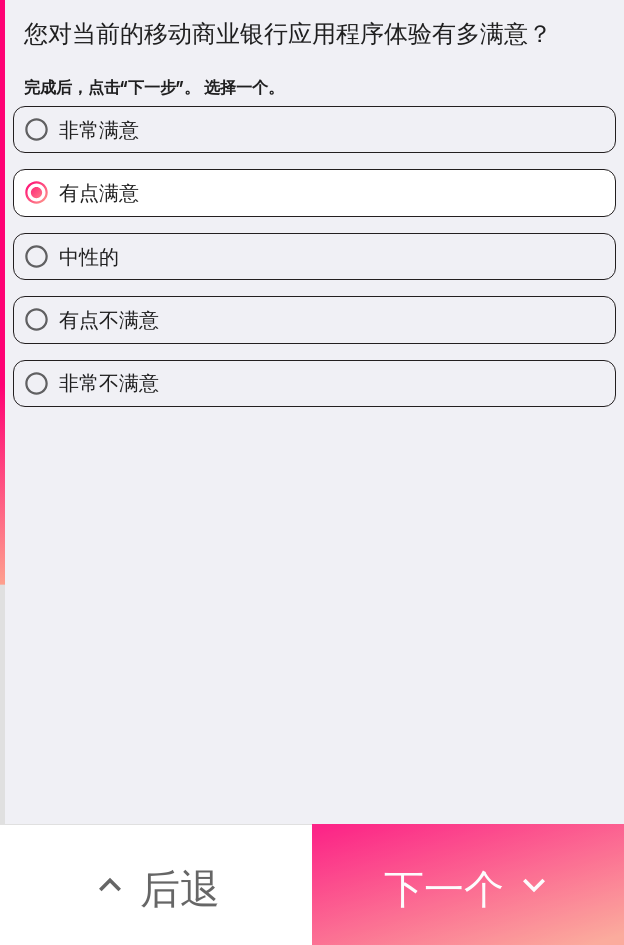drag, startPoint x: 466, startPoint y: 892, endPoint x: 437, endPoint y: 905, distance: 31.780497 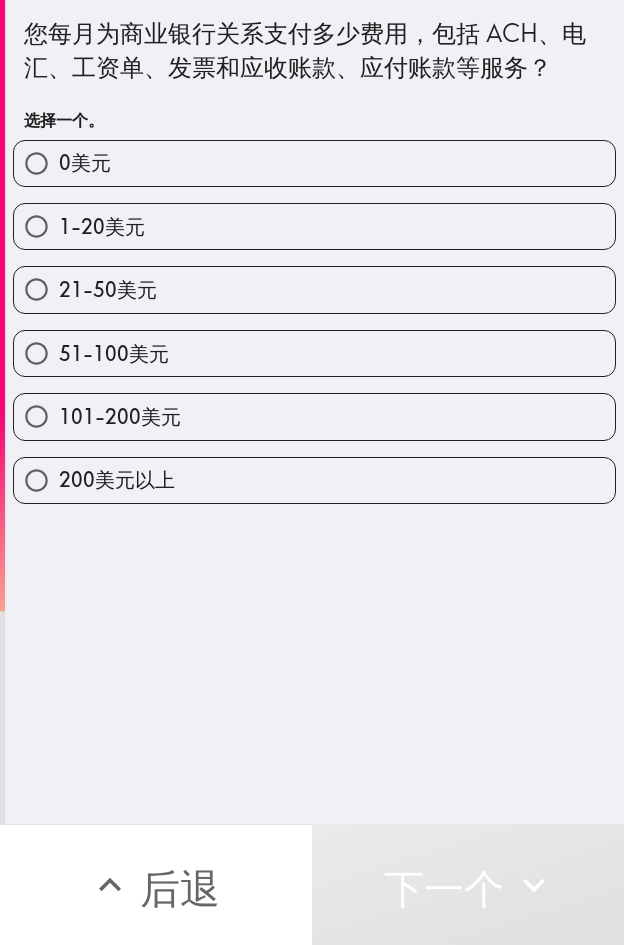 drag, startPoint x: 441, startPoint y: 246, endPoint x: 577, endPoint y: 256, distance: 136.36716 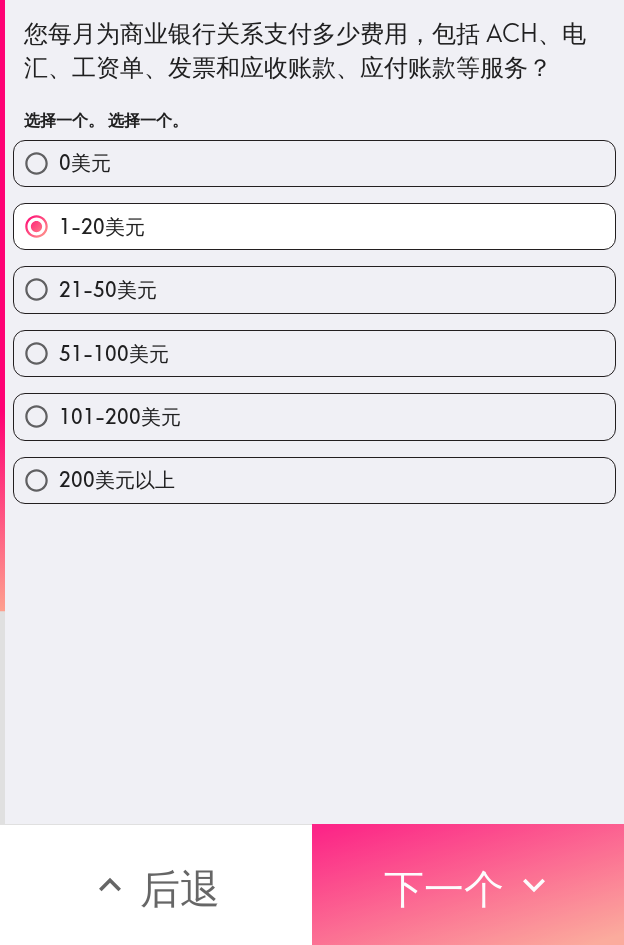 drag, startPoint x: 365, startPoint y: 860, endPoint x: 488, endPoint y: 869, distance: 123.32883 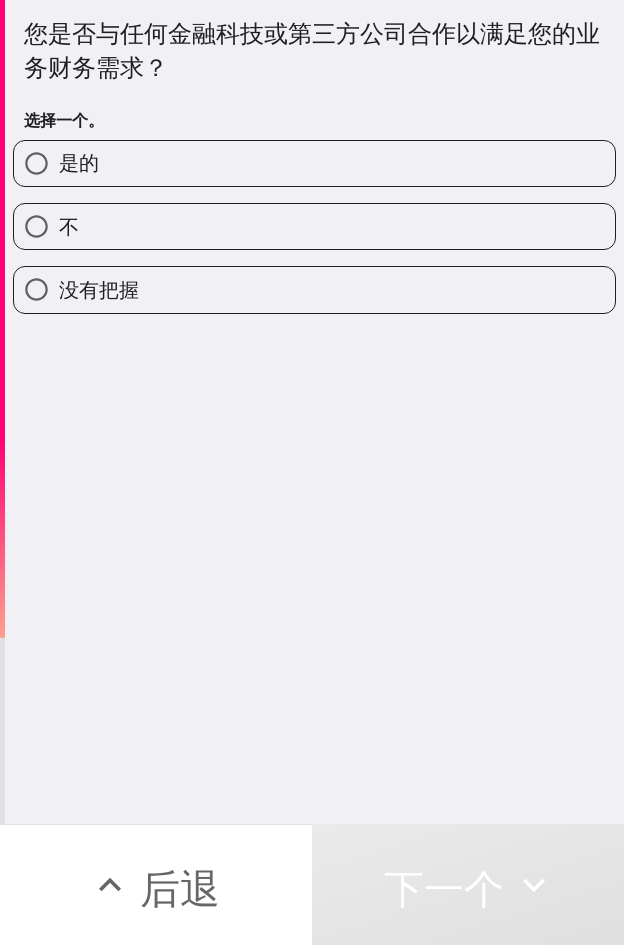 drag, startPoint x: 179, startPoint y: 164, endPoint x: 620, endPoint y: 172, distance: 441.07257 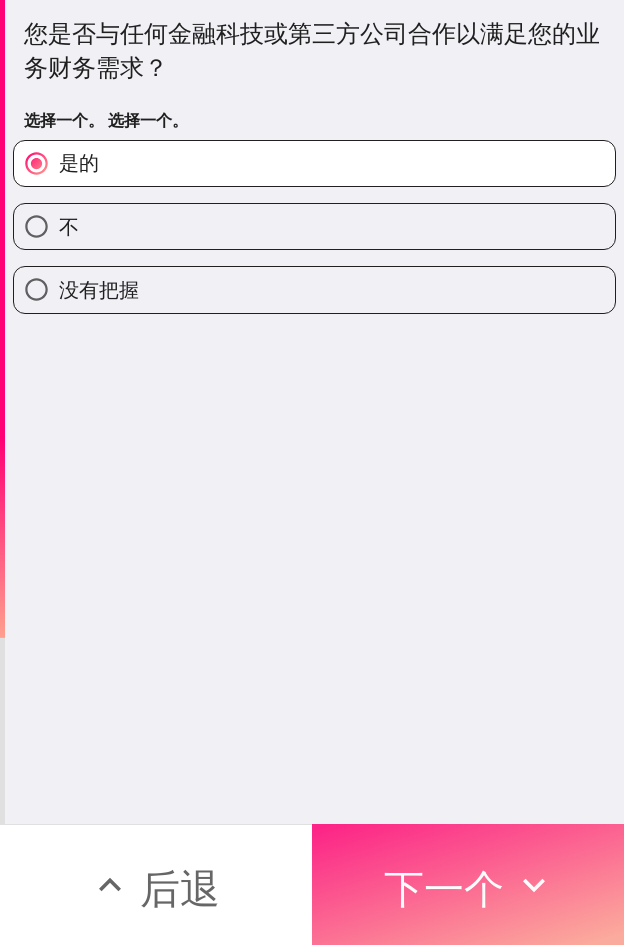 click on "下一个" at bounding box center [468, 884] 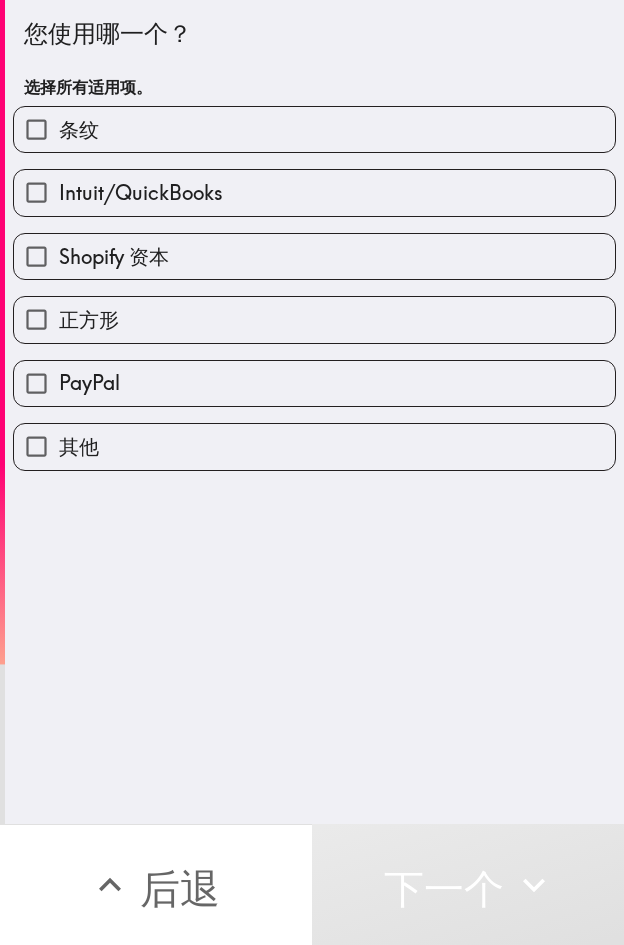 click on "Shopify 资本" at bounding box center (314, 256) 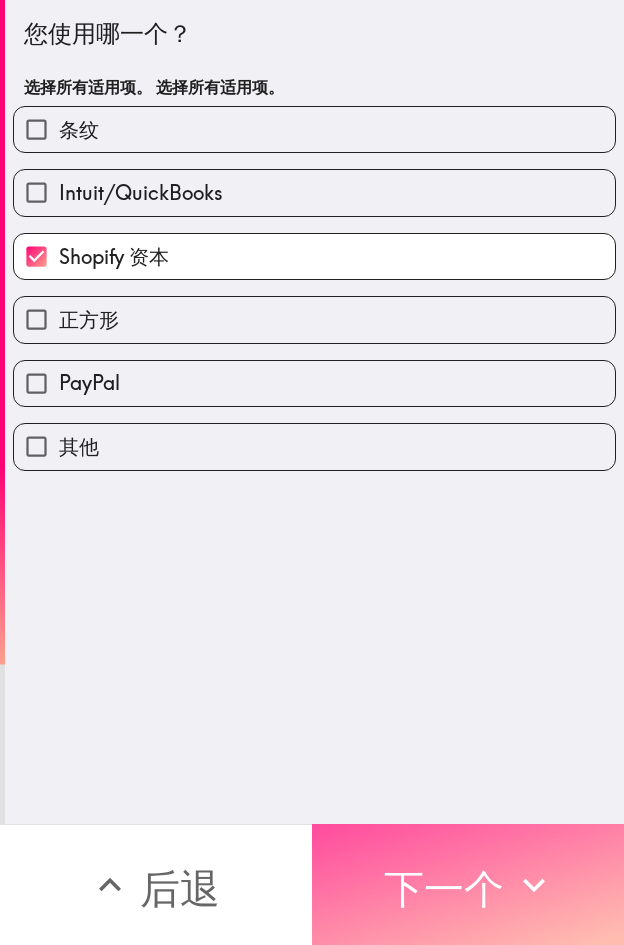 drag, startPoint x: 424, startPoint y: 885, endPoint x: 621, endPoint y: 891, distance: 197.09135 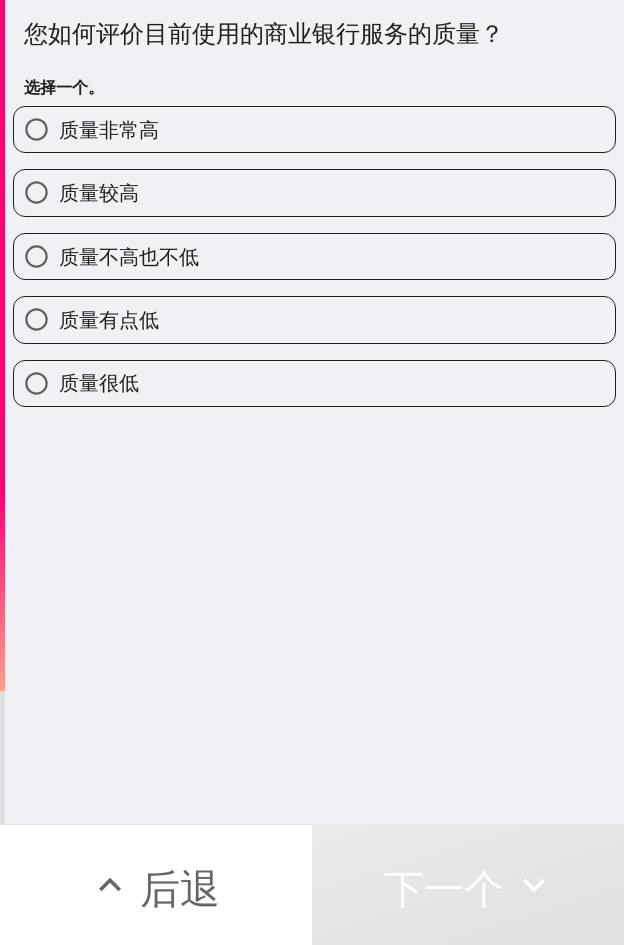 click on "质量较高" at bounding box center (314, 192) 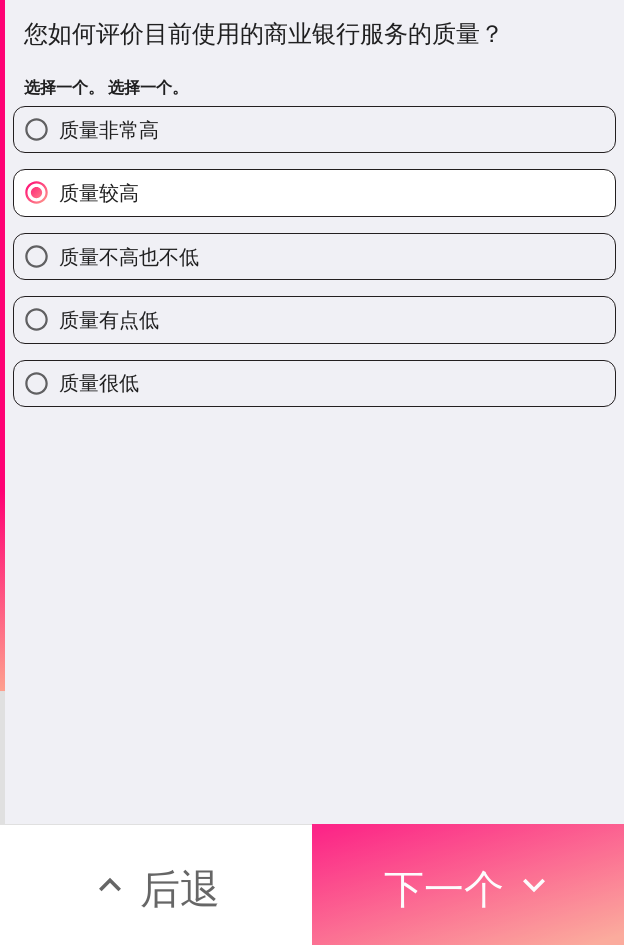 click on "下一个" at bounding box center [444, 888] 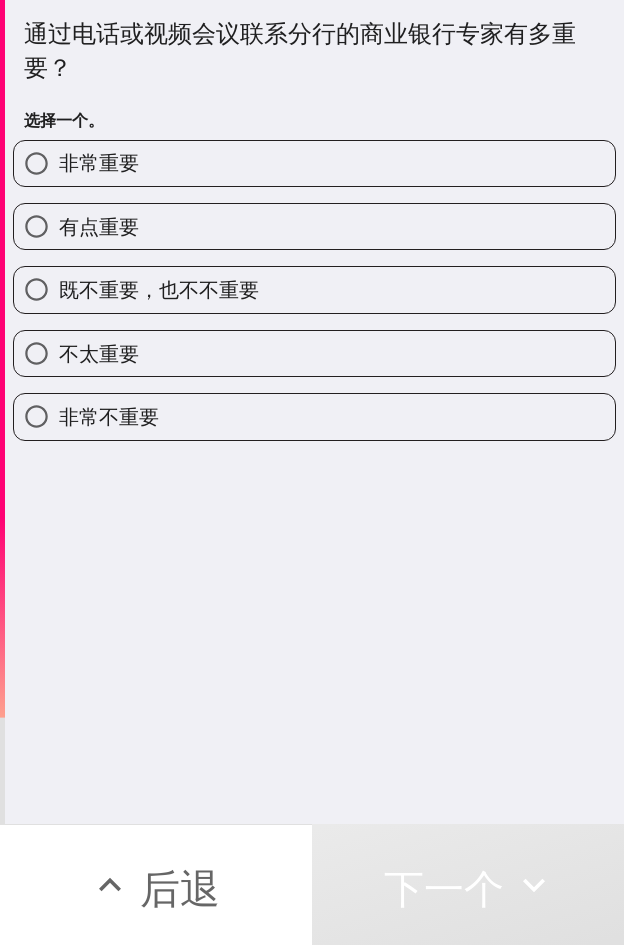 drag, startPoint x: 279, startPoint y: 165, endPoint x: 376, endPoint y: 179, distance: 98.005104 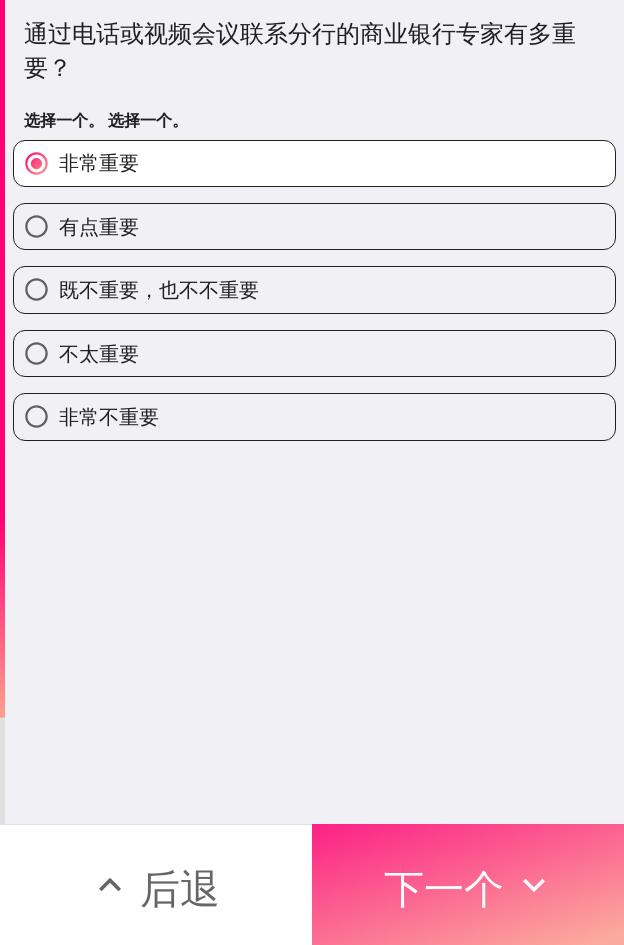 click on "下一个" at bounding box center [444, 888] 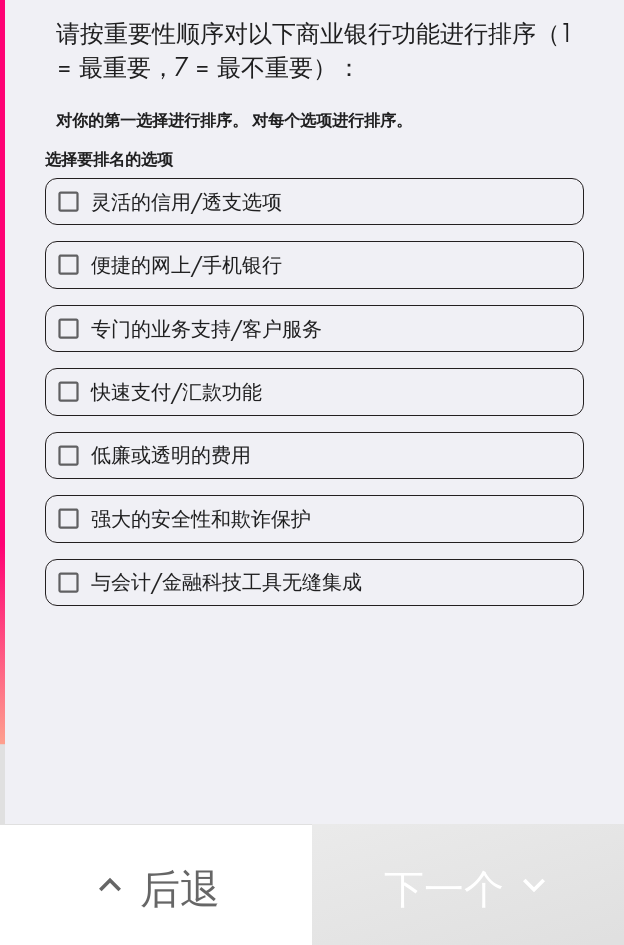 click on "灵活的信用/透支选项" at bounding box center (186, 201) 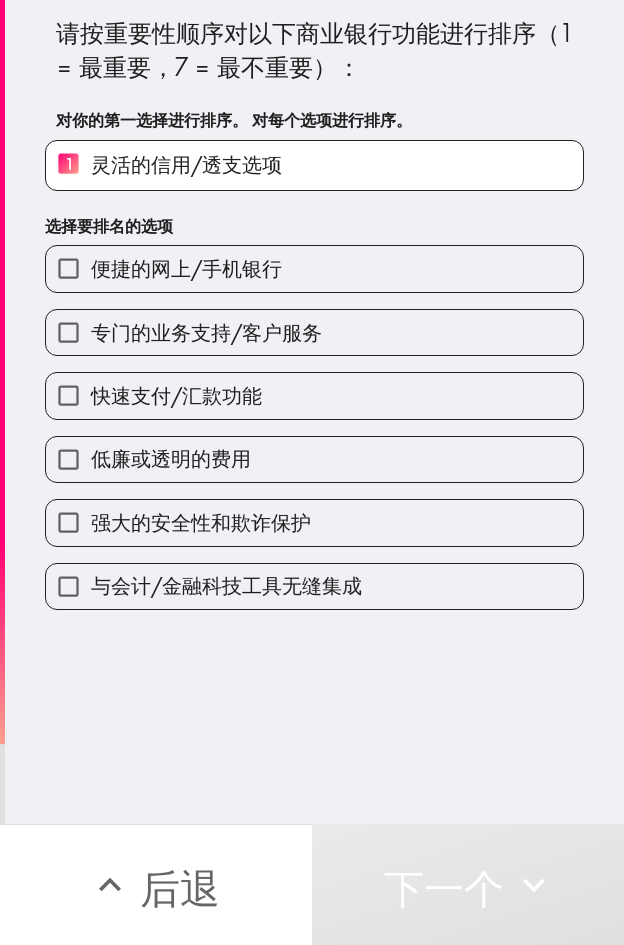 click on "与会计/金融科技工具无缝集成" at bounding box center (226, 585) 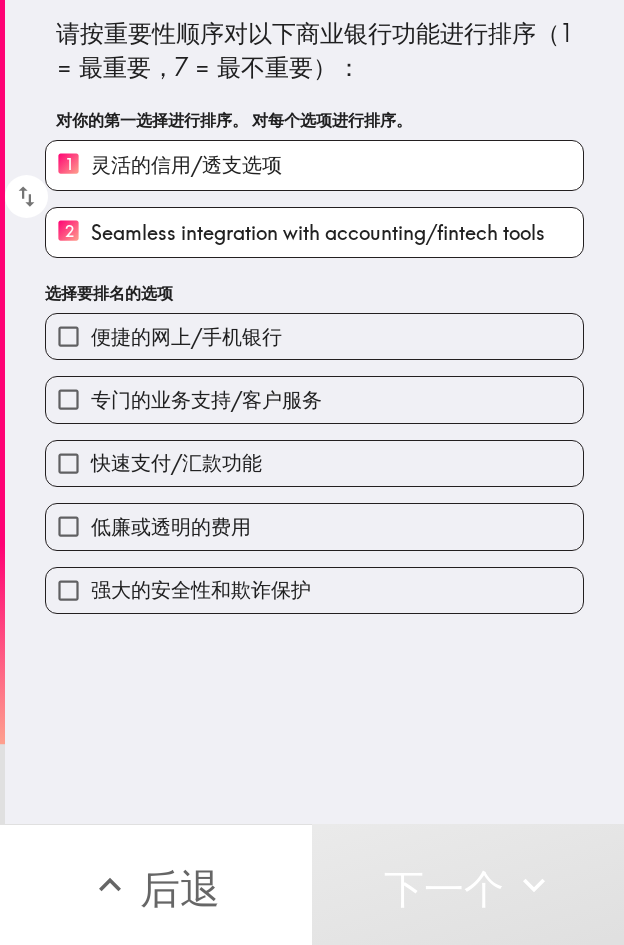click on "低廉或透明的费用" at bounding box center [314, 526] 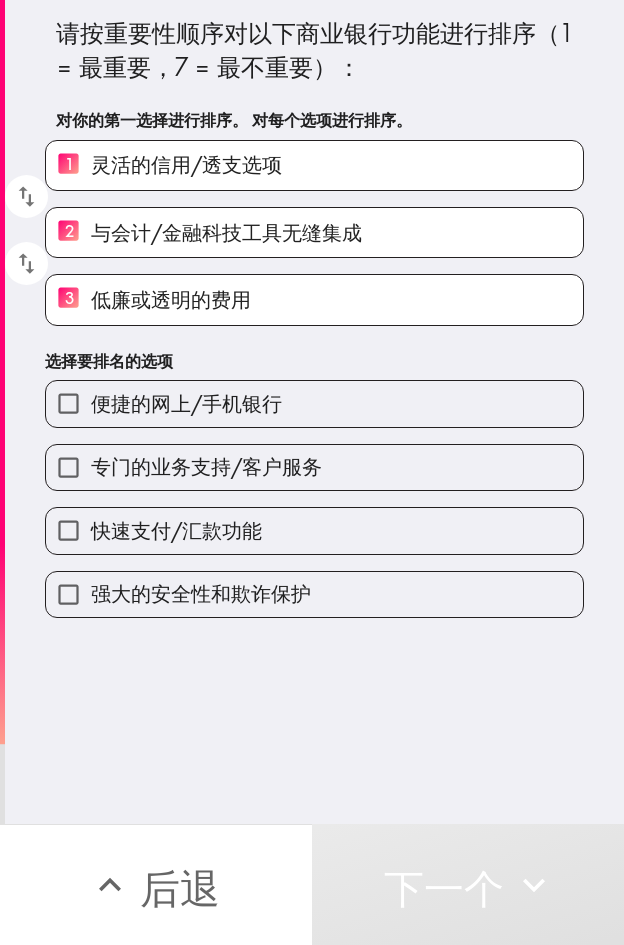 click on "快速支付/汇款功能" at bounding box center (314, 530) 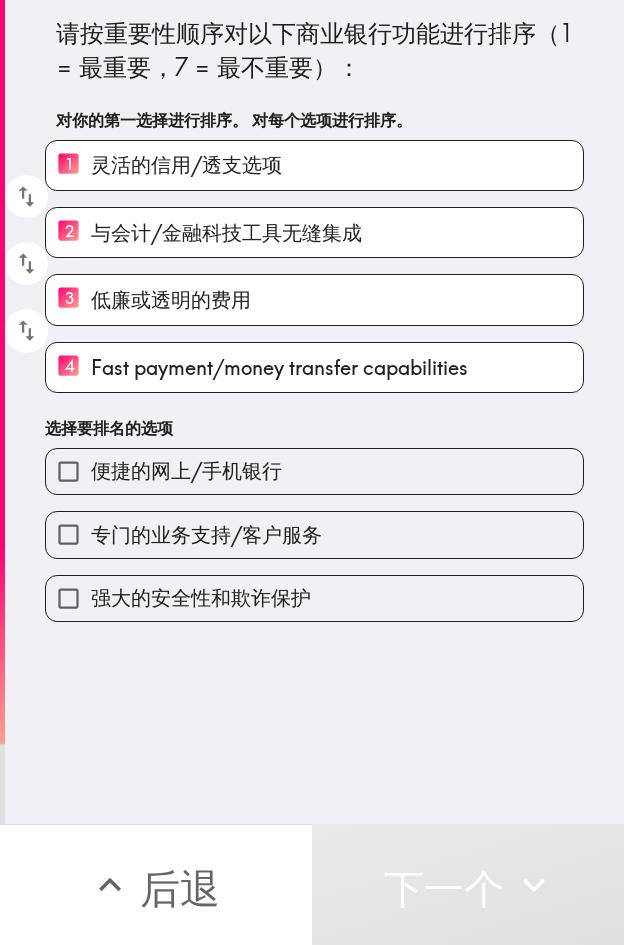 click on "专门的业务支持/客户服务" at bounding box center (314, 534) 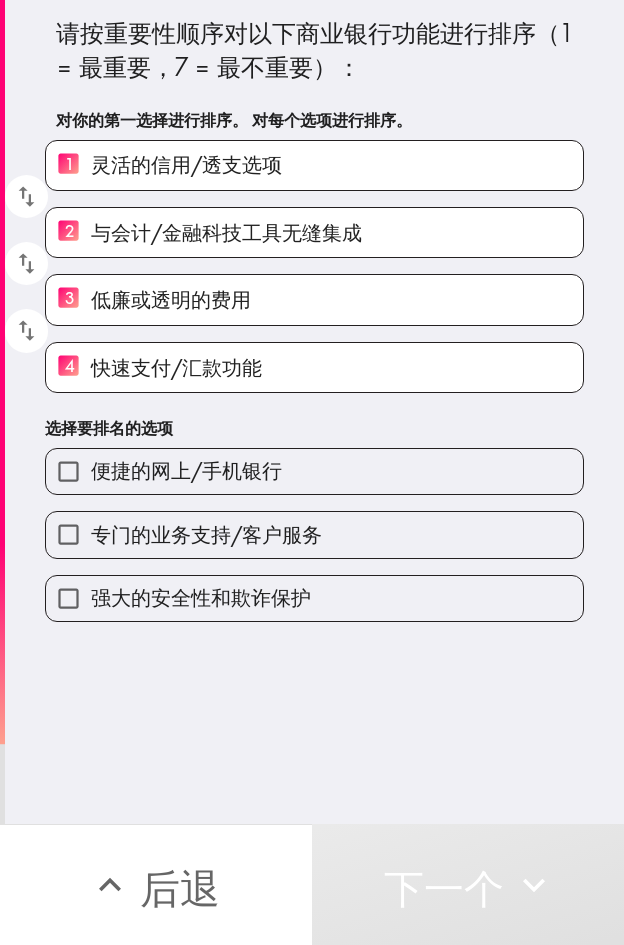click on "强大的安全性和欺诈保护" at bounding box center (306, 590) 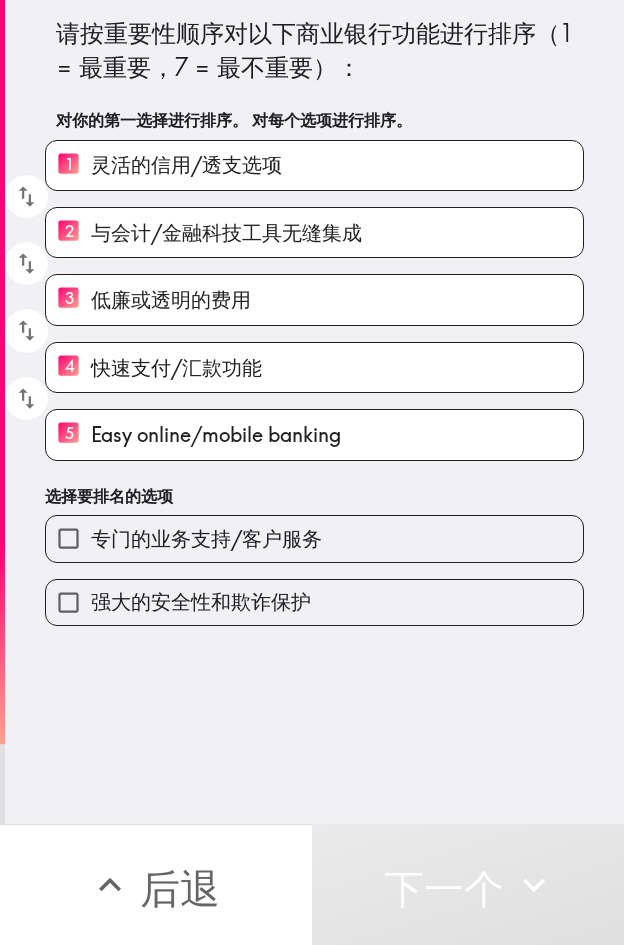 click on "专门的业务支持/客户服务" at bounding box center (314, 538) 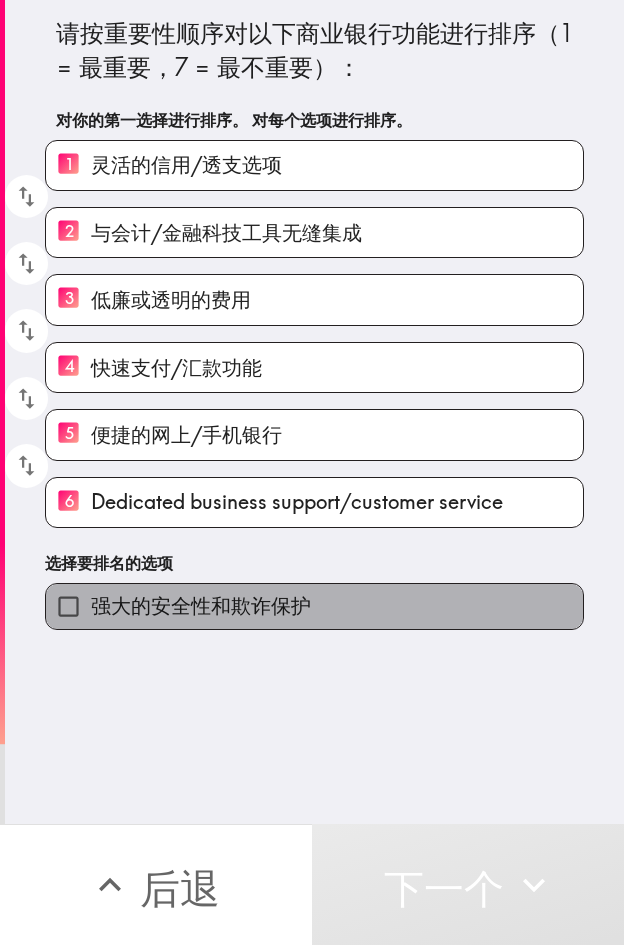 click on "强大的安全性和欺诈保护" at bounding box center (314, 606) 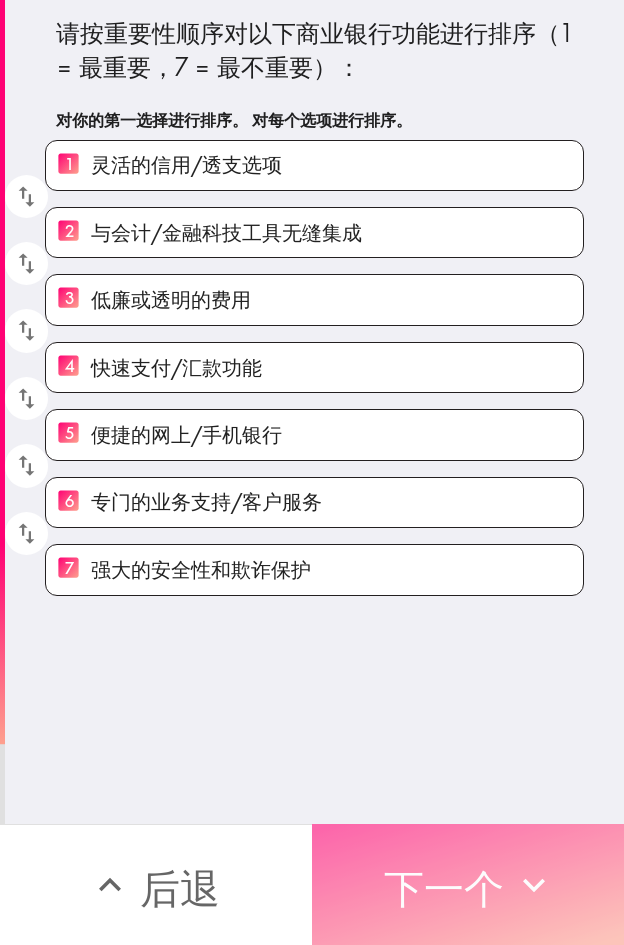 click on "下一个" at bounding box center [468, 884] 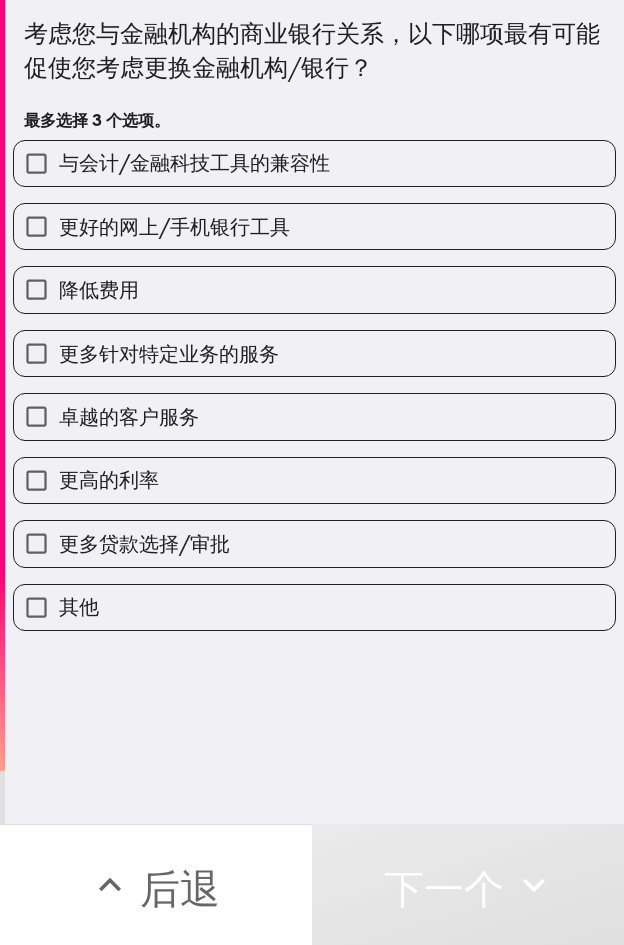 drag, startPoint x: 233, startPoint y: 457, endPoint x: 249, endPoint y: 444, distance: 20.615528 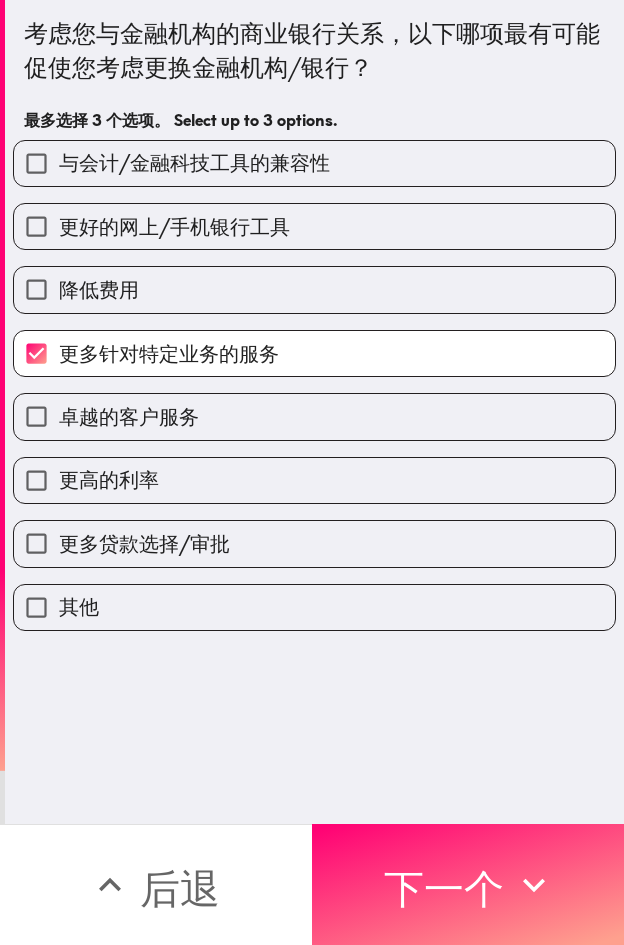 click on "与会计/金融科技工具的兼容性 更好的网上/手机银行工具 降低费用 更多针对特定业务的服务 卓越的客户服务 更高的利率 更多贷款选择/审批 其他" at bounding box center (306, 377) 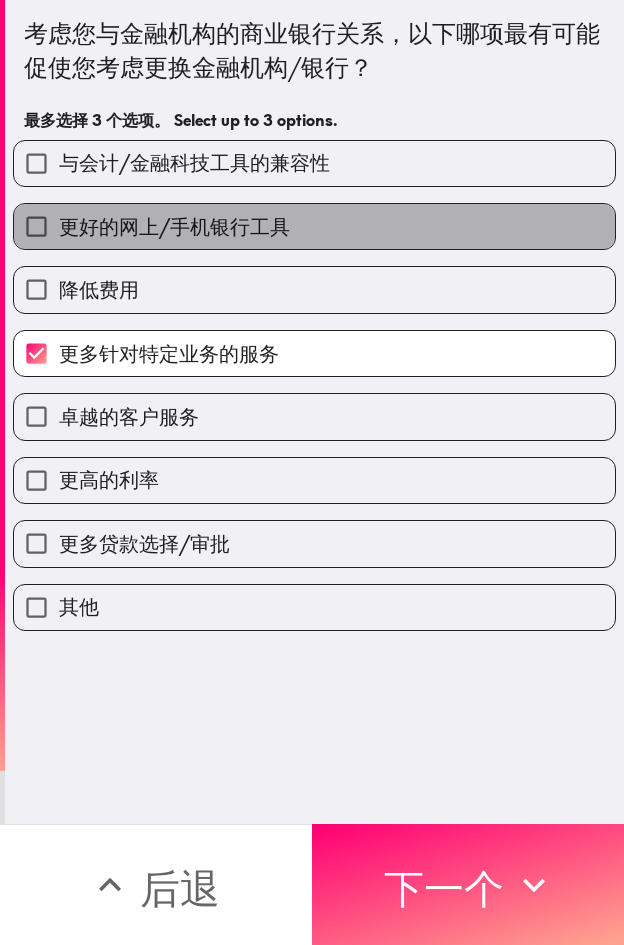 click on "更好的网上/手机银行工具" at bounding box center (314, 226) 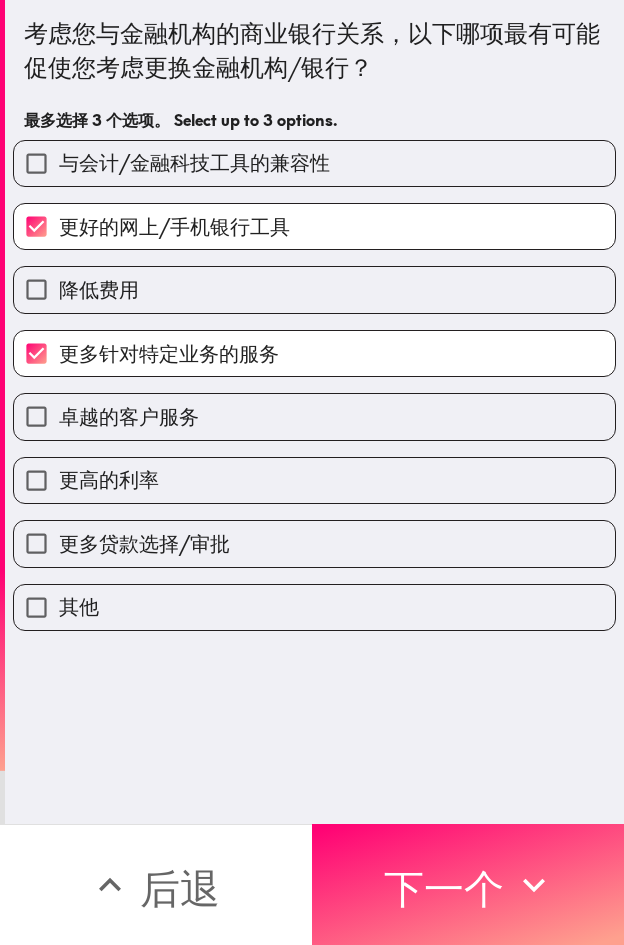 click on "更高的利率" at bounding box center [314, 480] 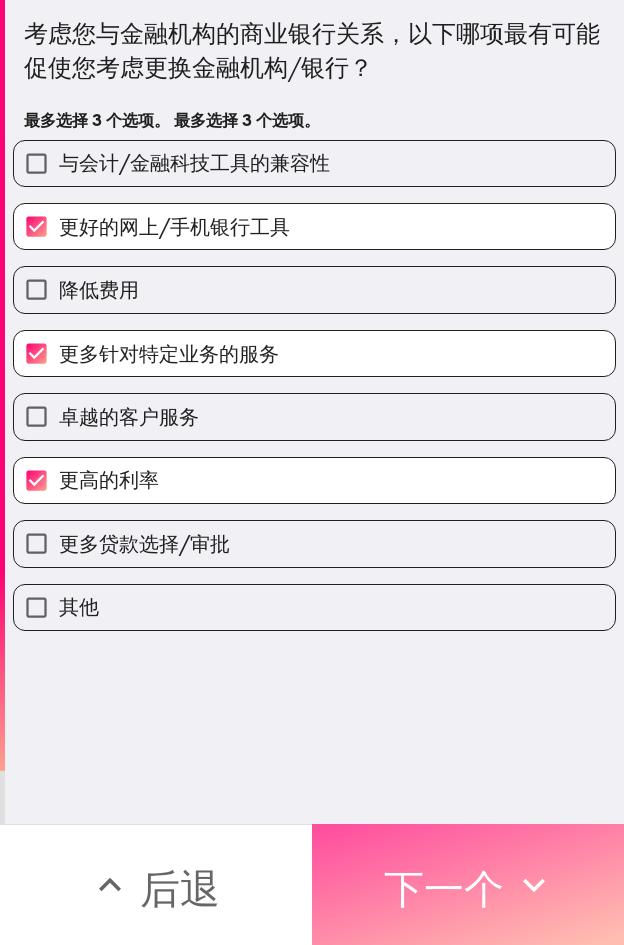 click 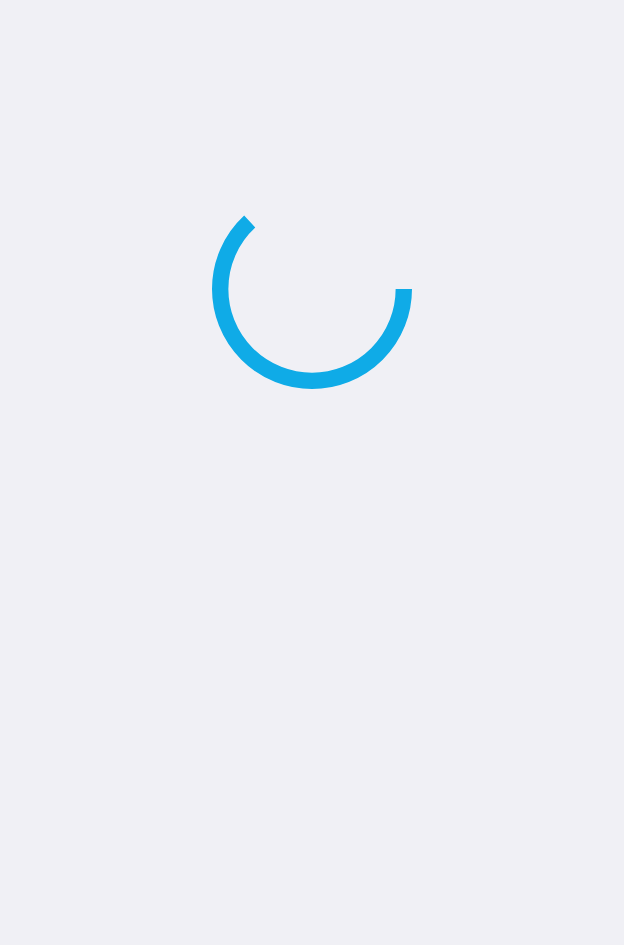 scroll, scrollTop: 0, scrollLeft: 0, axis: both 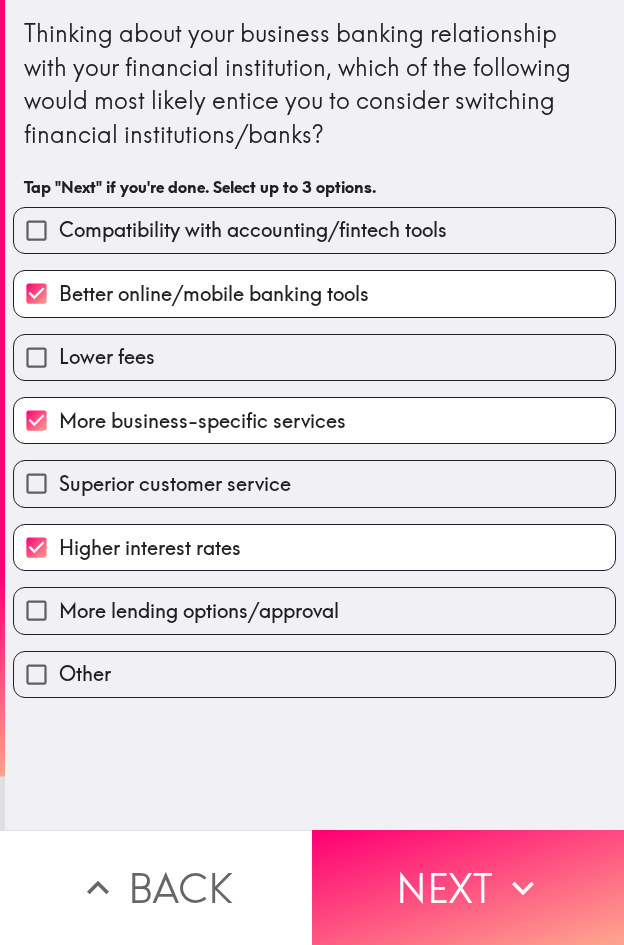 drag, startPoint x: 488, startPoint y: 875, endPoint x: 361, endPoint y: 756, distance: 174.04022 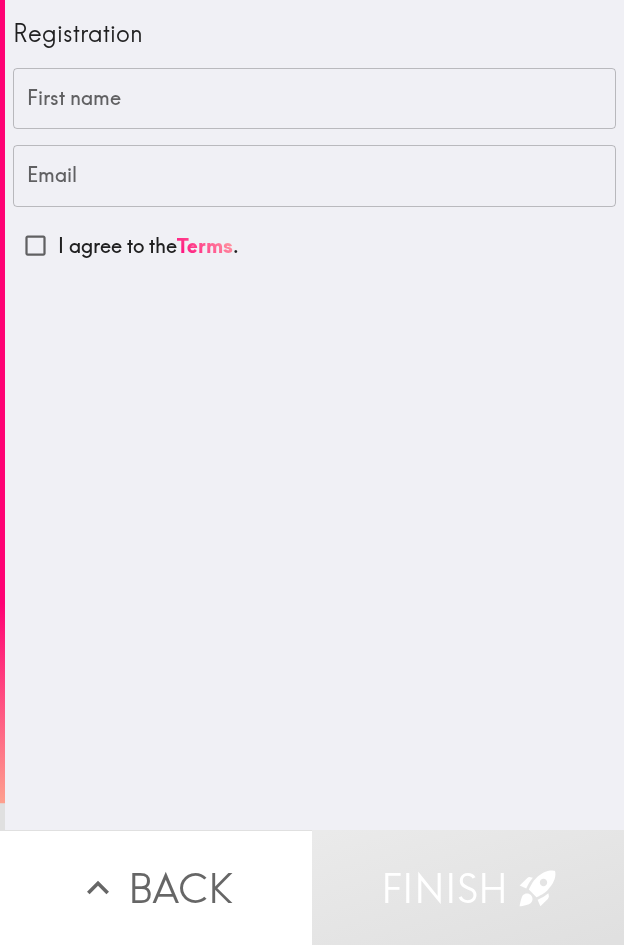 drag, startPoint x: 139, startPoint y: 115, endPoint x: 153, endPoint y: 128, distance: 19.104973 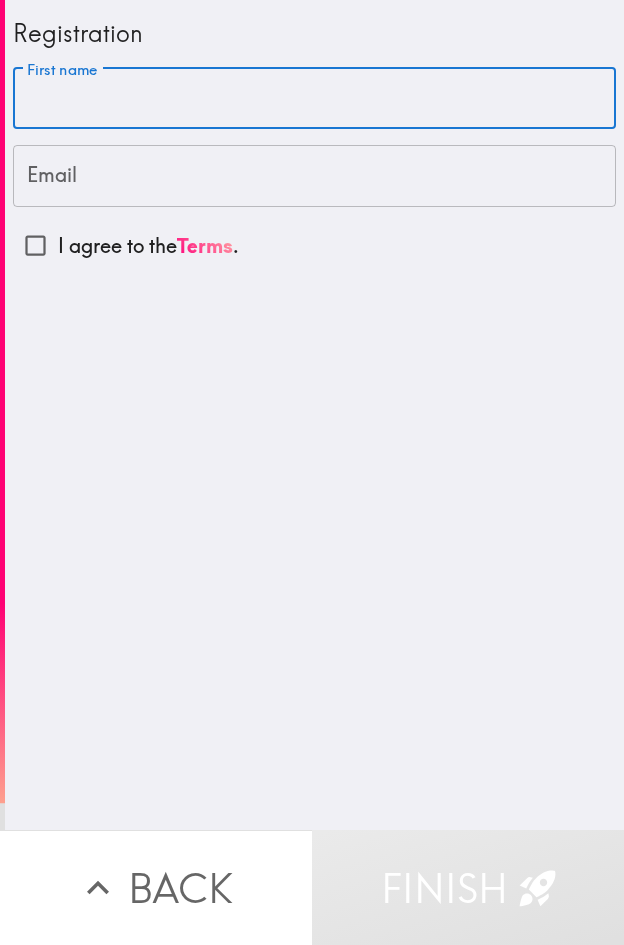 paste on "George" 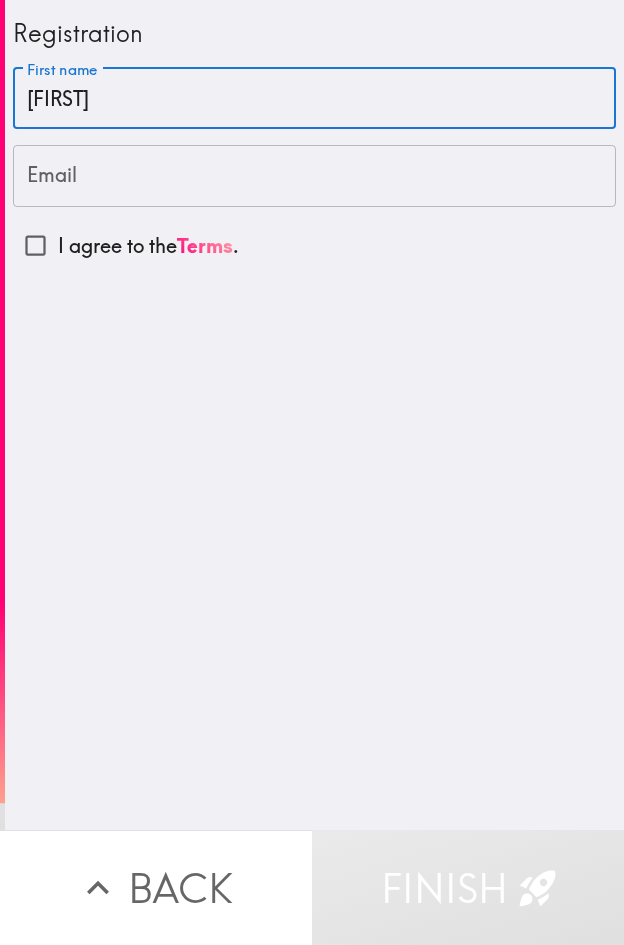 type on "George" 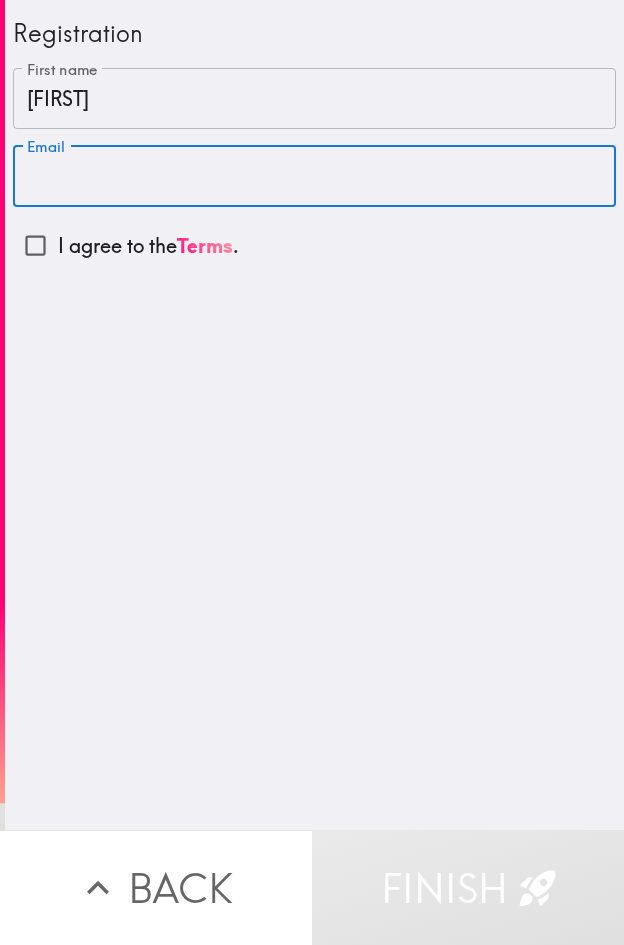 click on "Email" at bounding box center [314, 176] 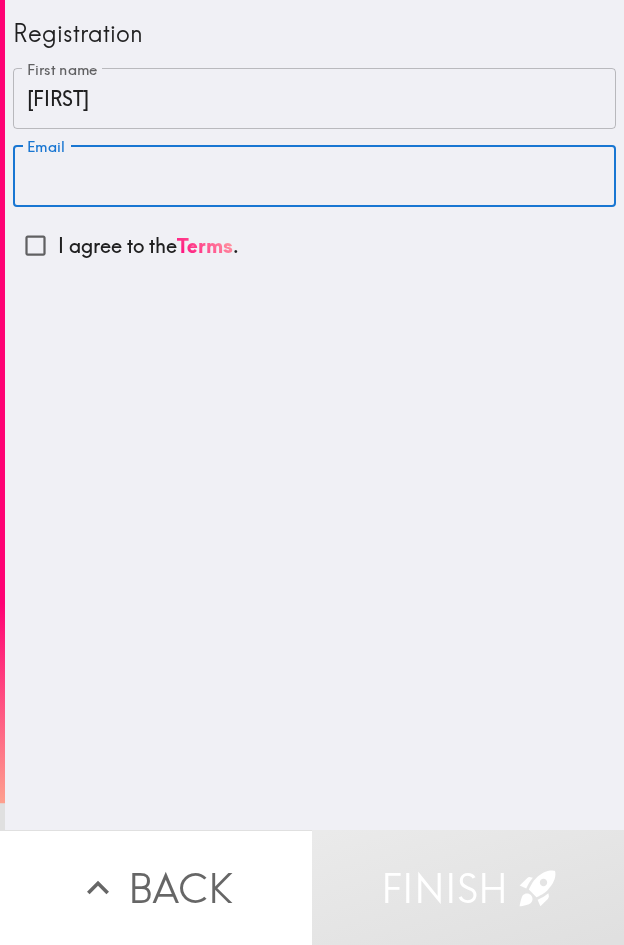 paste on "georgegogo2go@gmail.com" 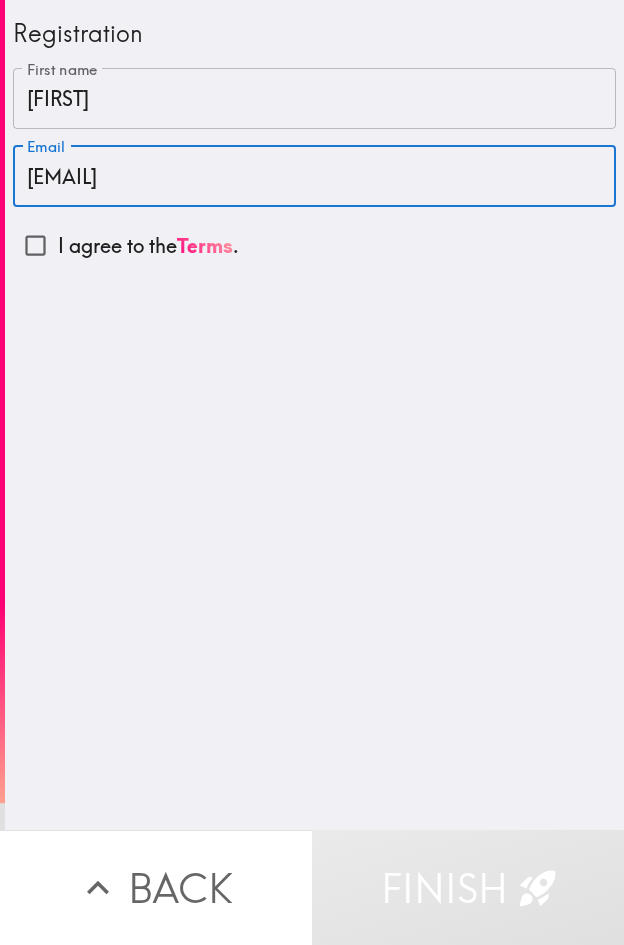 type on "georgegogo2go@gmail.com" 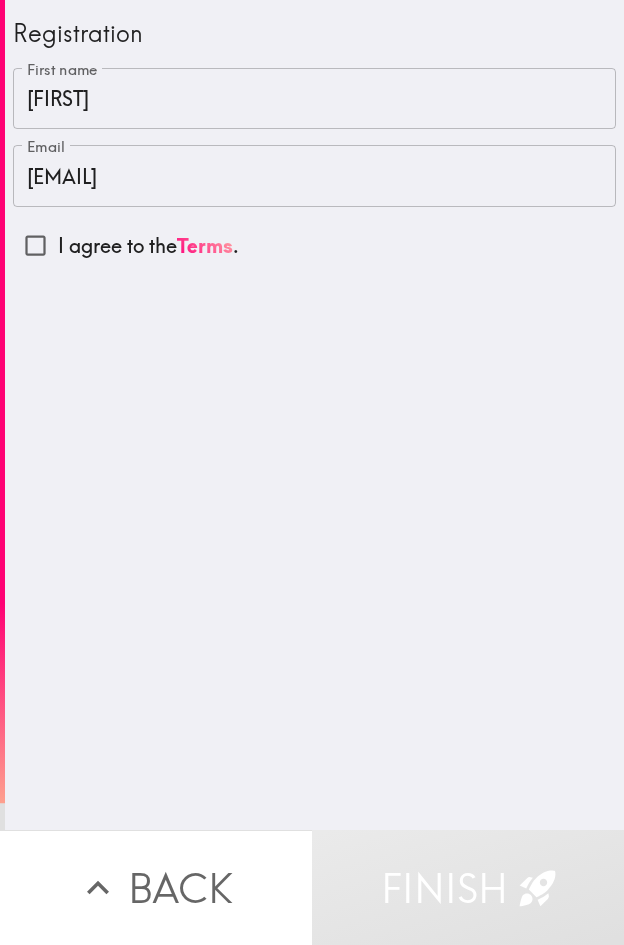 click on "I agree to the  Terms ." at bounding box center (148, 246) 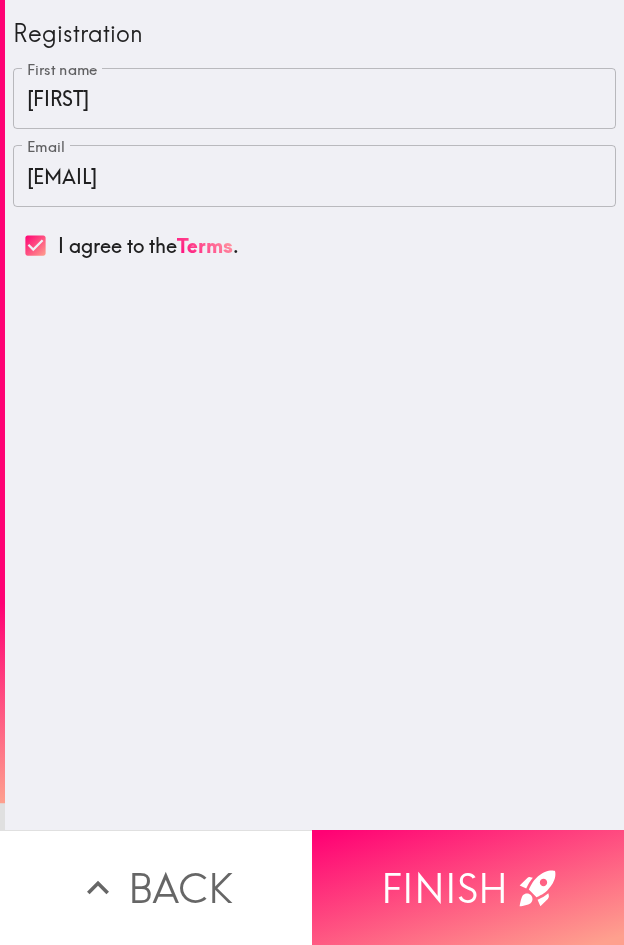 drag, startPoint x: 493, startPoint y: 889, endPoint x: 487, endPoint y: 879, distance: 11.661903 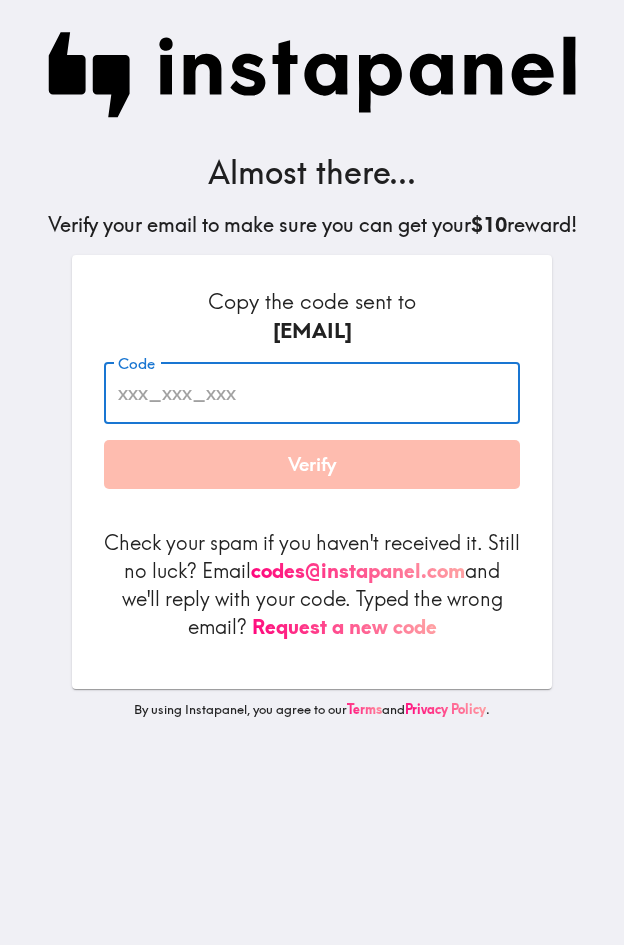 click on "Code" at bounding box center (312, 393) 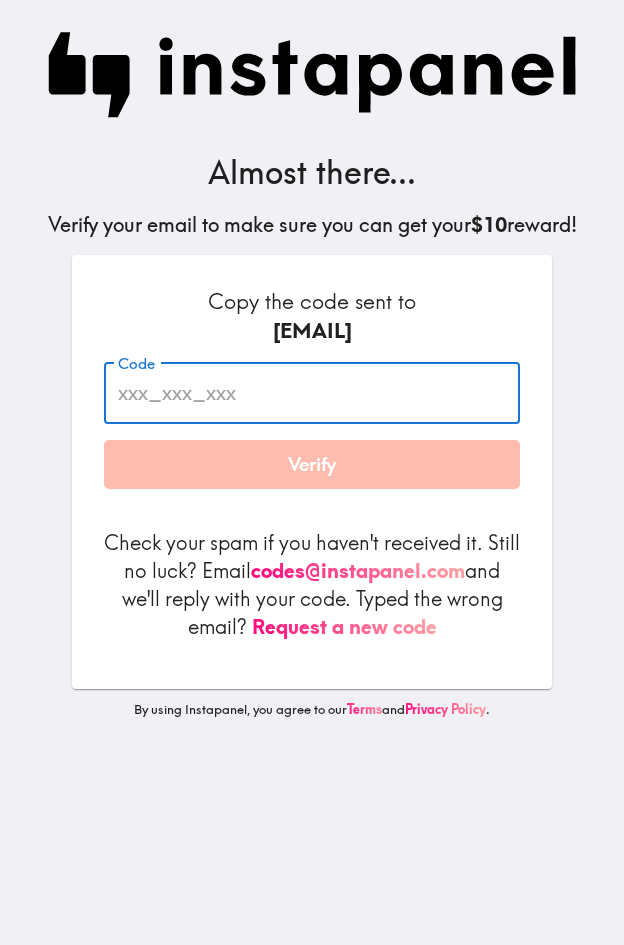 paste on "i3H_Fig_ULe" 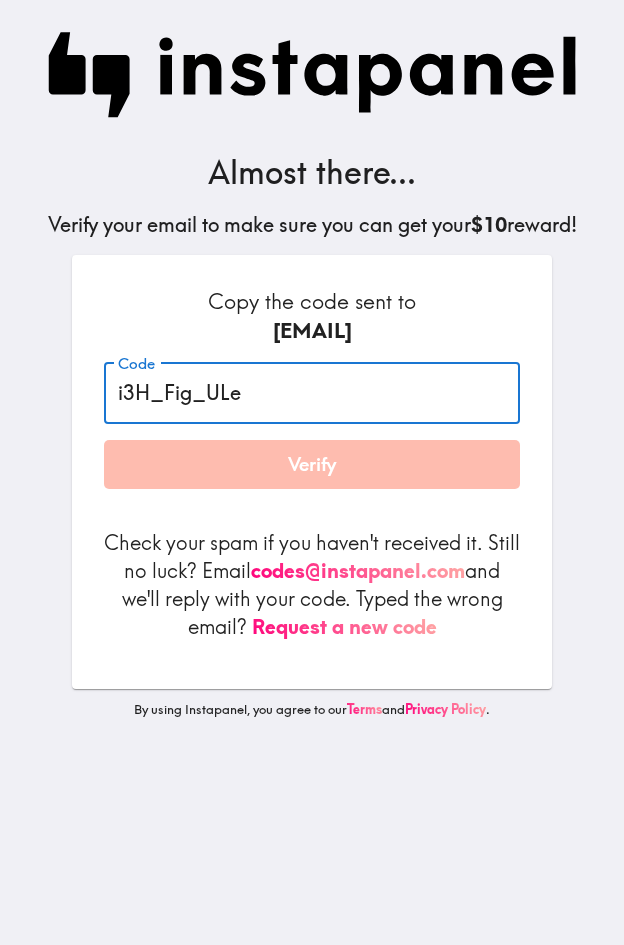 type on "i3H_Fig_ULe" 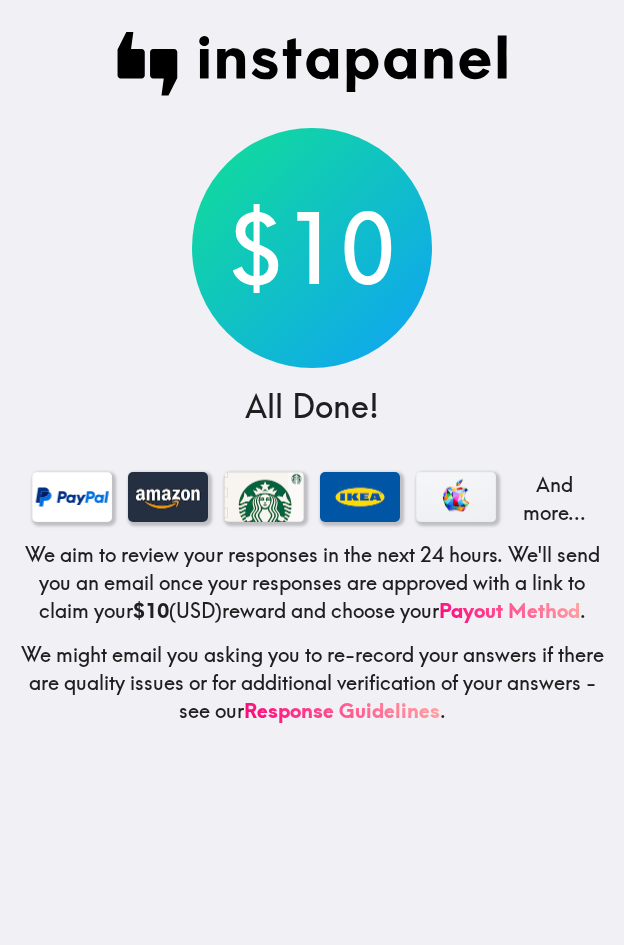 drag, startPoint x: 558, startPoint y: 189, endPoint x: 560, endPoint y: 120, distance: 69.02898 